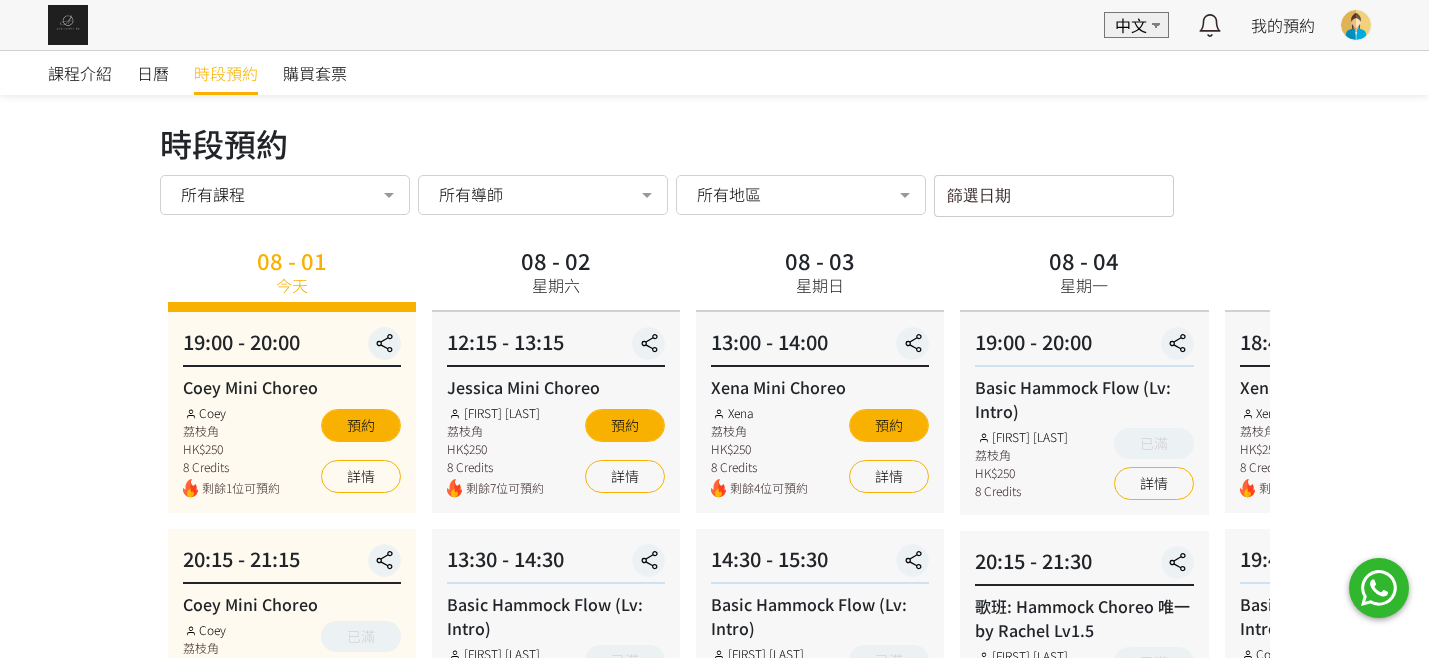 scroll, scrollTop: 0, scrollLeft: 0, axis: both 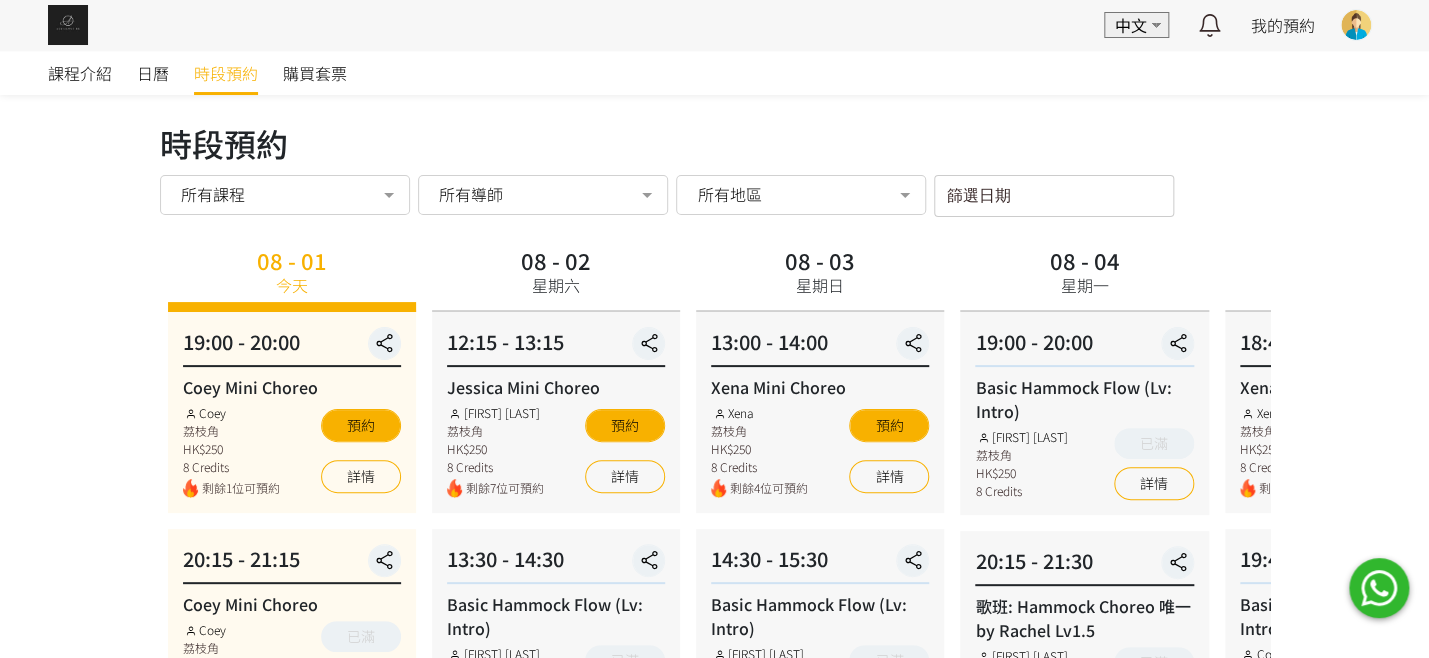 click on "篩選日期
August
2025
Sun
Mon
Tue
Wed
Thu
Fri
Sat
1
2
3
4
5
6
7
8
9
10
11
12
13
14
15
16
17
18
19
20
21
22
23
24
25
26
27
28" at bounding box center (1054, 196) 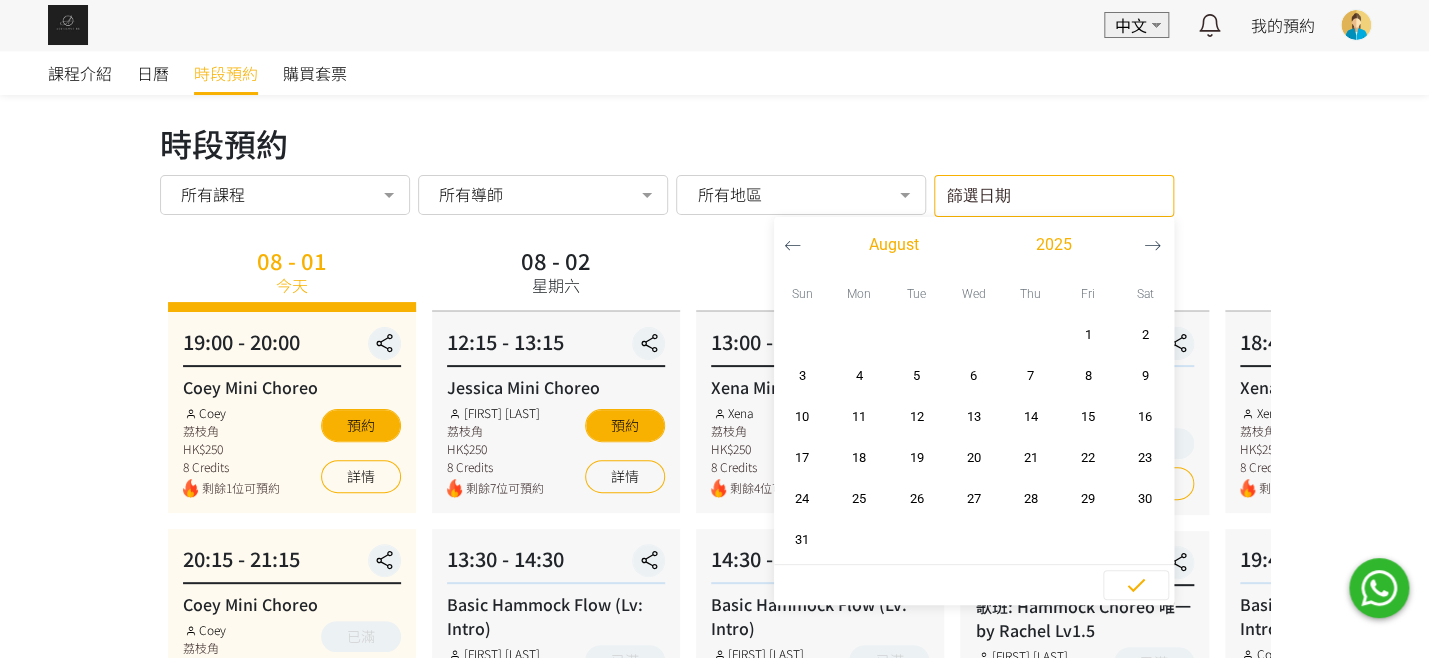 drag, startPoint x: 1216, startPoint y: 183, endPoint x: 648, endPoint y: 189, distance: 568.0317 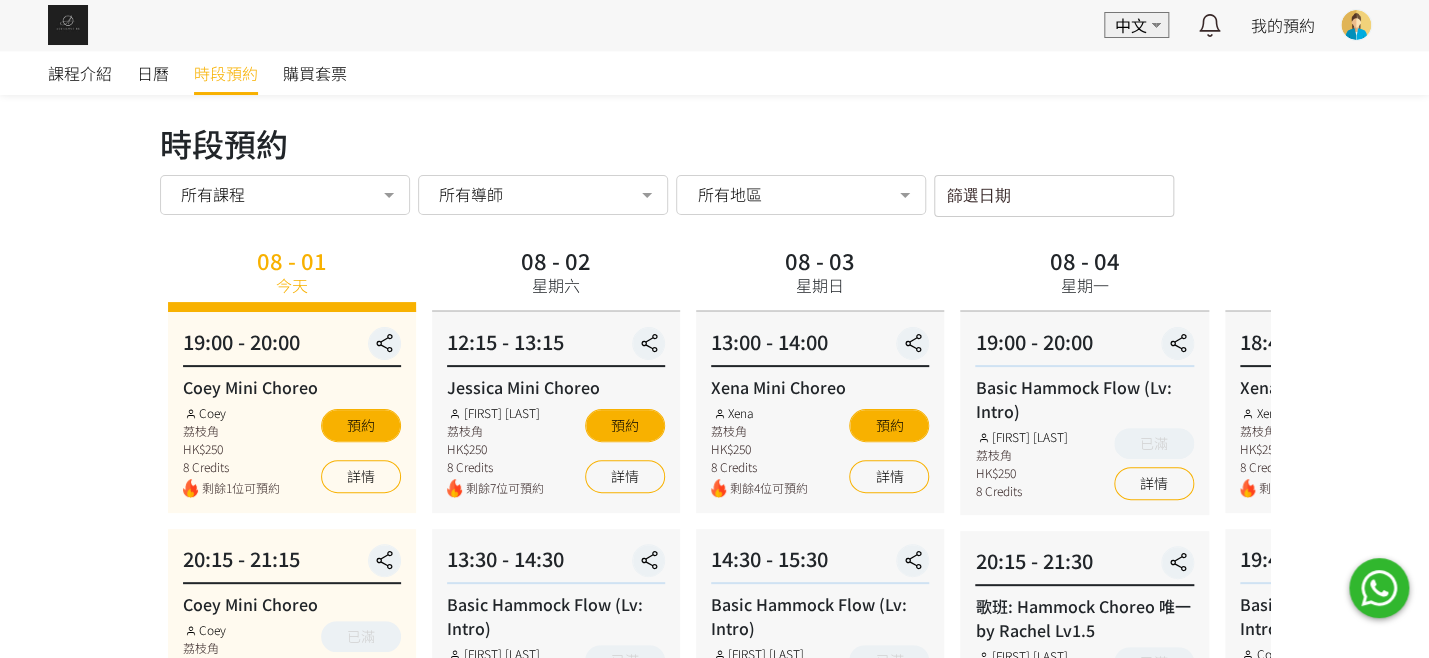 click on "所有導師" at bounding box center (543, 195) 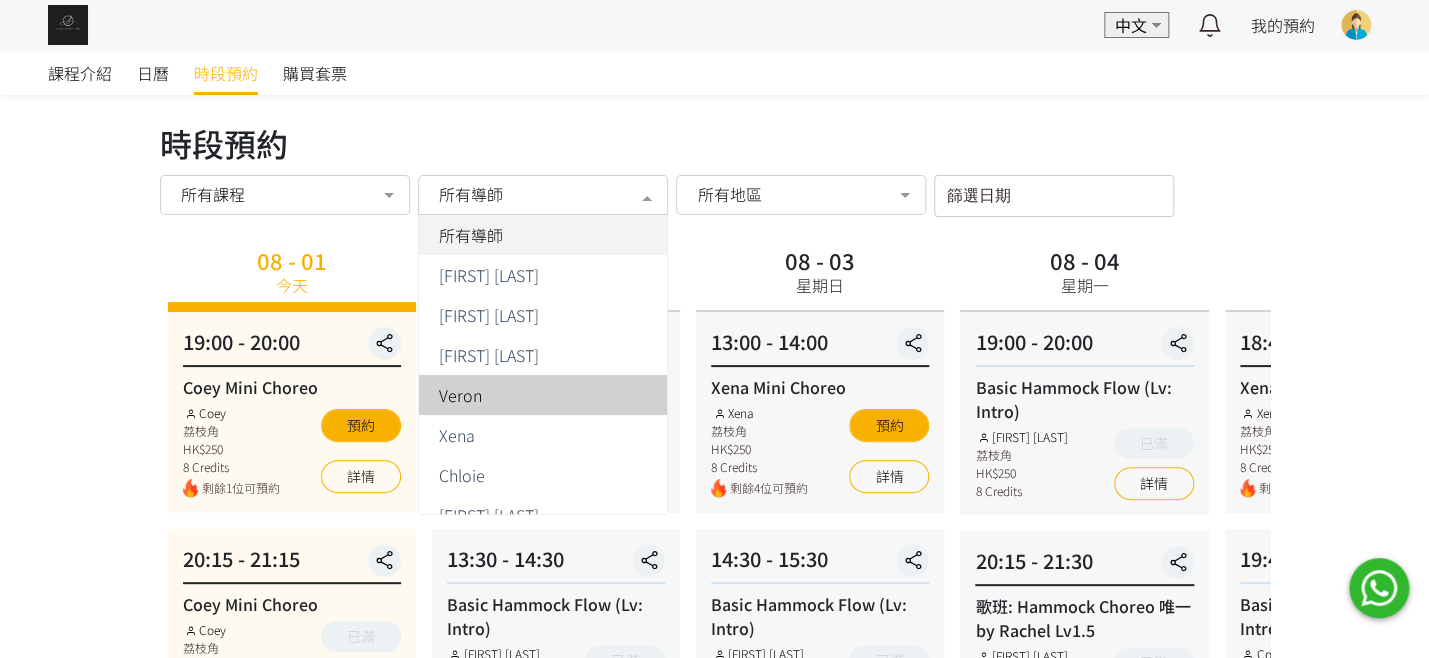 click on "Veron" at bounding box center [543, 395] 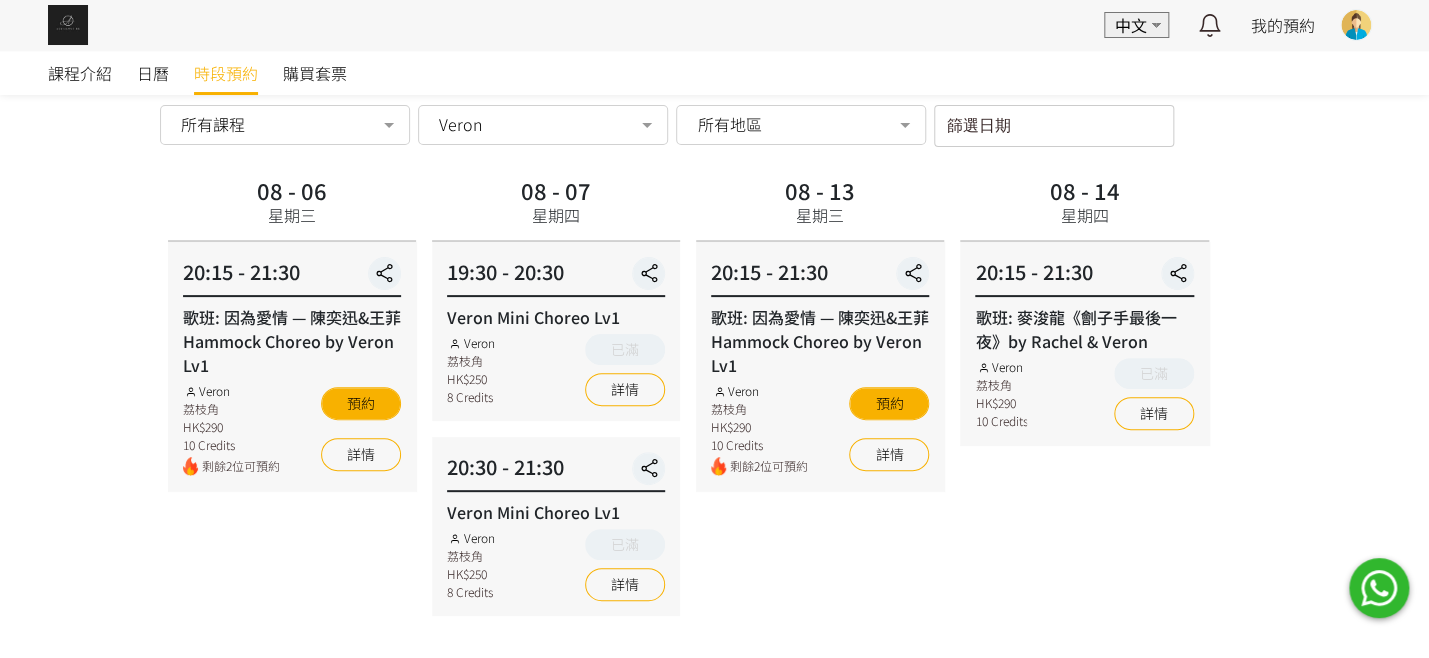 scroll, scrollTop: 100, scrollLeft: 0, axis: vertical 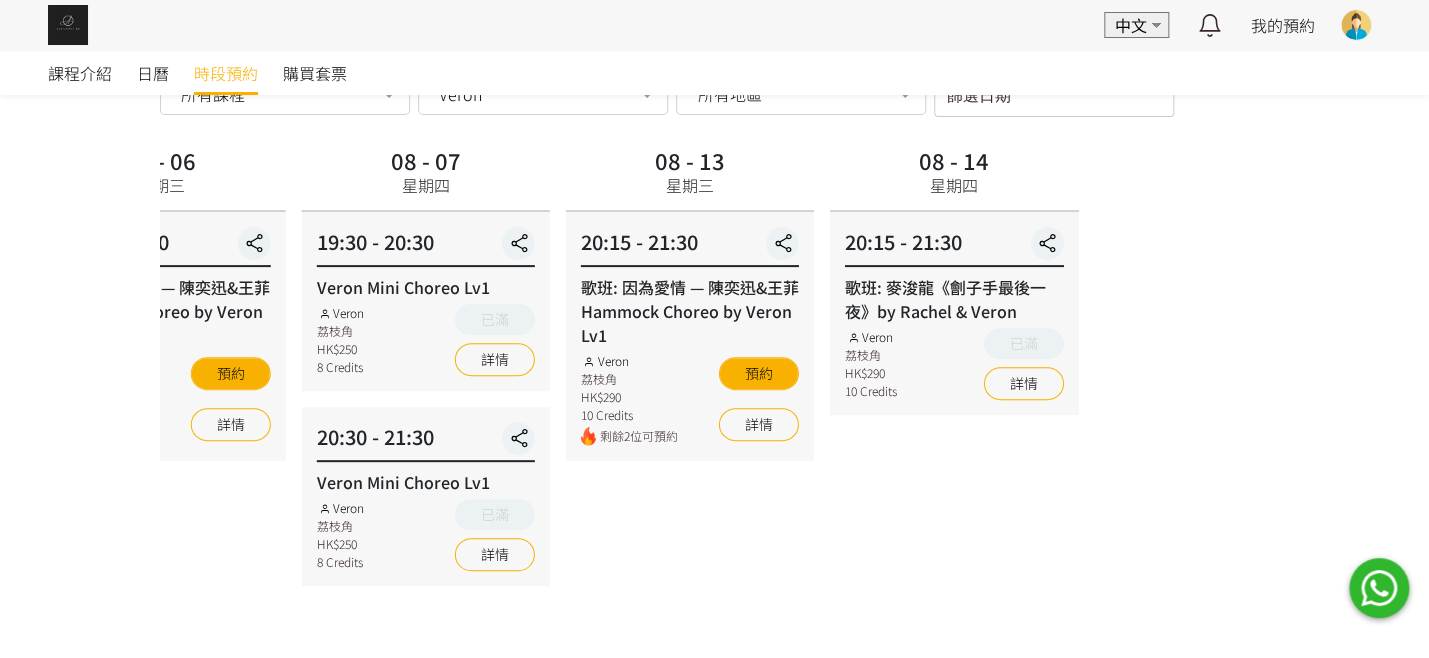 click on "課程介紹   日曆   時段預約   購買套票
時段預約
時段預約
所有課程         所有課程   Coey Mini Choreo   Jessica Mini Choreo   Basic Hammock Flow (Lv: Intro)   Hammock - Foundation 1 (Spinning Technique)   Xena Mini Choreo   Rachel Mini Choreo   歌班: Hammock Choreo 唯一 by Rachel Lv1.5   Silks Choreo by Joyce   歌班: 因為愛情 — 陳奕迅&王菲 Hammock Choreo by Veron Lv1   Veron Mini Choreo Lv1   Hammock Transition Flow (Intro - Lv1)   歌班: 麥浚龍《劊子手最後一夜》by Rachel & Veron   Flying Pole Workshop   歌班：生命之花 Hammock Choreo by Fi lv1.5   歌班：我們都是第一次做人 — Firdhaus Hammock Choreo by Veron Lv1   歌班: 比賽version 《盛夏光年》Lv2 by Rachel   歌班: 我們都不是無辜的 Hammock Choreo by Rachel Lv1   歌班: 周國賢 - 星塵 Hammock Choreo by Rachel & Veron Lv 1-1.5   歌班: 用背脊唱情歌 Gareth T Hammock Choreo by Jenny & Xena Lv1" at bounding box center (714, 324) 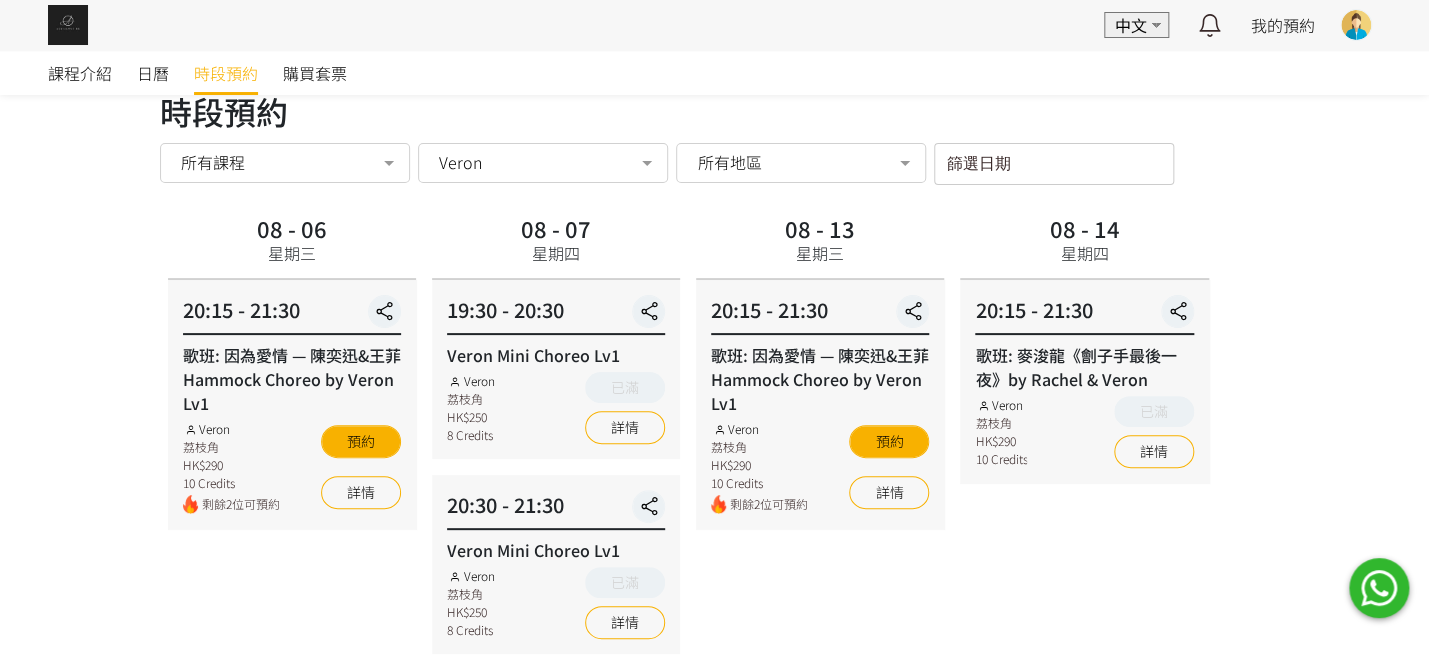 scroll, scrollTop: 0, scrollLeft: 0, axis: both 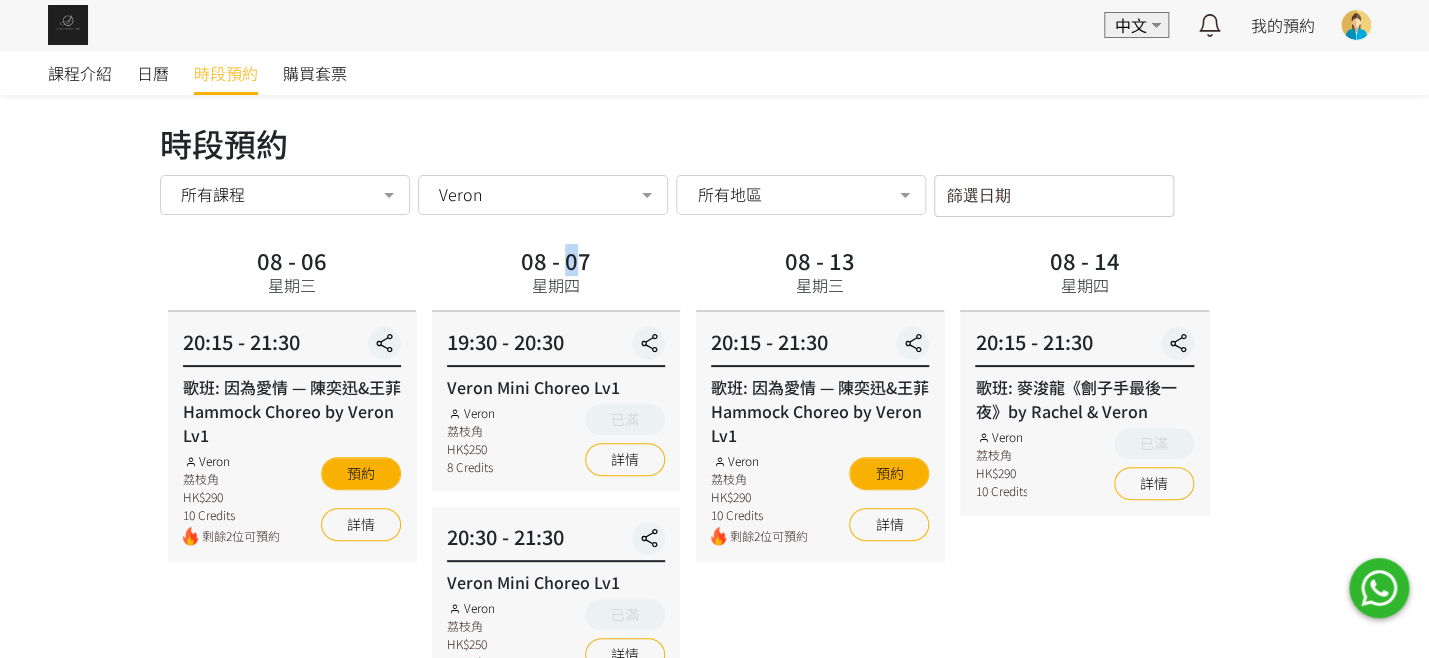 drag, startPoint x: 564, startPoint y: 219, endPoint x: 554, endPoint y: 204, distance: 18.027756 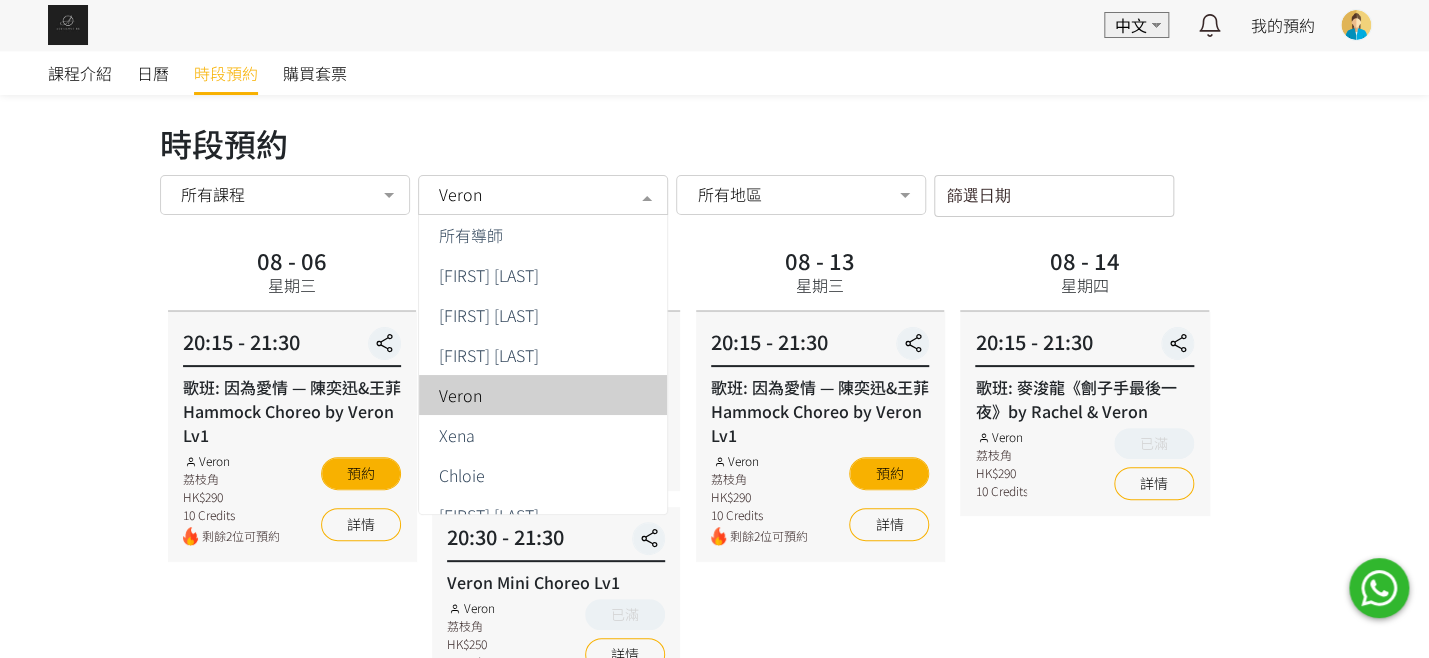 click on "Veron" at bounding box center [542, 194] 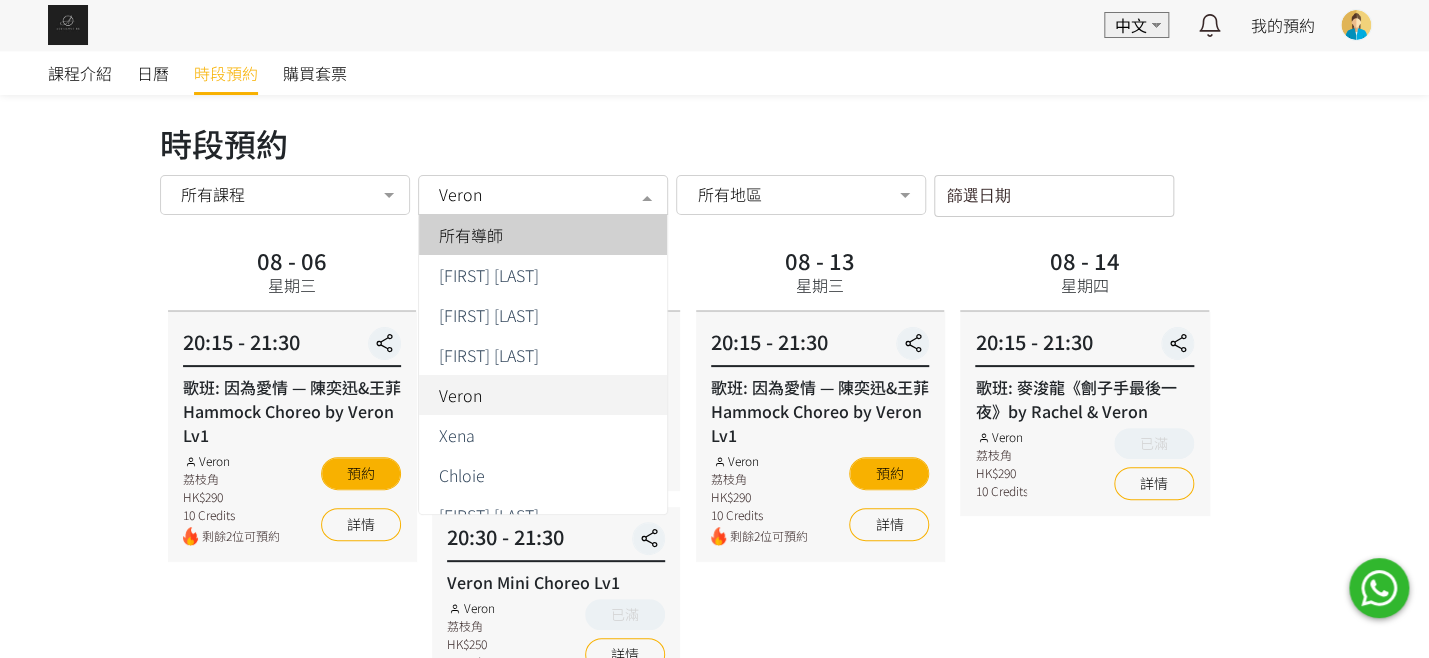 click on "所有導師" at bounding box center (543, 235) 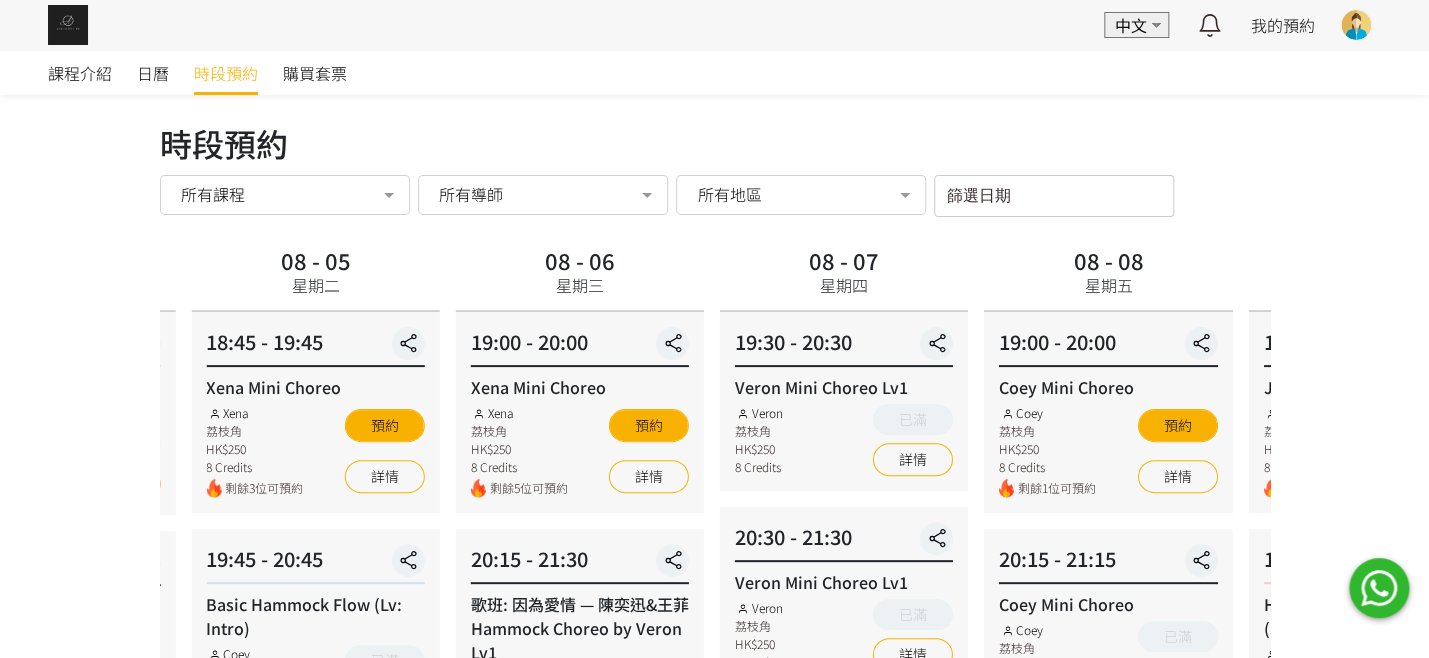 click on "EN 中文       最新通知         全部通知   我的預約     已確認預約   查看全部         等候清單   查看全部         過去記錄       Karen Chan     Aerialogy HK       TT Fly Station       Apostrophe
登出
課程介紹   日曆   時段預約   購買套票
時段預約
時段預約
所有課程         所有課程   Coey Mini Choreo   Jessica Mini Choreo   Basic Hammock Flow (Lv: Intro)   Hammock - Foundation 1 (Spinning Technique)   Xena Mini Choreo   Rachel Mini Choreo   歌班: Hammock Choreo 唯一 by Rachel Lv1.5   Silks Choreo by Joyce   歌班: 因為愛情 — 陳奕迅&王菲 Hammock Choreo by Veron Lv1   Veron Mini Choreo Lv1   Hammock Transition Flow (Intro - Lv1)   歌班: 麥浚龍《劊子手最後一夜》by Rachel & Veron   Flying Pole Workshop   歌班：生命之花 Hammock Choreo by Fi lv1.5             Veron Flow Class (1hr15mins)" at bounding box center [714, 784] 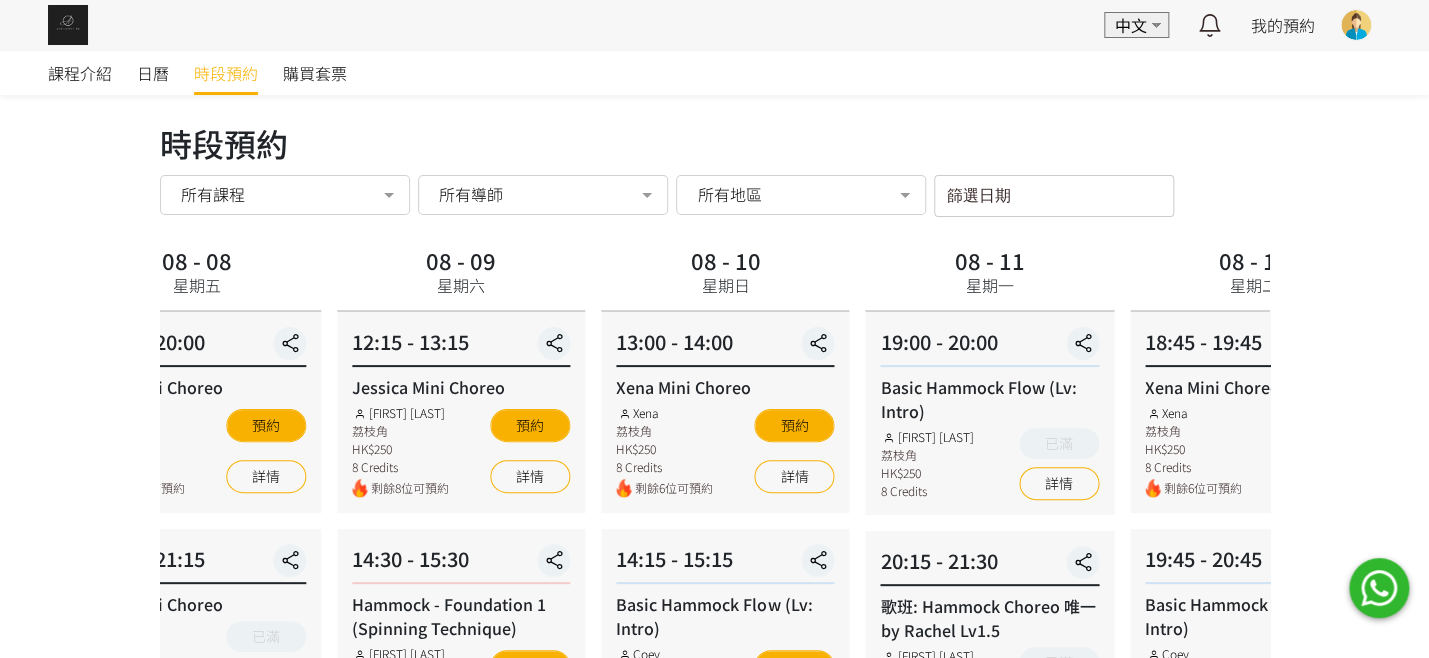 click on "EN 中文       最新通知         全部通知   我的預約     已確認預約   查看全部         等候清單   查看全部         過去記錄       Karen Chan     Aerialogy HK       TT Fly Station       Apostrophe
登出
課程介紹   日曆   時段預約   購買套票
時段預約
時段預約
所有課程         所有課程   Coey Mini Choreo   Jessica Mini Choreo   Basic Hammock Flow (Lv: Intro)   Hammock - Foundation 1 (Spinning Technique)   Xena Mini Choreo   Rachel Mini Choreo   歌班: Hammock Choreo 唯一 by Rachel Lv1.5   Silks Choreo by Joyce   歌班: 因為愛情 — 陳奕迅&王菲 Hammock Choreo by Veron Lv1   Veron Mini Choreo Lv1   Hammock Transition Flow (Intro - Lv1)   歌班: 麥浚龍《劊子手最後一夜》by Rachel & Veron   Flying Pole Workshop   歌班：生命之花 Hammock Choreo by Fi lv1.5             Veron Flow Class (1hr15mins)" at bounding box center [714, 784] 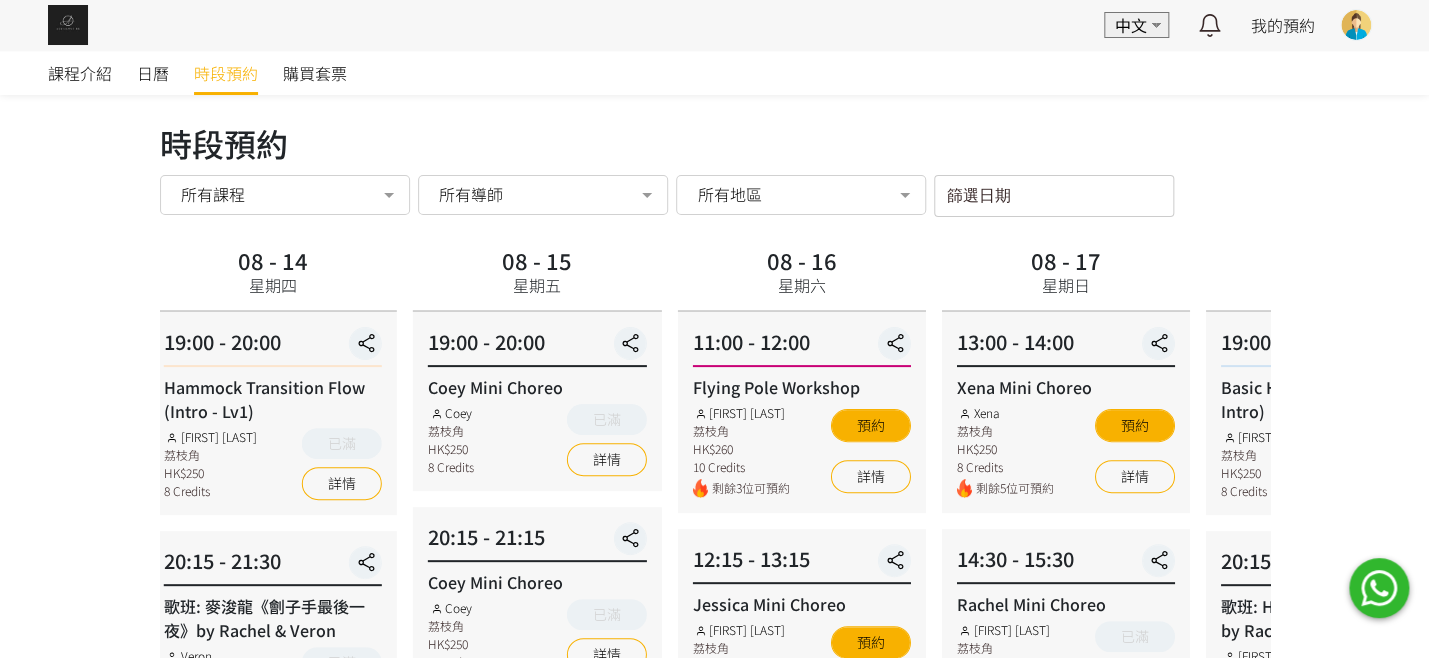 click on "EN 中文       最新通知         全部通知   我的預約     已確認預約   查看全部         等候清單   查看全部         過去記錄       Karen Chan     Aerialogy HK       TT Fly Station       Apostrophe
登出
課程介紹   日曆   時段預約   購買套票
時段預約
時段預約
所有課程         所有課程   Coey Mini Choreo   Jessica Mini Choreo   Basic Hammock Flow (Lv: Intro)   Hammock - Foundation 1 (Spinning Technique)   Xena Mini Choreo   Rachel Mini Choreo   歌班: Hammock Choreo 唯一 by Rachel Lv1.5   Silks Choreo by Joyce   歌班: 因為愛情 — 陳奕迅&王菲 Hammock Choreo by Veron Lv1   Veron Mini Choreo Lv1   Hammock Transition Flow (Intro - Lv1)   歌班: 麥浚龍《劊子手最後一夜》by Rachel & Veron   Flying Pole Workshop   歌班：生命之花 Hammock Choreo by Fi lv1.5             Veron Flow Class (1hr15mins)" at bounding box center [714, 784] 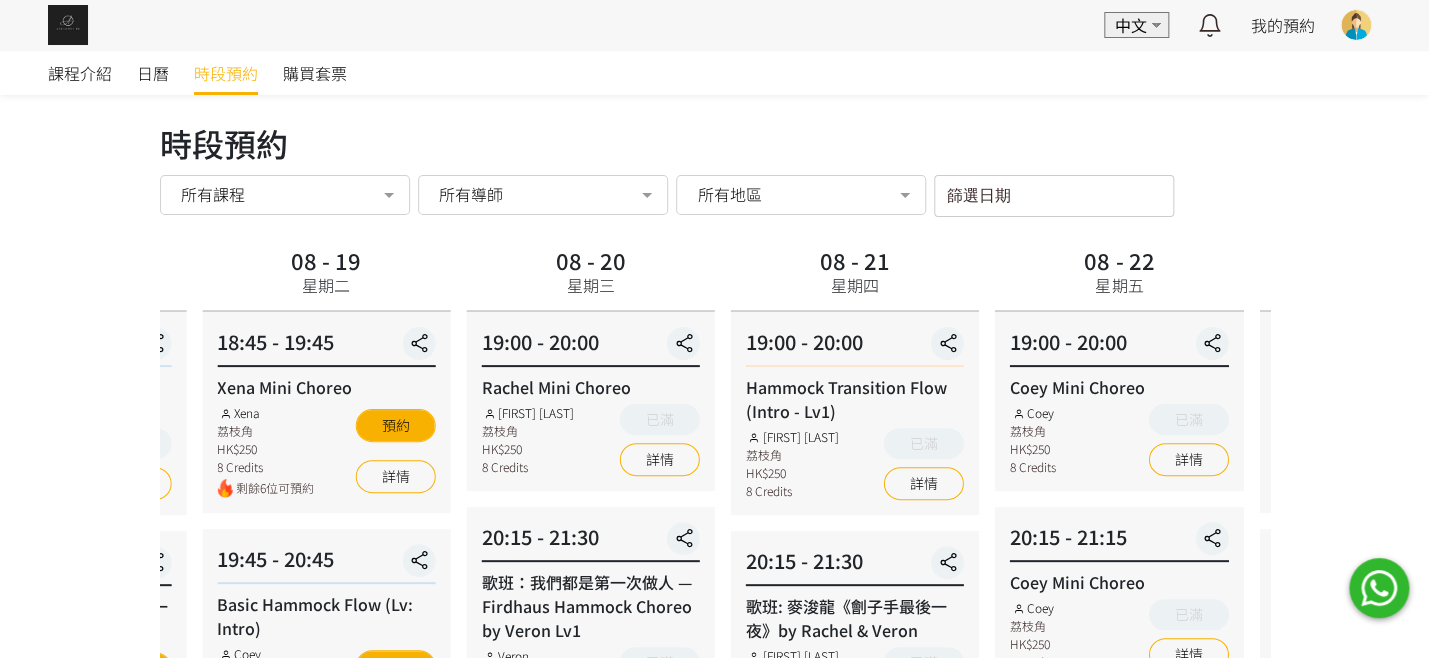 click on "EN 中文       最新通知         全部通知   我的預約     已確認預約   查看全部         等候清單   查看全部         過去記錄       Karen Chan     Aerialogy HK       TT Fly Station       Apostrophe
登出
課程介紹   日曆   時段預約   購買套票
時段預約
時段預約
所有課程         所有課程   Coey Mini Choreo   Jessica Mini Choreo   Basic Hammock Flow (Lv: Intro)   Hammock - Foundation 1 (Spinning Technique)   Xena Mini Choreo   Rachel Mini Choreo   歌班: Hammock Choreo 唯一 by Rachel Lv1.5   Silks Choreo by Joyce   歌班: 因為愛情 — 陳奕迅&王菲 Hammock Choreo by Veron Lv1   Veron Mini Choreo Lv1   Hammock Transition Flow (Intro - Lv1)   歌班: 麥浚龍《劊子手最後一夜》by Rachel & Veron   Flying Pole Workshop   歌班：生命之花 Hammock Choreo by Fi lv1.5             Veron Flow Class (1hr15mins)" at bounding box center [714, 784] 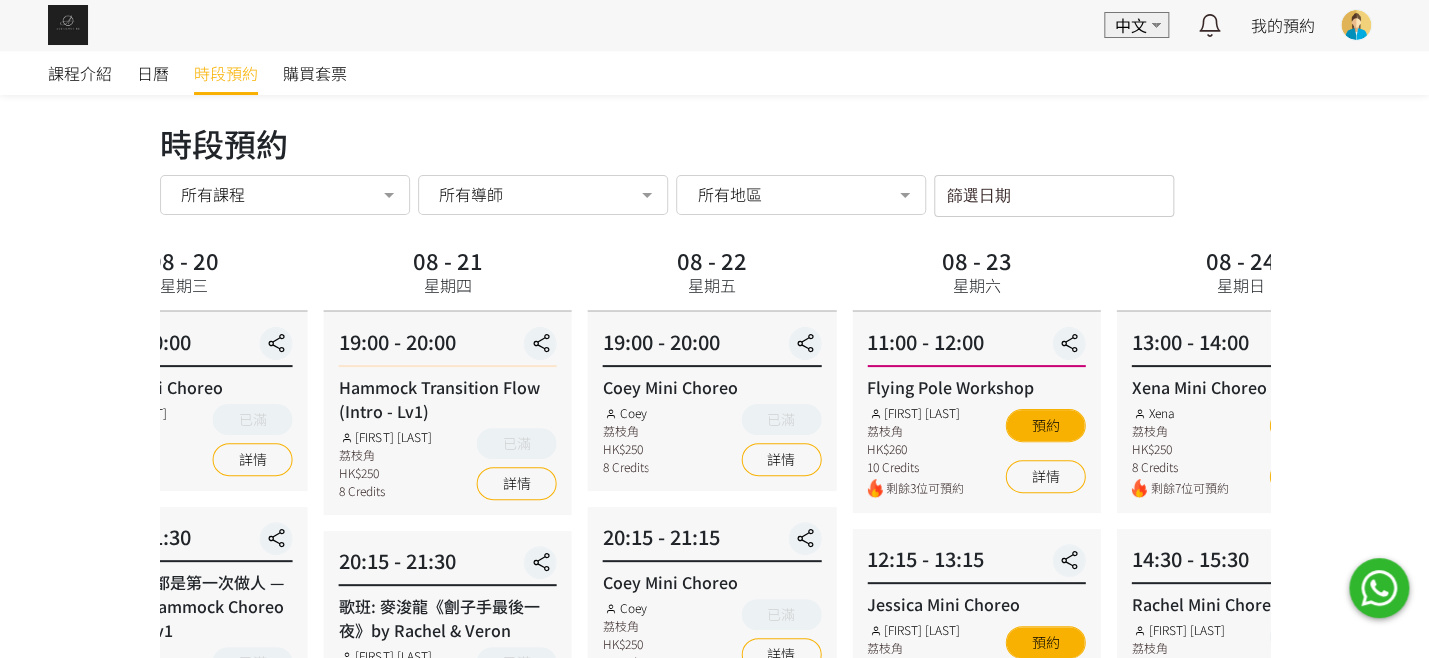 click on "EN 中文       最新通知         全部通知   我的預約     已確認預約   查看全部         等候清單   查看全部         過去記錄       Karen Chan     Aerialogy HK       TT Fly Station       Apostrophe
登出
課程介紹   日曆   時段預約   購買套票
時段預約
時段預約
所有課程         所有課程   Coey Mini Choreo   Jessica Mini Choreo   Basic Hammock Flow (Lv: Intro)   Hammock - Foundation 1 (Spinning Technique)   Xena Mini Choreo   Rachel Mini Choreo   歌班: Hammock Choreo 唯一 by Rachel Lv1.5   Silks Choreo by Joyce   歌班: 因為愛情 — 陳奕迅&王菲 Hammock Choreo by Veron Lv1   Veron Mini Choreo Lv1   Hammock Transition Flow (Intro - Lv1)   歌班: 麥浚龍《劊子手最後一夜》by Rachel & Veron   Flying Pole Workshop   歌班：生命之花 Hammock Choreo by Fi lv1.5             Veron Flow Class (1hr15mins)" at bounding box center (714, 784) 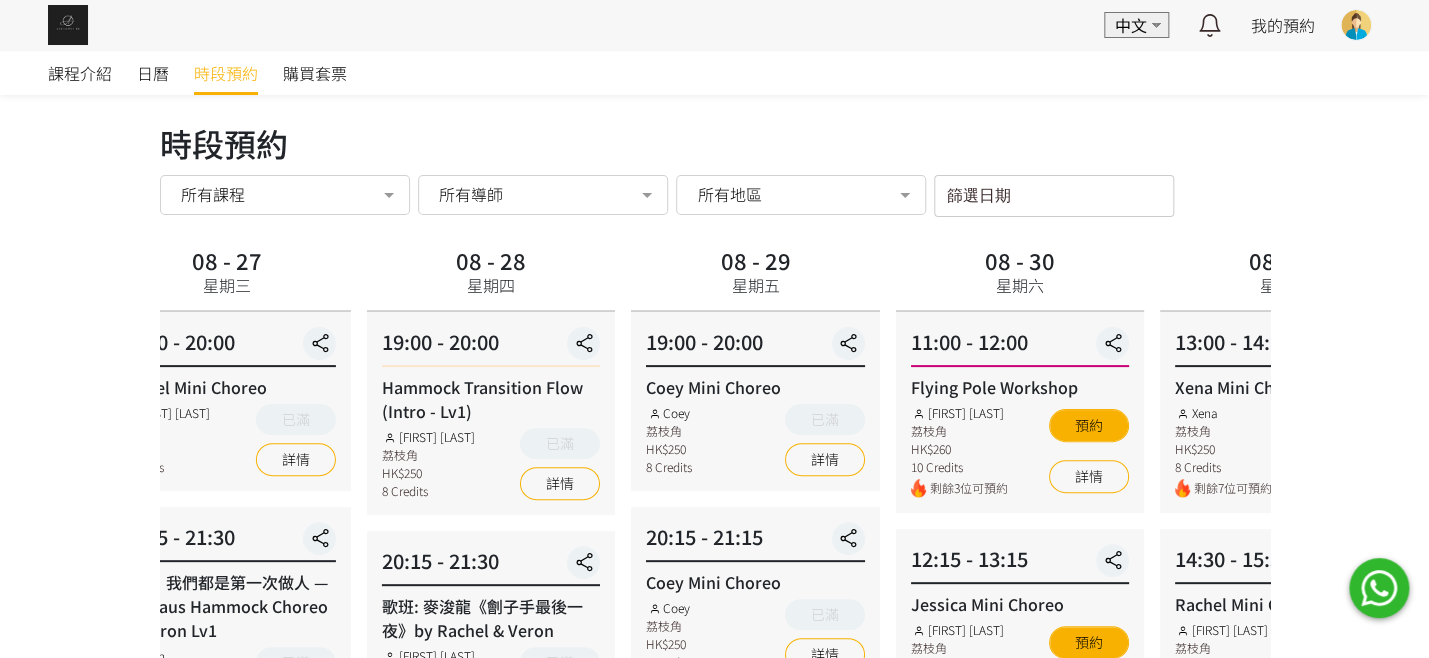 click on "EN 中文       最新通知         全部通知   我的預約     已確認預約   查看全部         等候清單   查看全部         過去記錄       Karen Chan     Aerialogy HK       TT Fly Station       Apostrophe
登出
課程介紹   日曆   時段預約   購買套票
時段預約
時段預約
所有課程         所有課程   Coey Mini Choreo   Jessica Mini Choreo   Basic Hammock Flow (Lv: Intro)   Hammock - Foundation 1 (Spinning Technique)   Xena Mini Choreo   Rachel Mini Choreo   歌班: Hammock Choreo 唯一 by Rachel Lv1.5   Silks Choreo by Joyce   歌班: 因為愛情 — 陳奕迅&王菲 Hammock Choreo by Veron Lv1   Veron Mini Choreo Lv1   Hammock Transition Flow (Intro - Lv1)   歌班: 麥浚龍《劊子手最後一夜》by Rachel & Veron   Flying Pole Workshop   歌班：生命之花 Hammock Choreo by Fi lv1.5             Veron Flow Class (1hr15mins)" at bounding box center [714, 784] 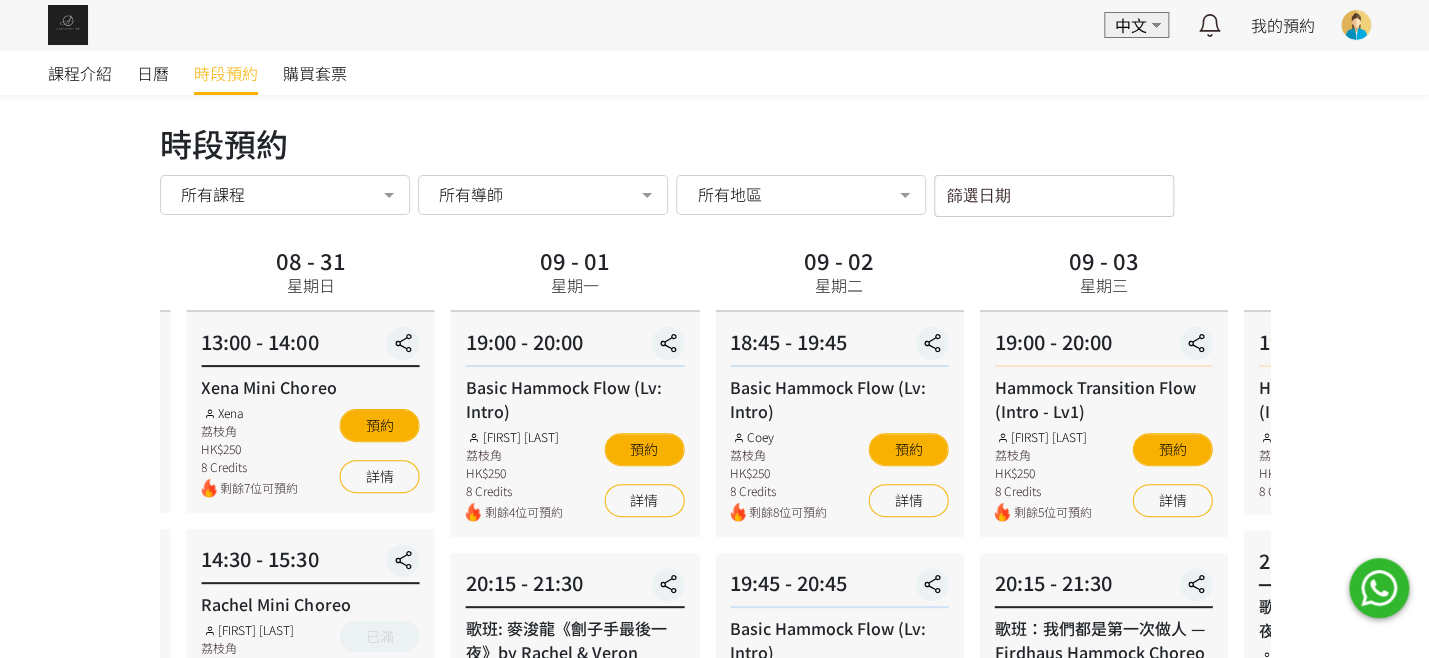 click on "EN 中文       最新通知         全部通知   我的預約     已確認預約   查看全部         等候清單   查看全部         過去記錄       Karen Chan     Aerialogy HK       TT Fly Station       Apostrophe
登出
課程介紹   日曆   時段預約   購買套票
時段預約
時段預約
所有課程         所有課程   Coey Mini Choreo   Jessica Mini Choreo   Basic Hammock Flow (Lv: Intro)   Hammock - Foundation 1 (Spinning Technique)   Xena Mini Choreo   Rachel Mini Choreo   歌班: Hammock Choreo 唯一 by Rachel Lv1.5   Silks Choreo by Joyce   歌班: 因為愛情 — 陳奕迅&王菲 Hammock Choreo by Veron Lv1   Veron Mini Choreo Lv1   Hammock Transition Flow (Intro - Lv1)   歌班: 麥浚龍《劊子手最後一夜》by Rachel & Veron   Flying Pole Workshop   歌班：生命之花 Hammock Choreo by Fi lv1.5             Veron Flow Class (1hr15mins)" at bounding box center [714, 784] 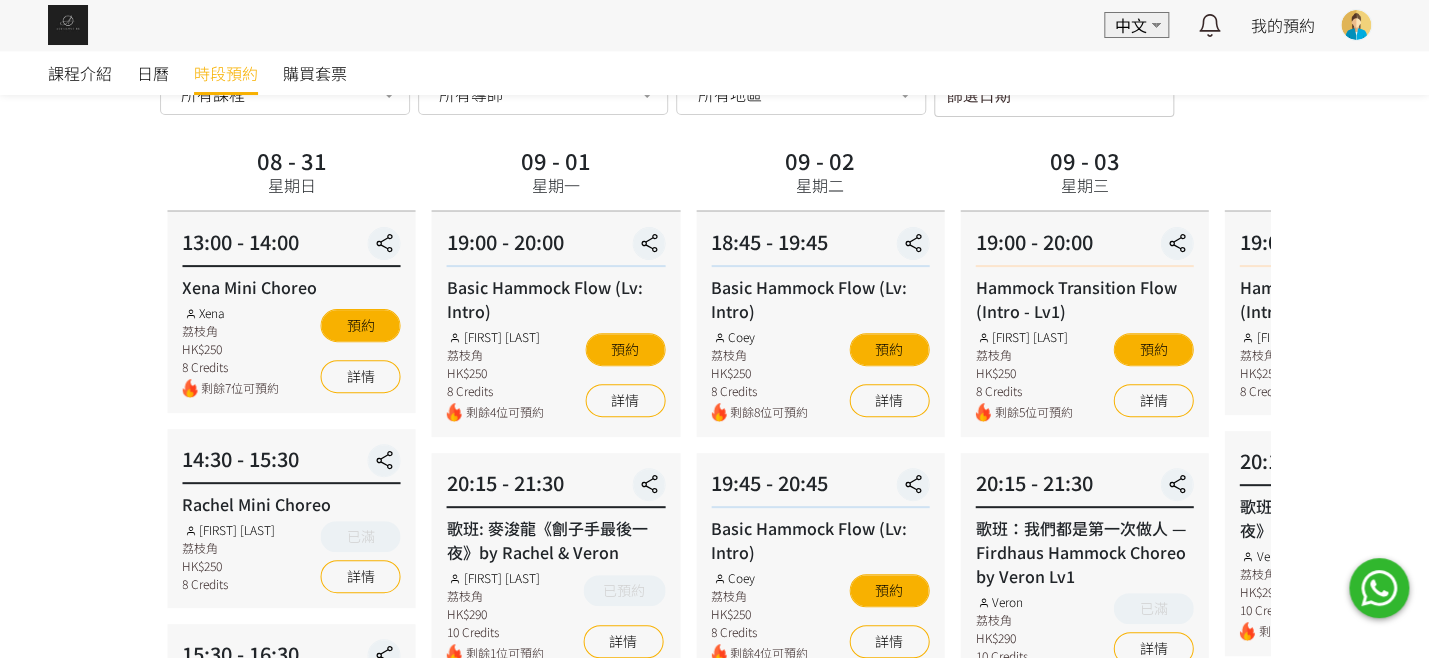 scroll, scrollTop: 100, scrollLeft: 0, axis: vertical 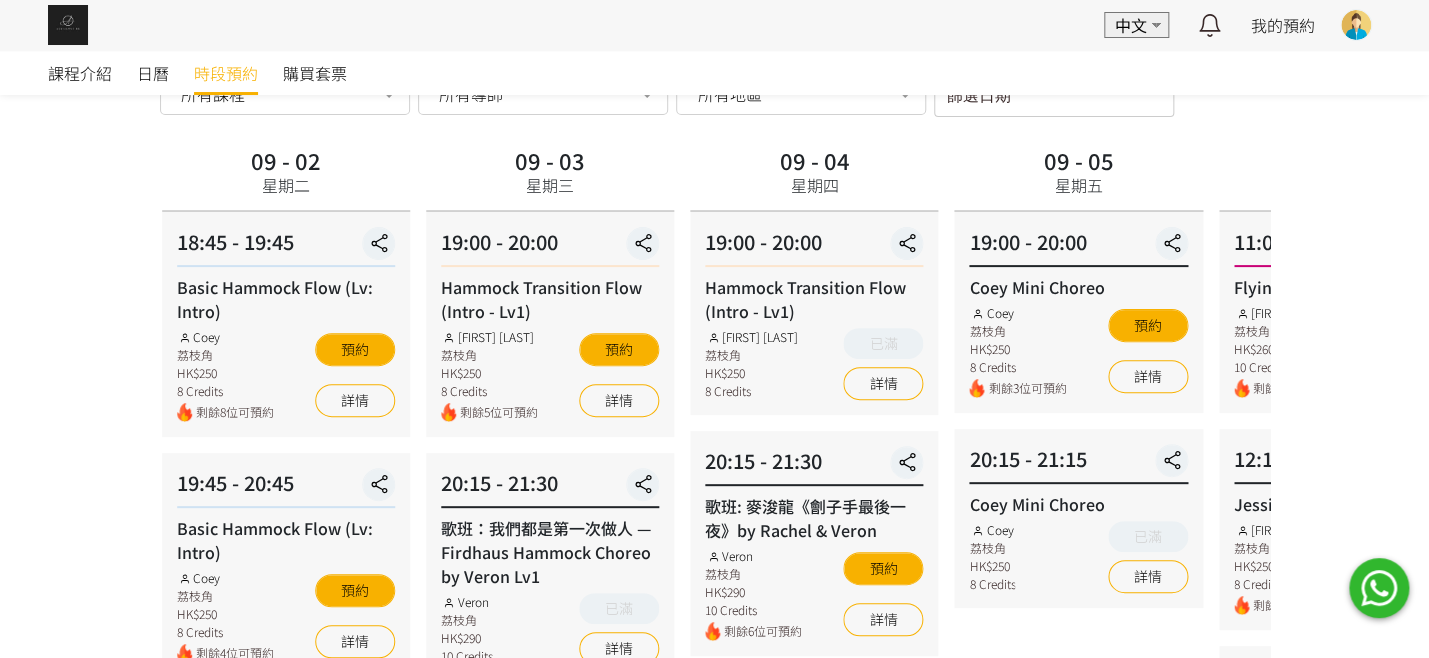 click on "20:15 - 21:30" at bounding box center [550, 488] 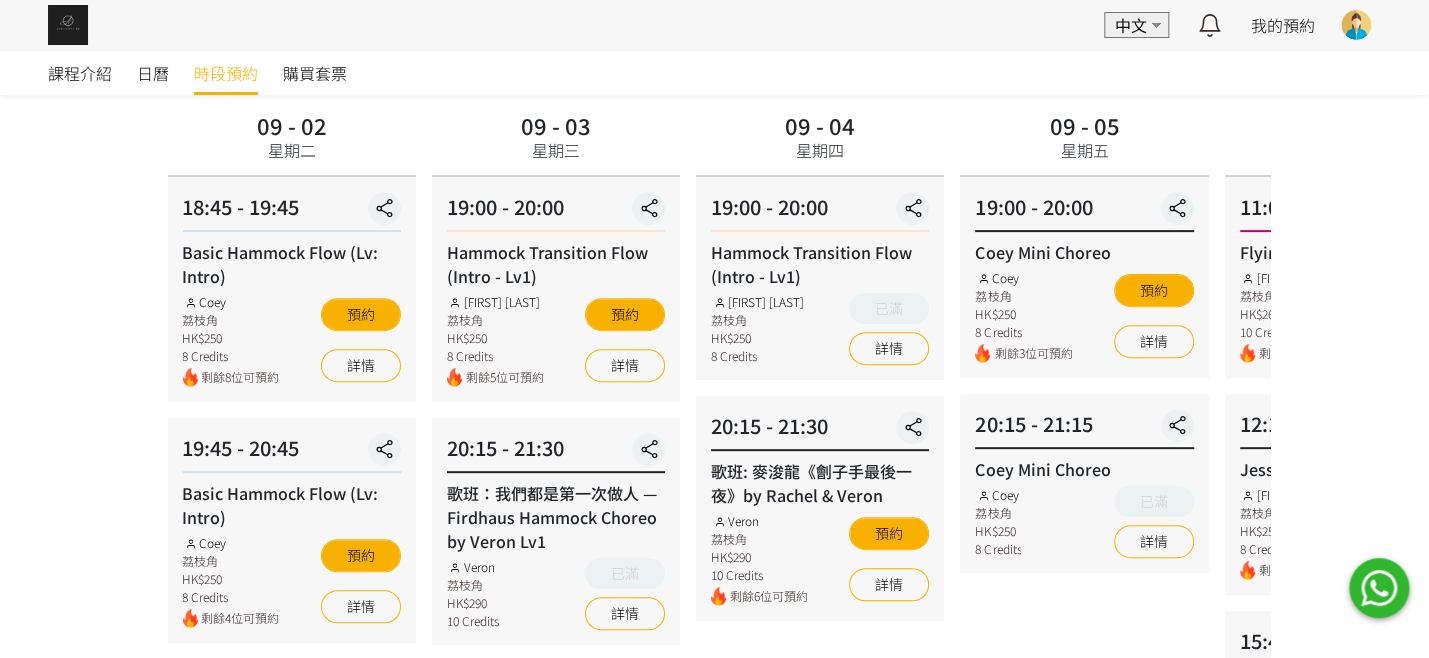 scroll, scrollTop: 100, scrollLeft: 0, axis: vertical 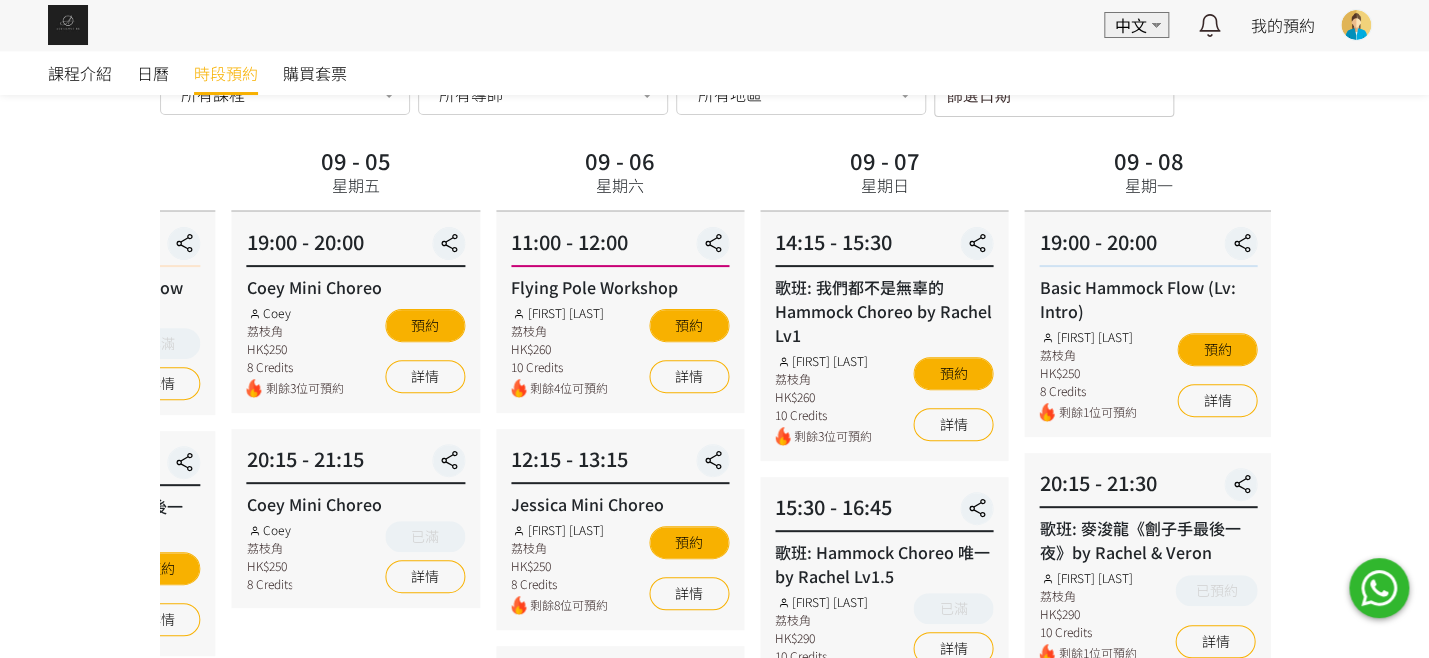 click on "20:15 - 21:15" at bounding box center [356, 464] 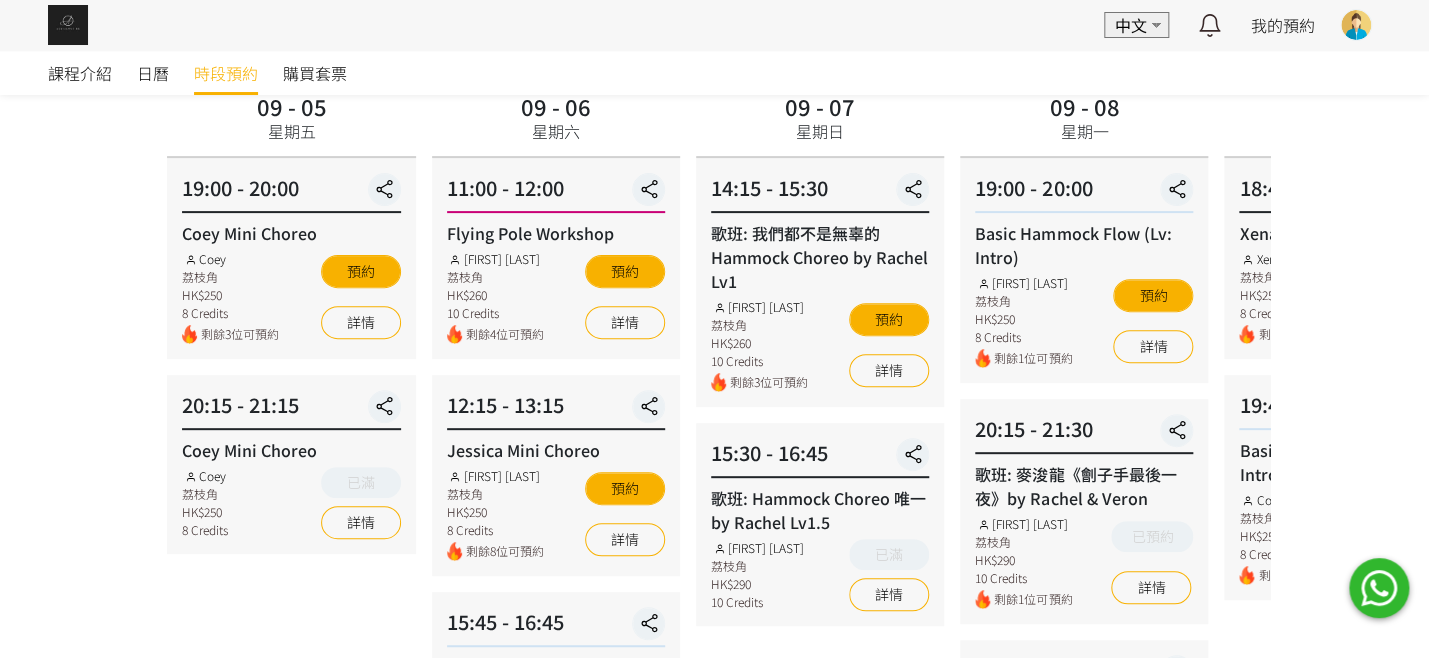 scroll, scrollTop: 200, scrollLeft: 0, axis: vertical 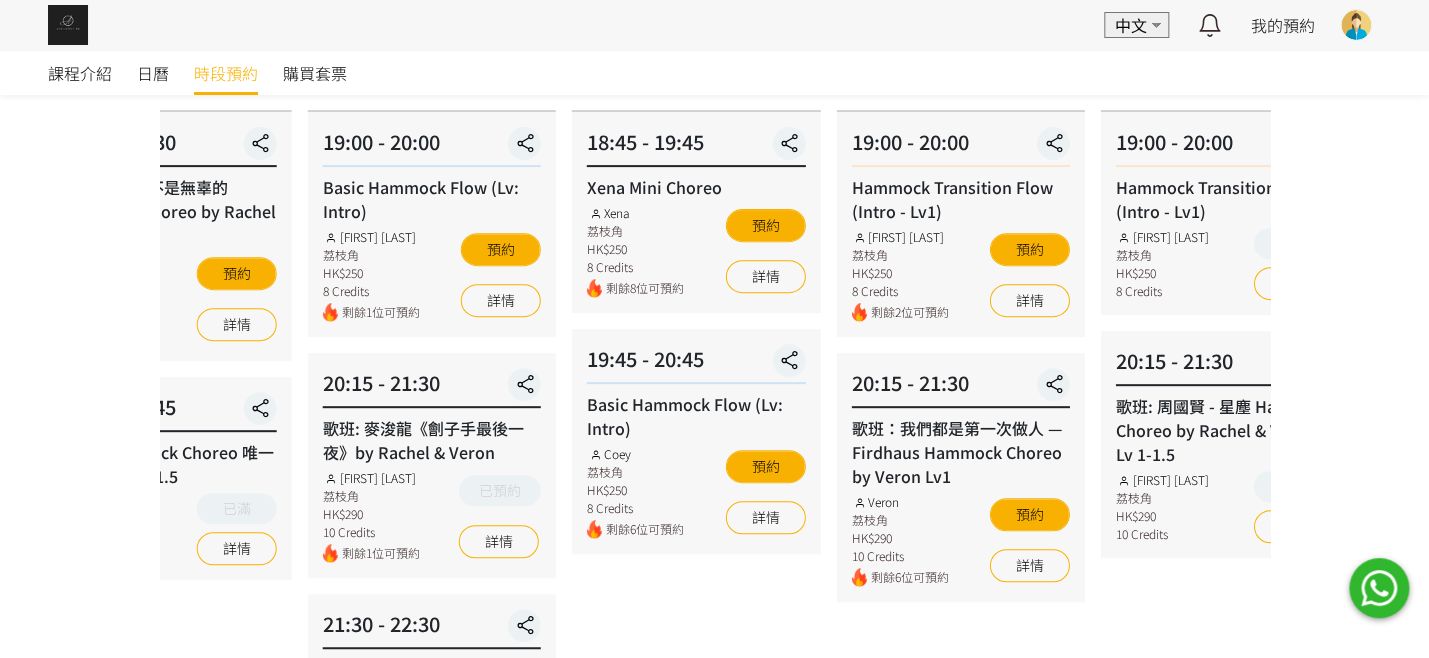 click on "歌班: 麥浚龍《劊子手最後一夜》by Rachel & Veron
Rachel Ng
荔枝角
HK$290
10 Credits
剩餘1位可預約
已預約
詳情" at bounding box center (432, 489) 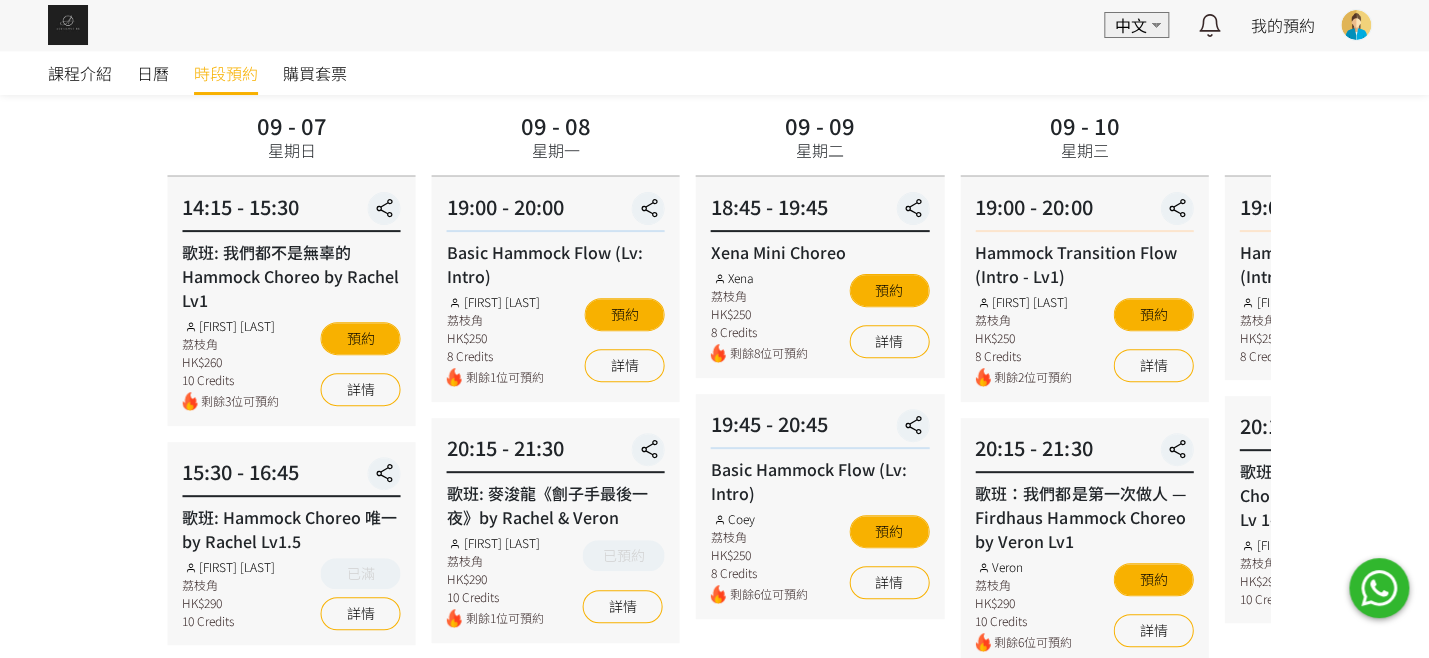 scroll, scrollTop: 100, scrollLeft: 0, axis: vertical 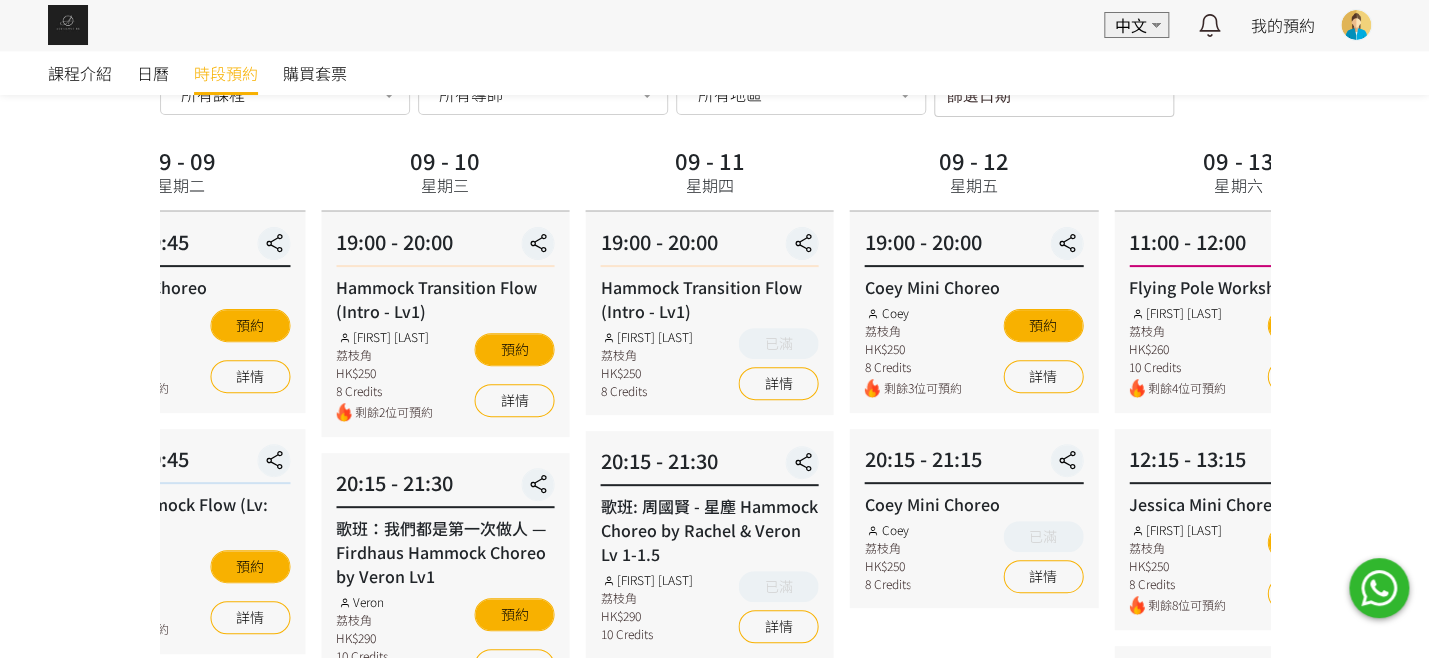 click on "20:15 - 21:30" at bounding box center [445, 488] 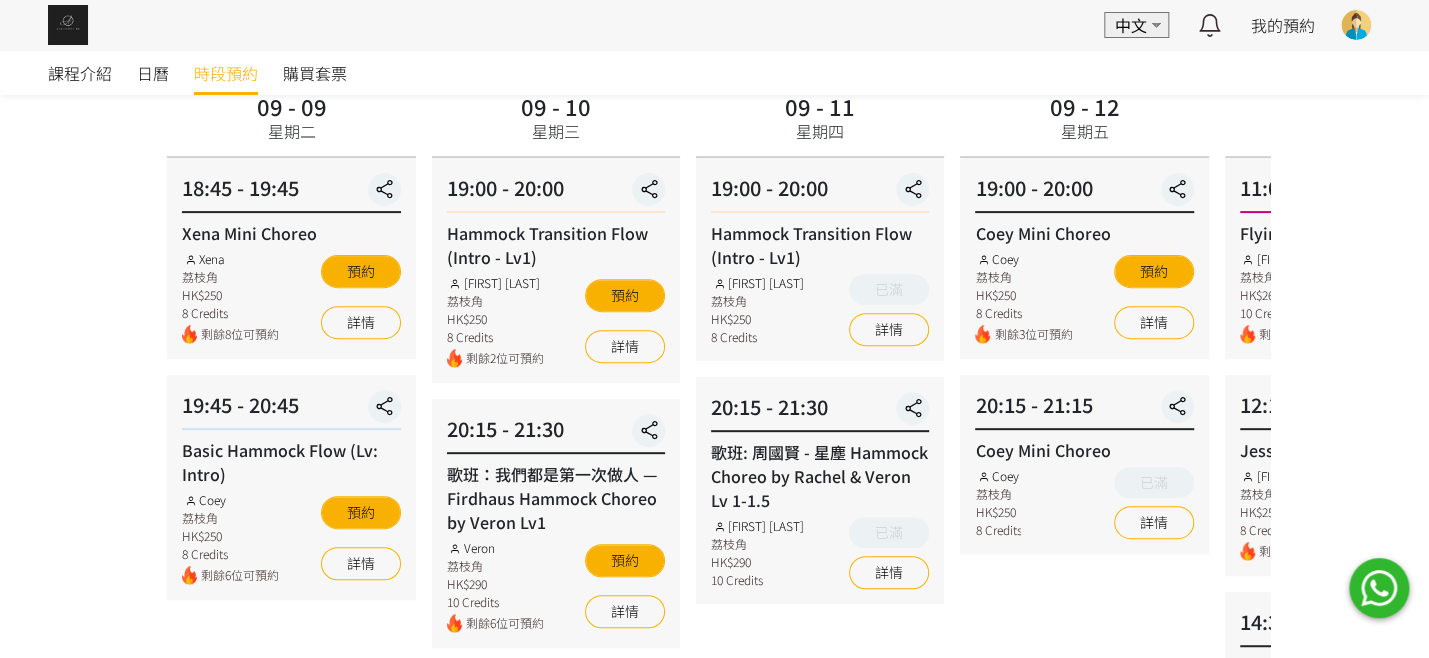 scroll, scrollTop: 200, scrollLeft: 0, axis: vertical 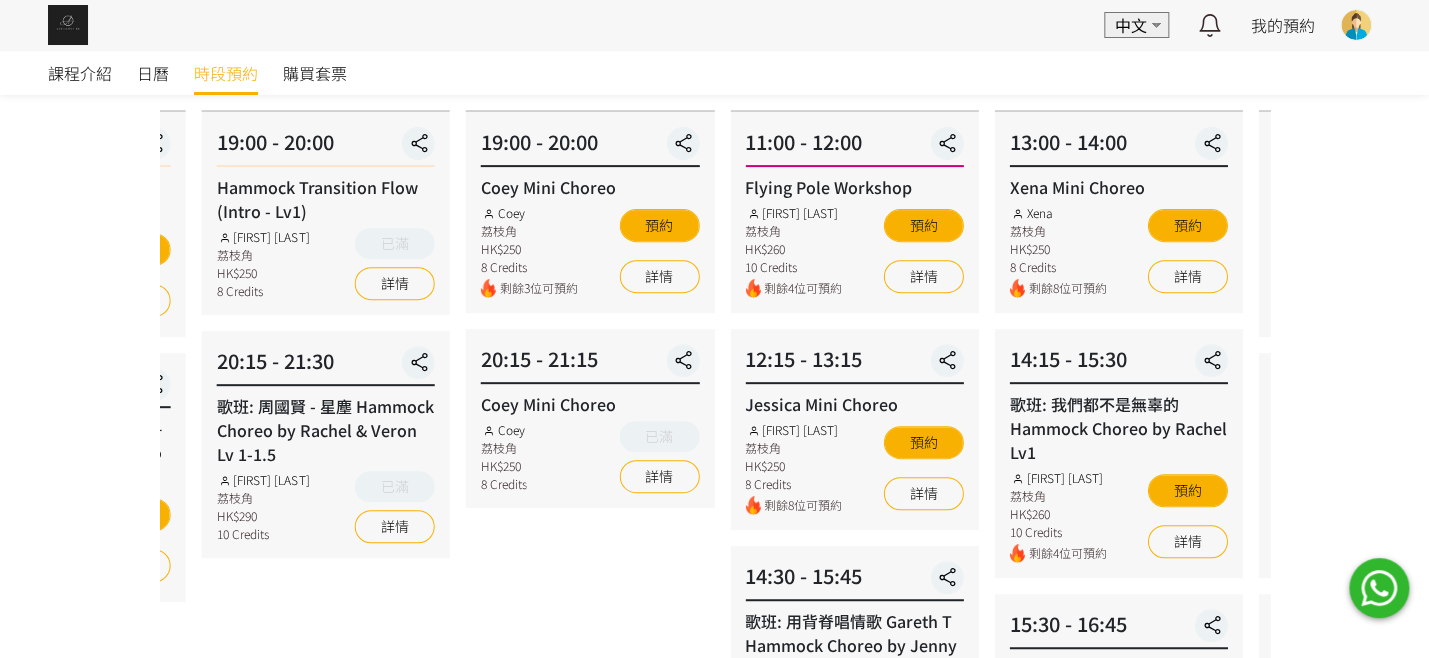 click on "20:15 - 21:15" at bounding box center (590, 364) 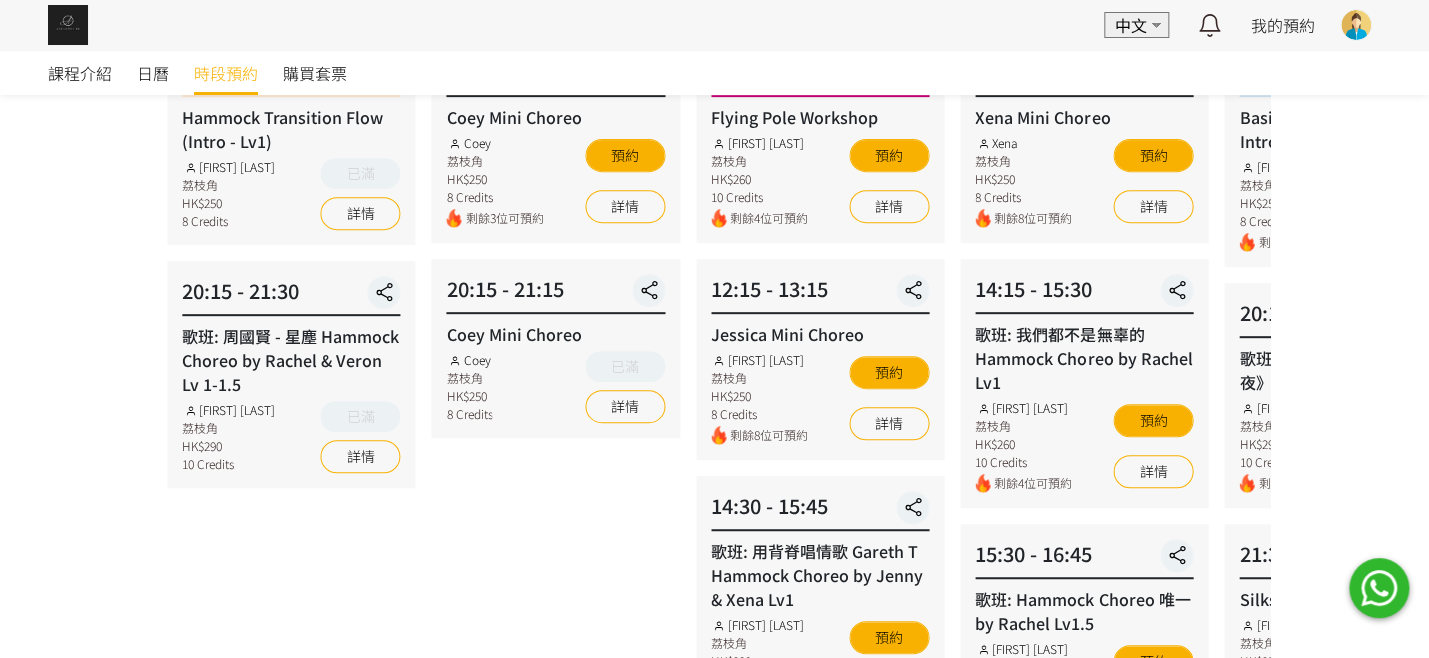 scroll, scrollTop: 200, scrollLeft: 0, axis: vertical 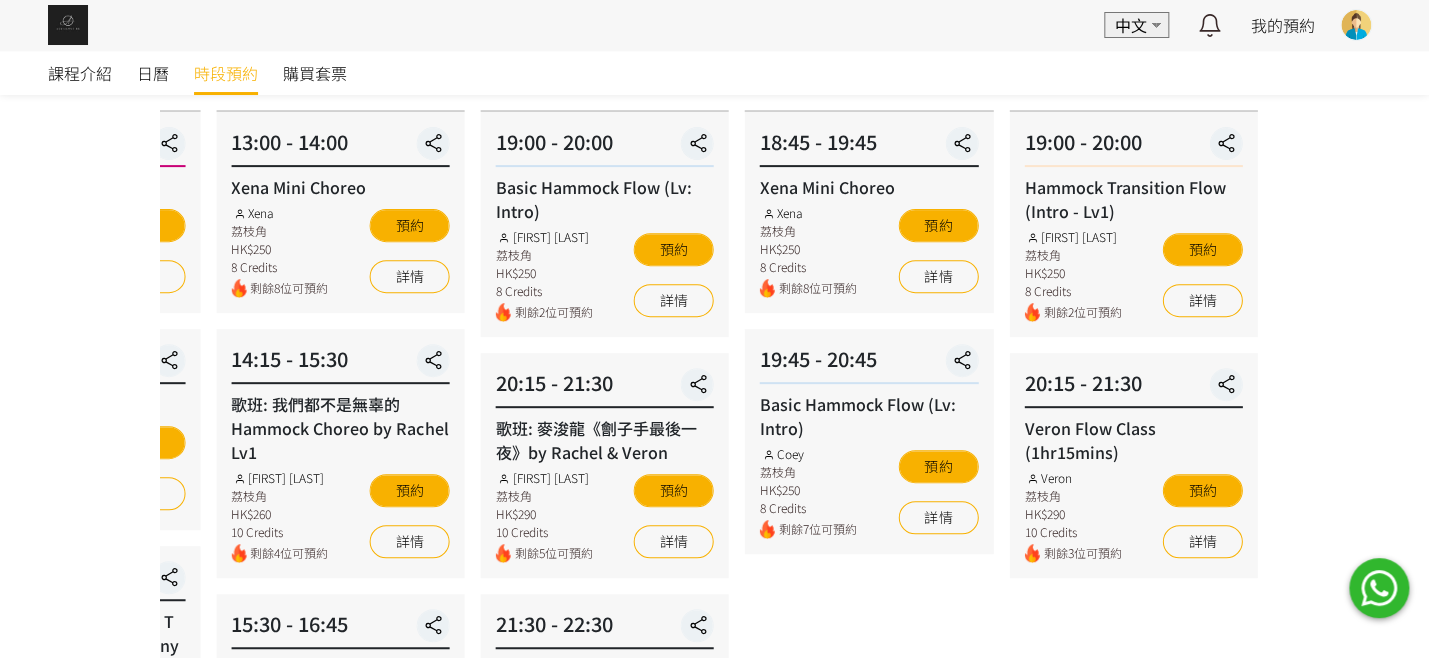 click on "14:15 - 15:30
歌班: 我們都不是無辜的 Hammock Choreo by Rachel Lv1
Rachel Ng
荔枝角
HK$260
10 Credits
剩餘4位可預約
預約
詳情" at bounding box center [340, 453] 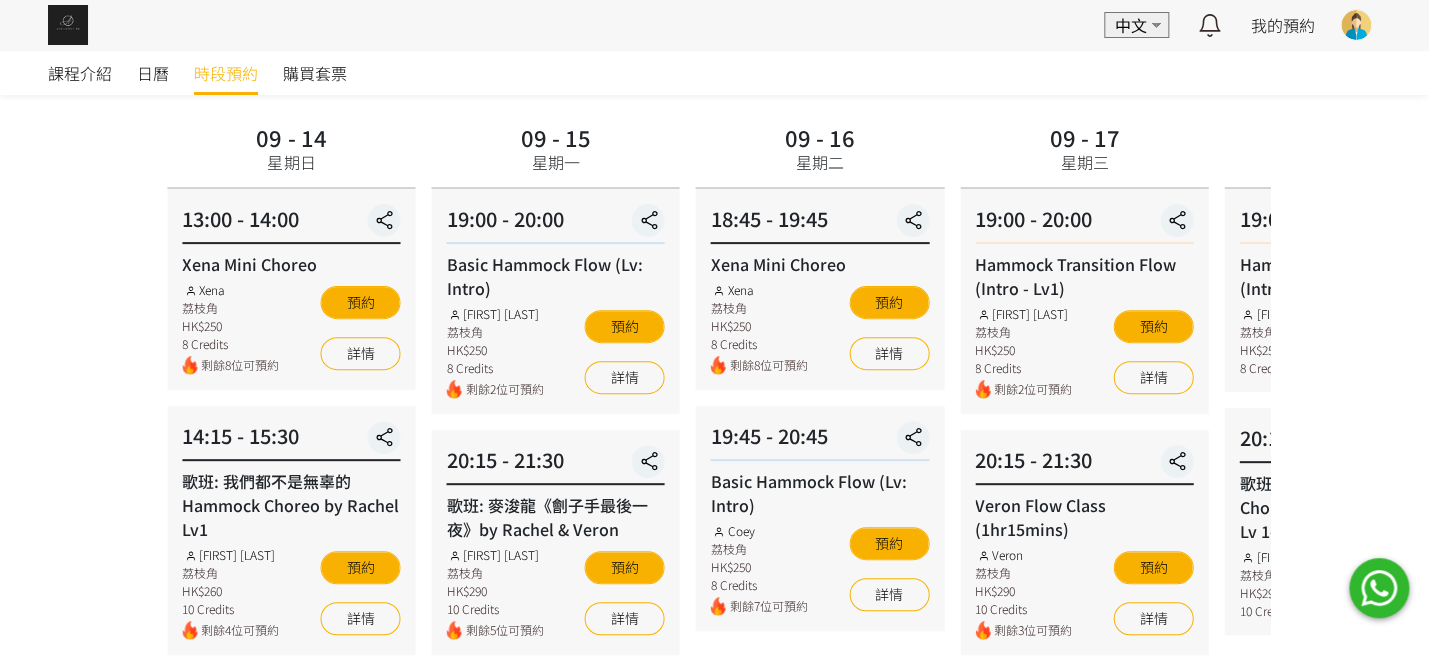 scroll, scrollTop: 200, scrollLeft: 0, axis: vertical 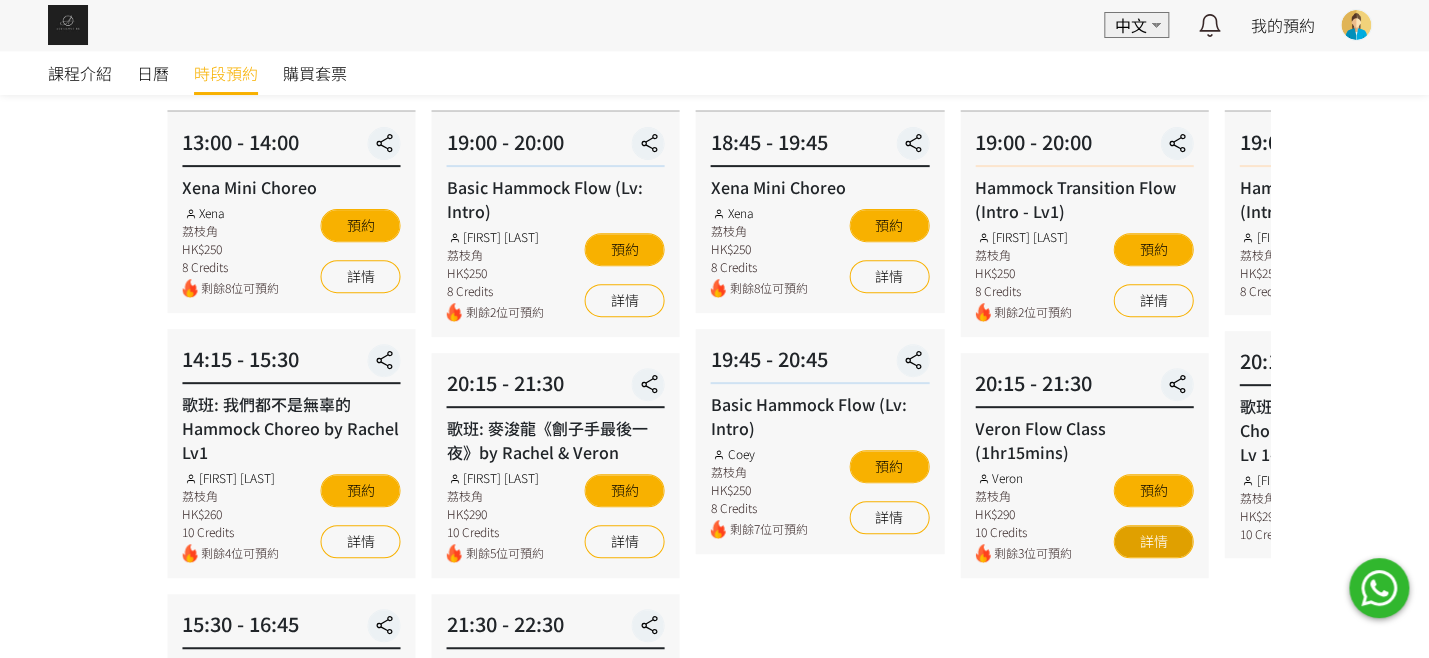 click on "詳情" at bounding box center (1153, 541) 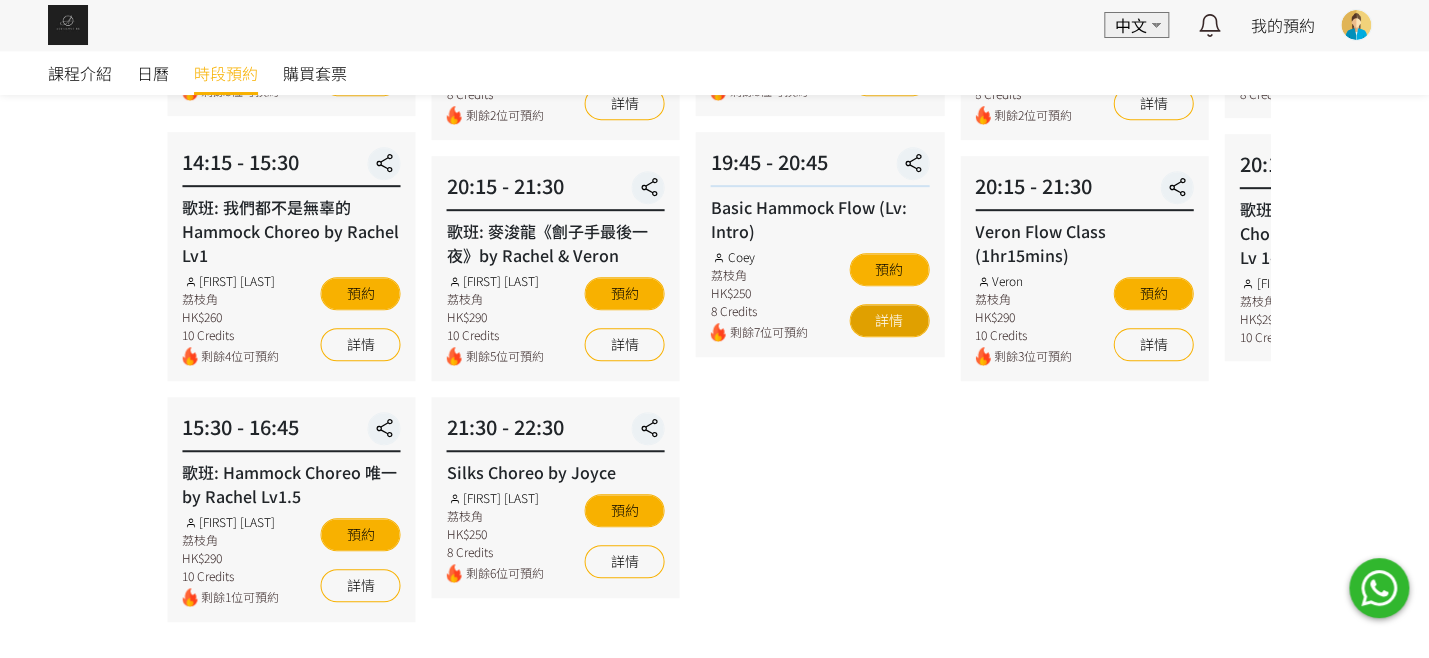 scroll, scrollTop: 400, scrollLeft: 0, axis: vertical 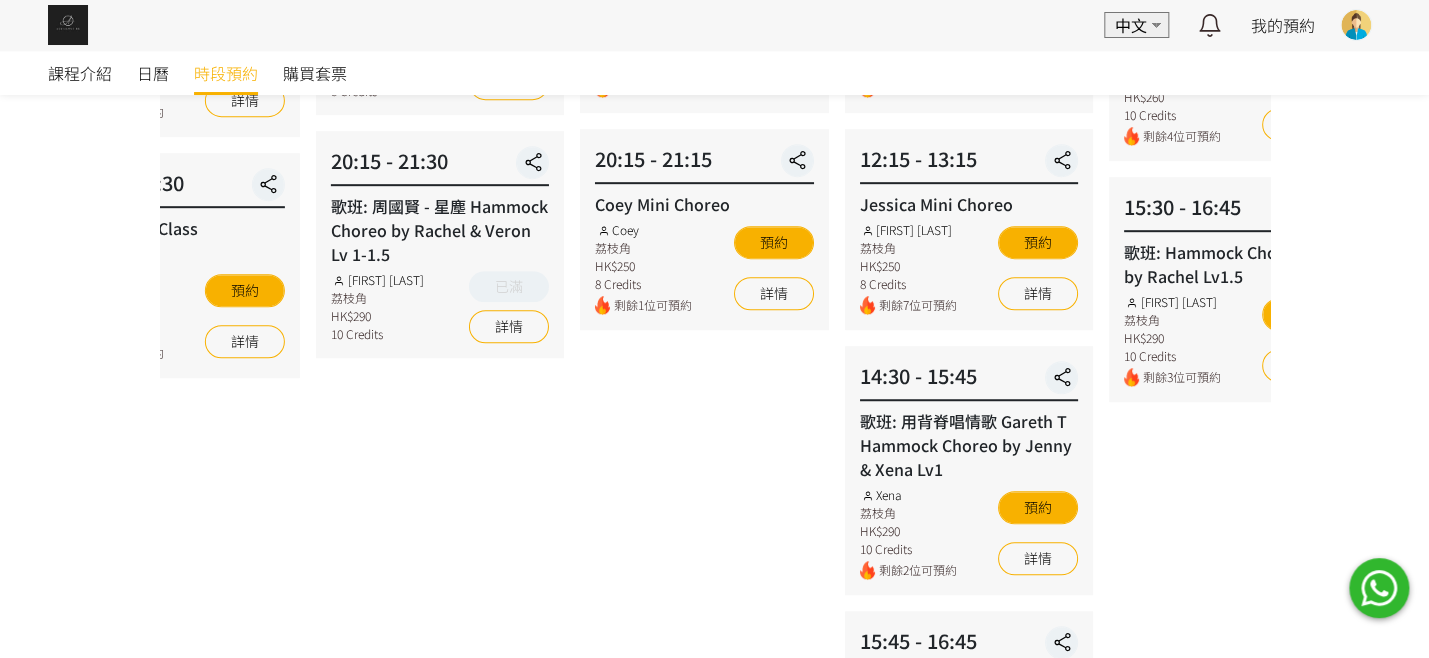 click on "20:15 - 21:30
Veron Flow Class (1hr15mins)
Veron
荔枝角
HK$290
10 Credits
剩餘3位可預約
預約
詳情" at bounding box center (176, 265) 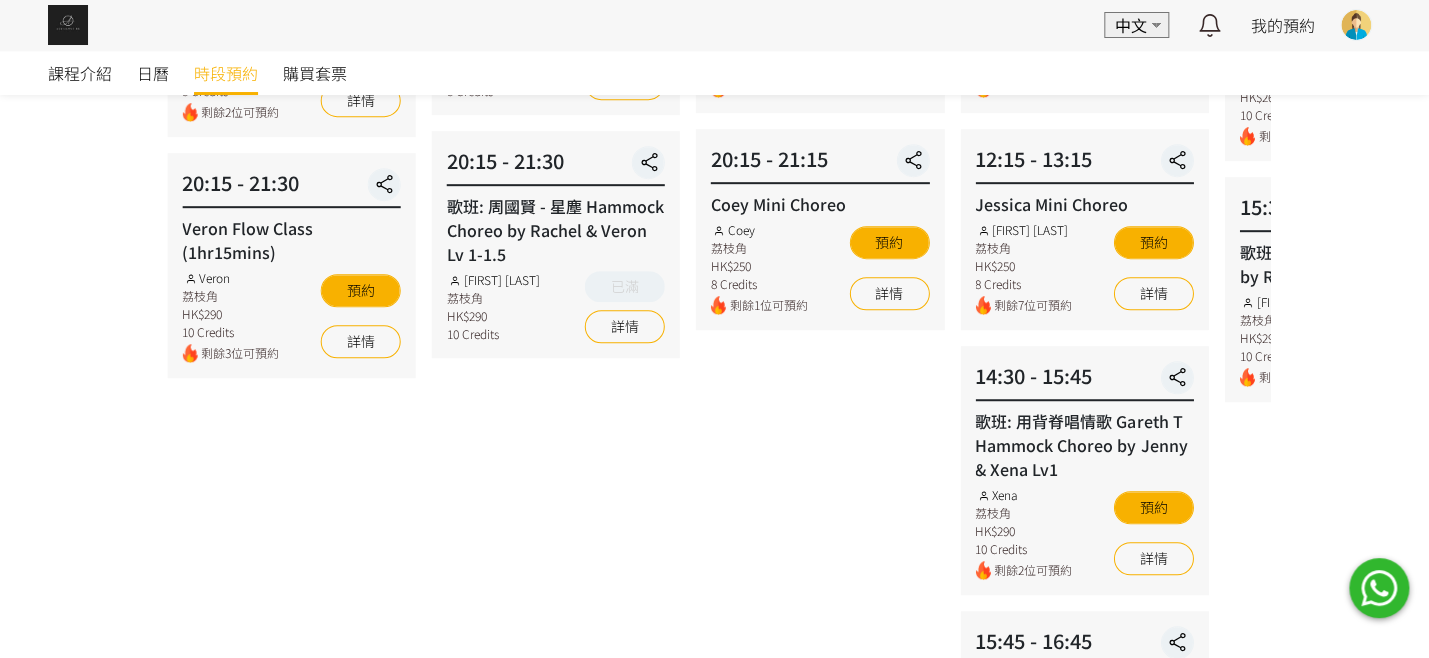 scroll, scrollTop: 300, scrollLeft: 0, axis: vertical 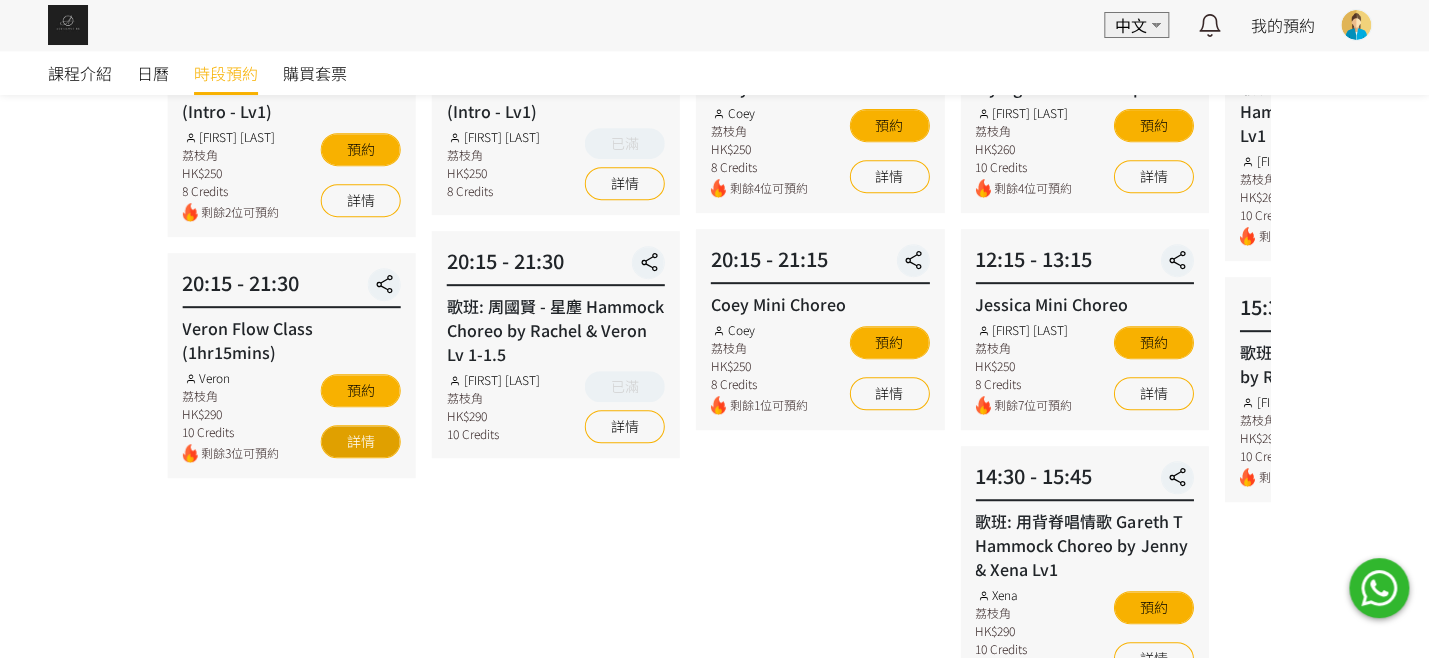click on "詳情" at bounding box center [361, 441] 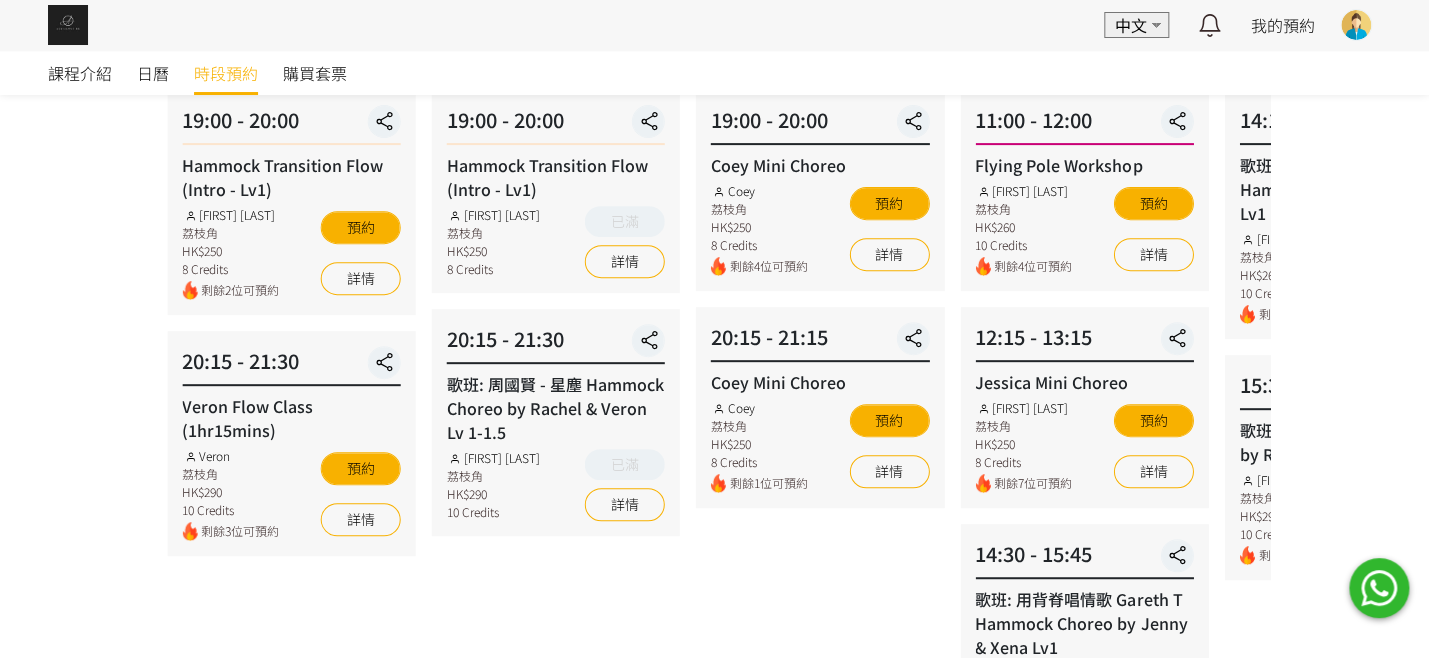 scroll, scrollTop: 0, scrollLeft: 0, axis: both 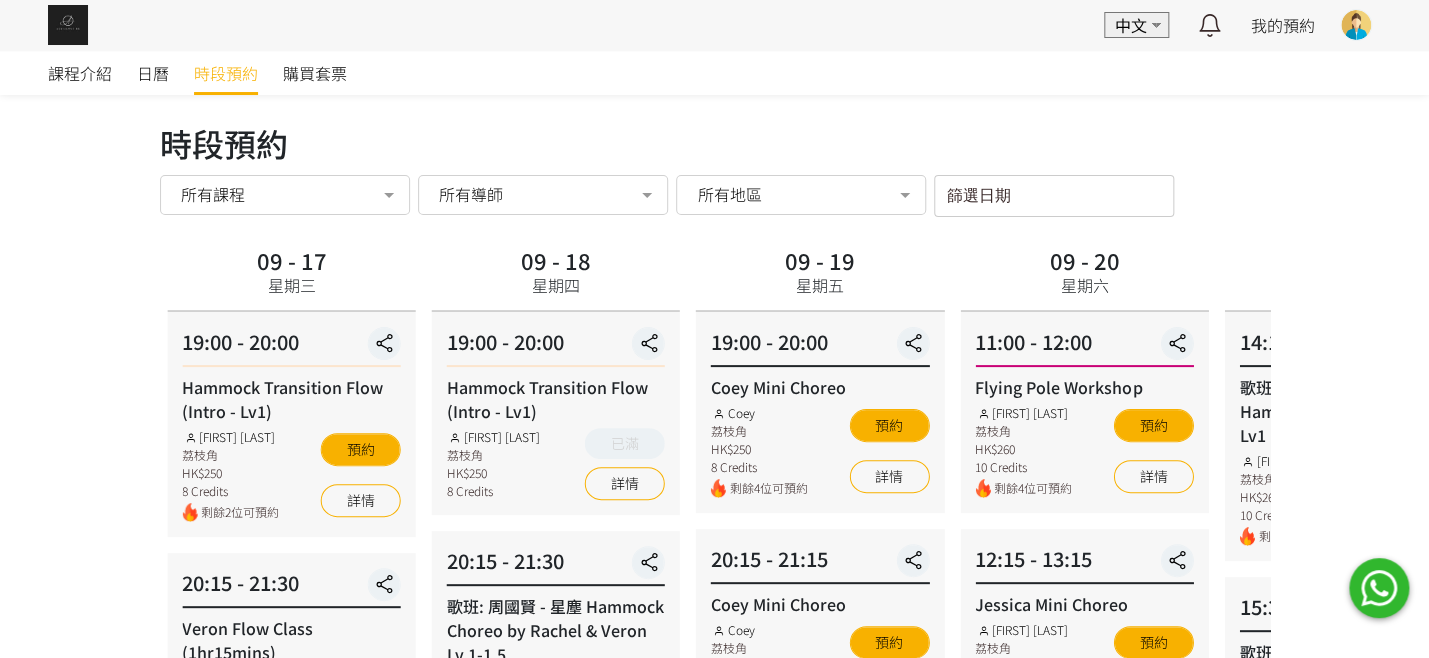 click at bounding box center (68, 25) 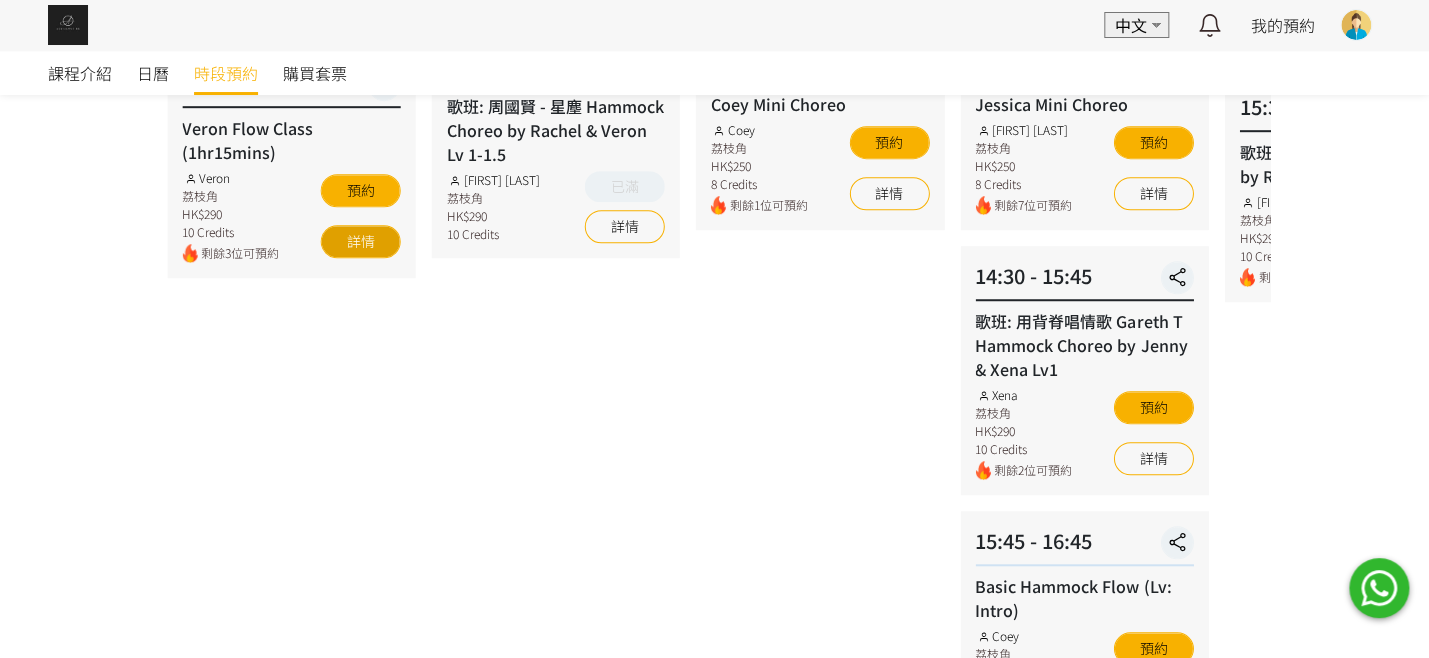 click on "詳情" at bounding box center (361, 241) 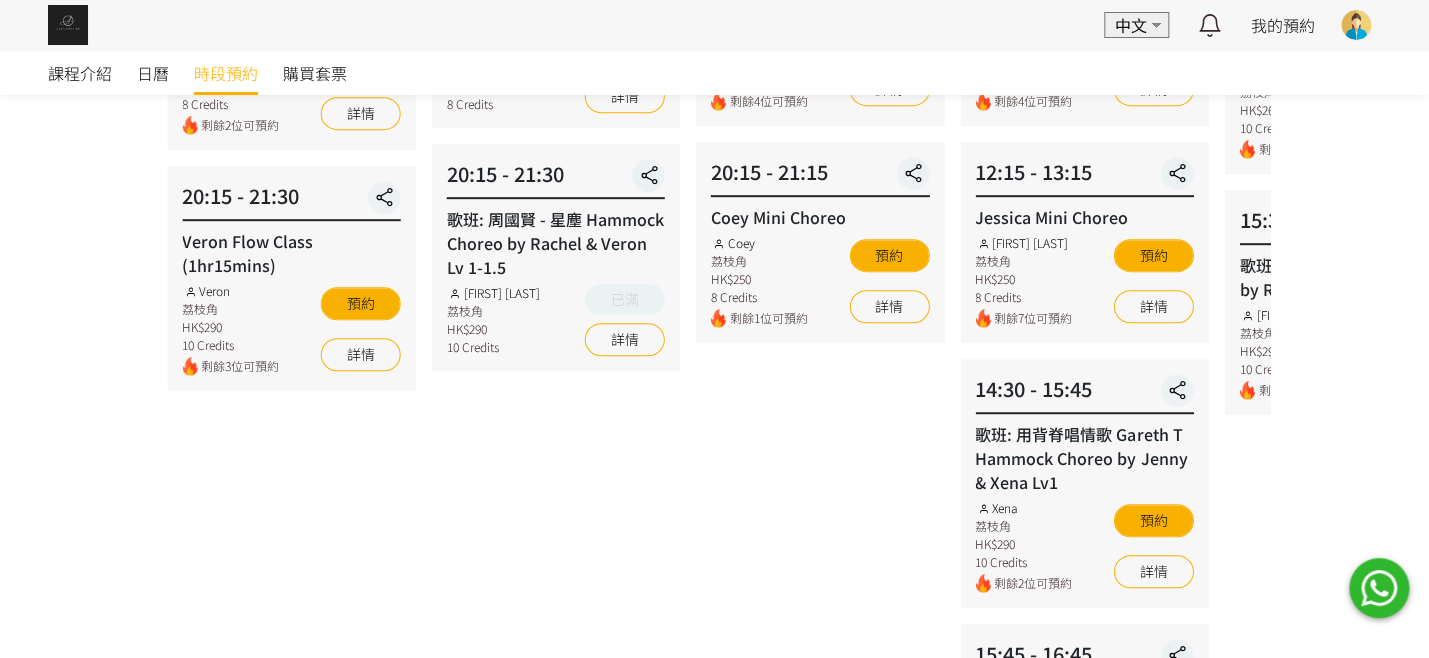 scroll, scrollTop: 0, scrollLeft: 0, axis: both 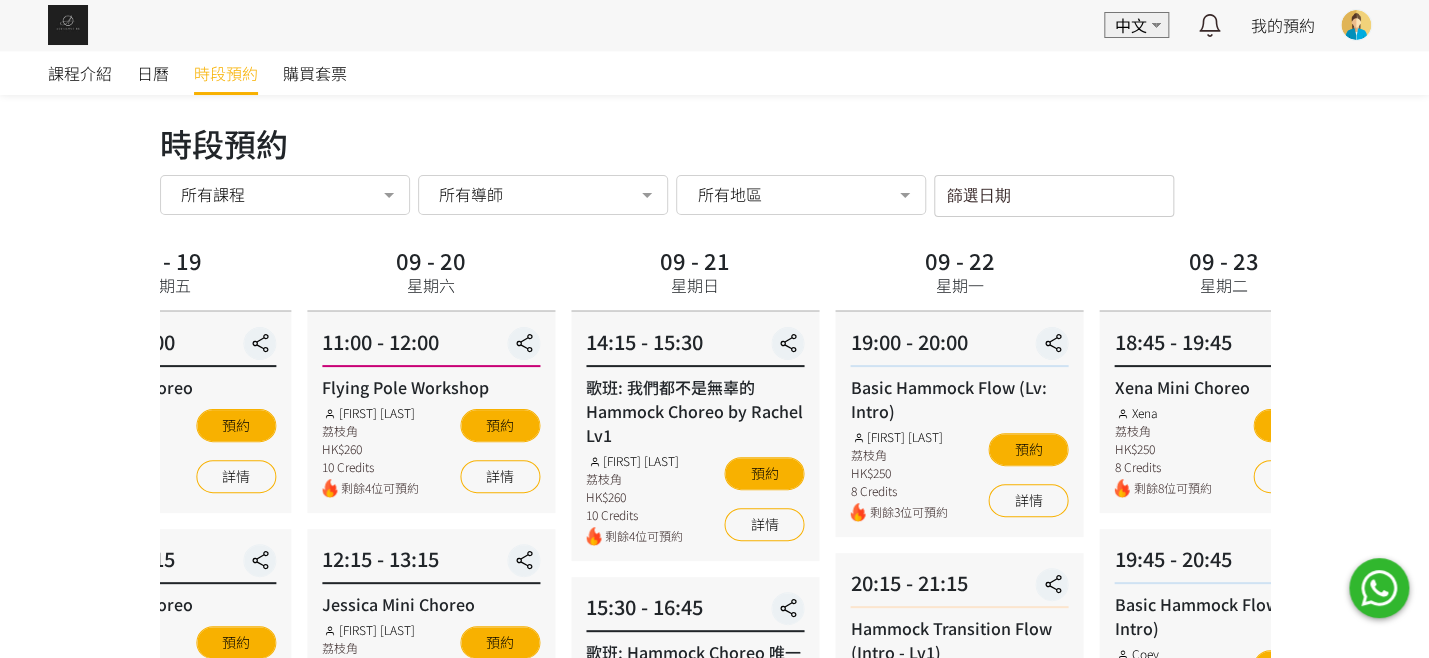 click on "11:00 - 12:00
Flying Pole Workshop
Tracy
荔枝角
HK$260
10 Credits
剩餘4位可預約
預約
詳情" at bounding box center [431, 412] 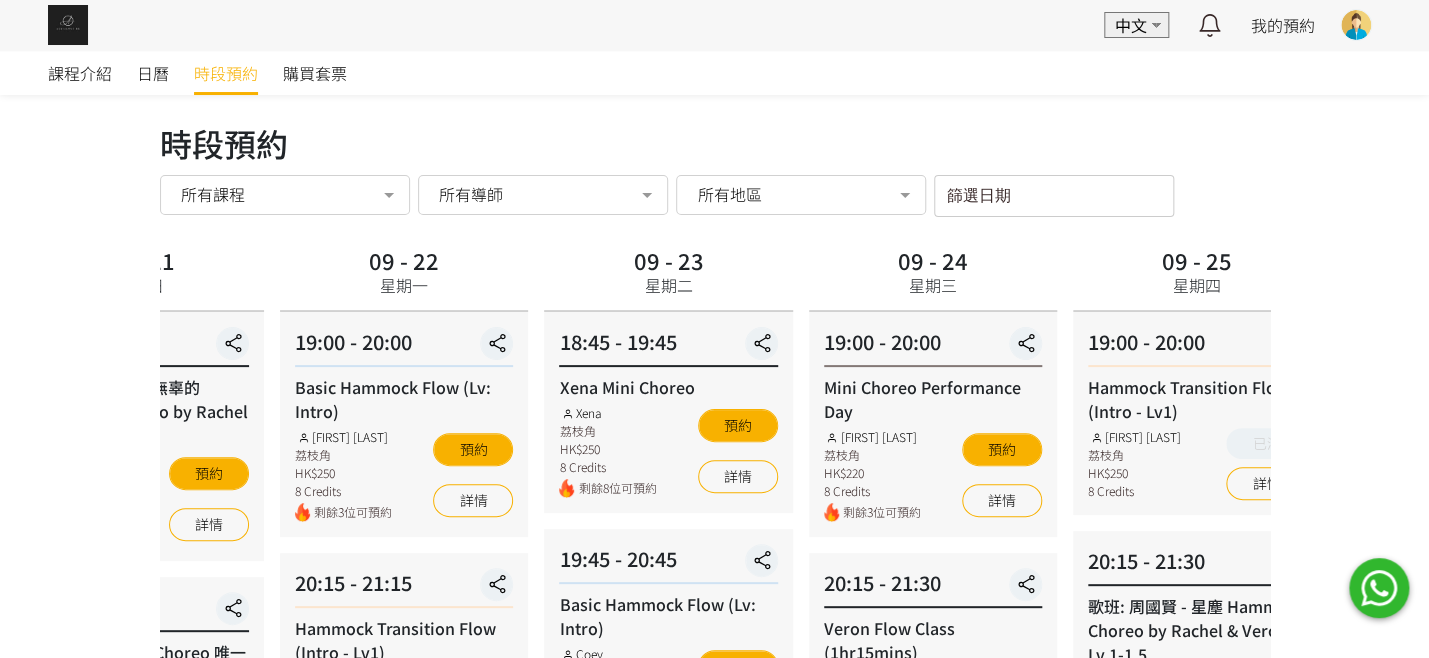 click on "19:00 - 20:00
Basic Hammock Flow (Lv: Intro)
Rachel Ng
荔枝角
HK$250
8 Credits
剩餘3位可預約
預約
詳情" at bounding box center [404, 424] 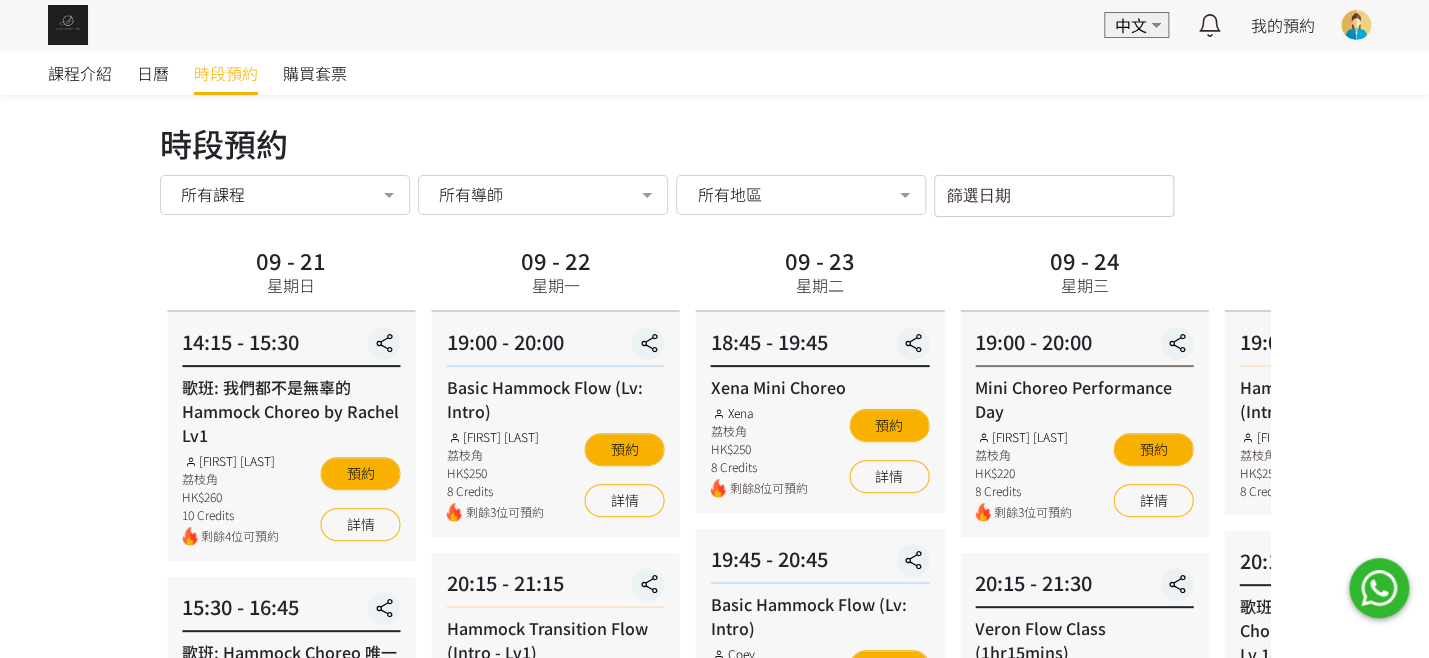scroll, scrollTop: 193, scrollLeft: 0, axis: vertical 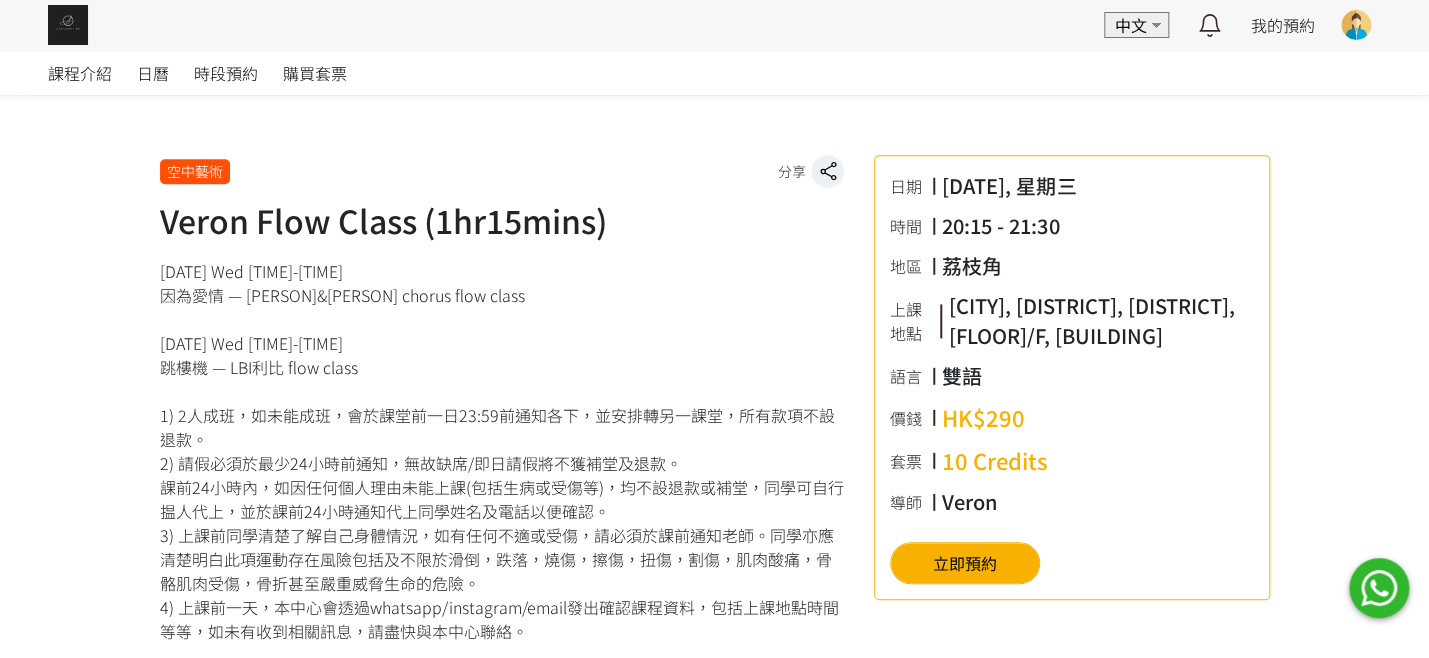 drag, startPoint x: 156, startPoint y: 278, endPoint x: 594, endPoint y: 386, distance: 451.11862 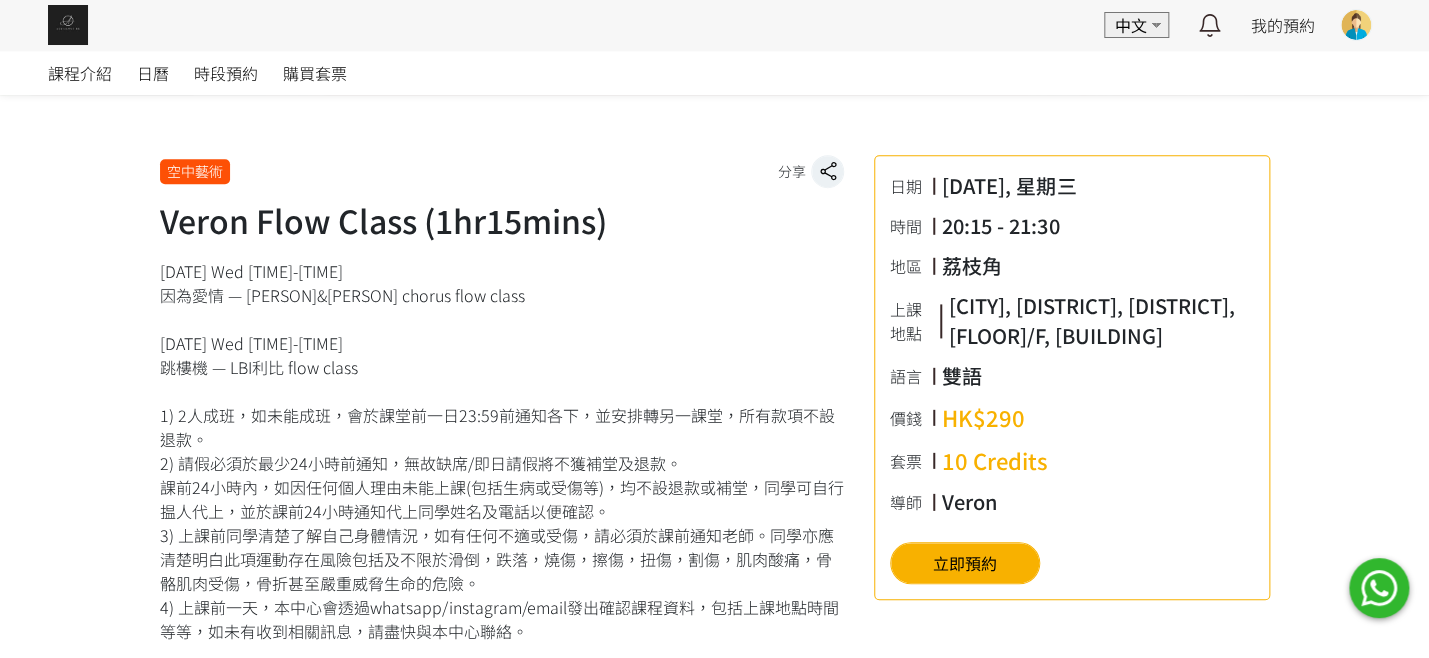 drag, startPoint x: 511, startPoint y: 313, endPoint x: 150, endPoint y: 270, distance: 363.5519 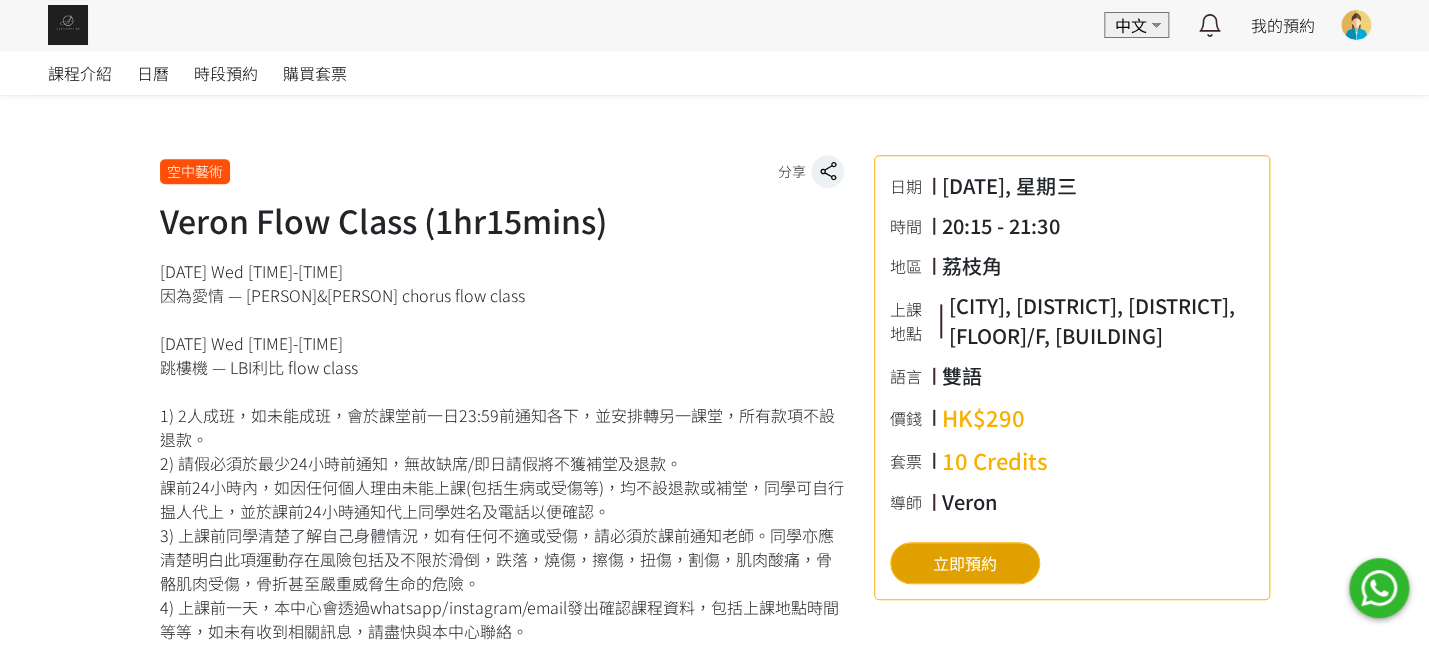 click on "立即預約" at bounding box center (965, 563) 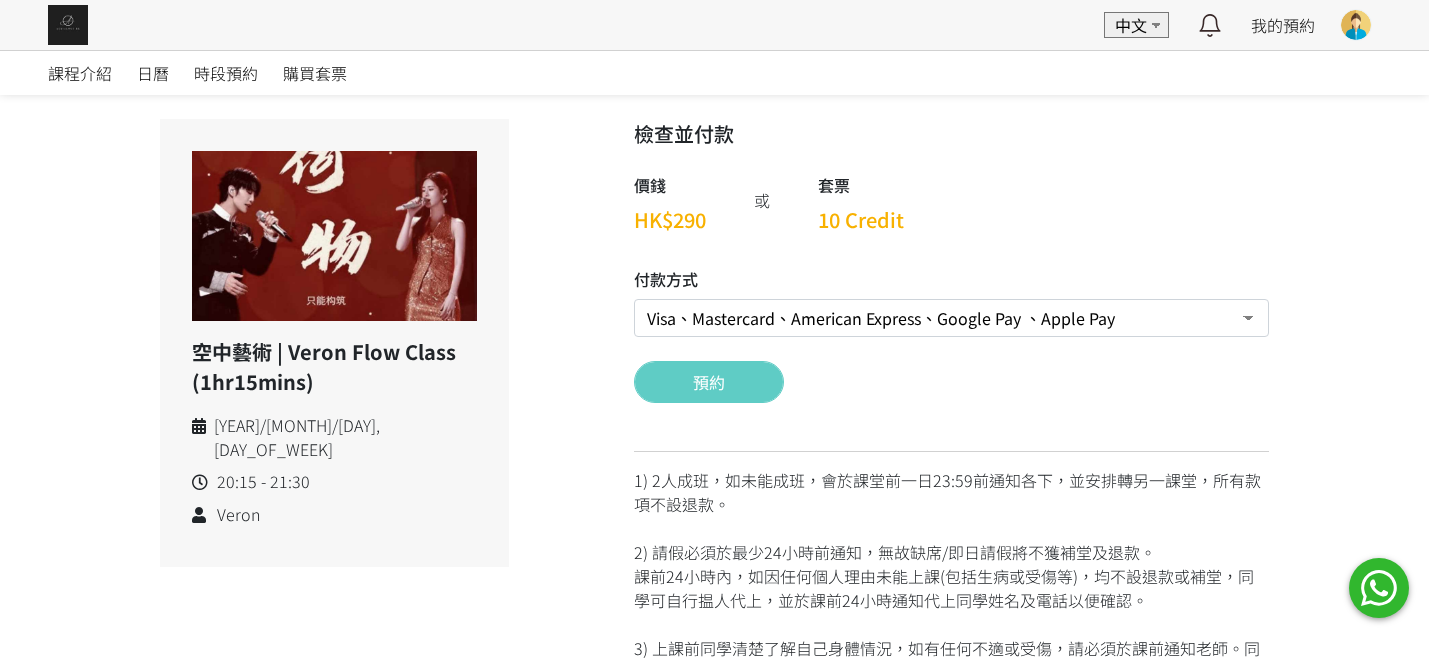 scroll, scrollTop: 0, scrollLeft: 0, axis: both 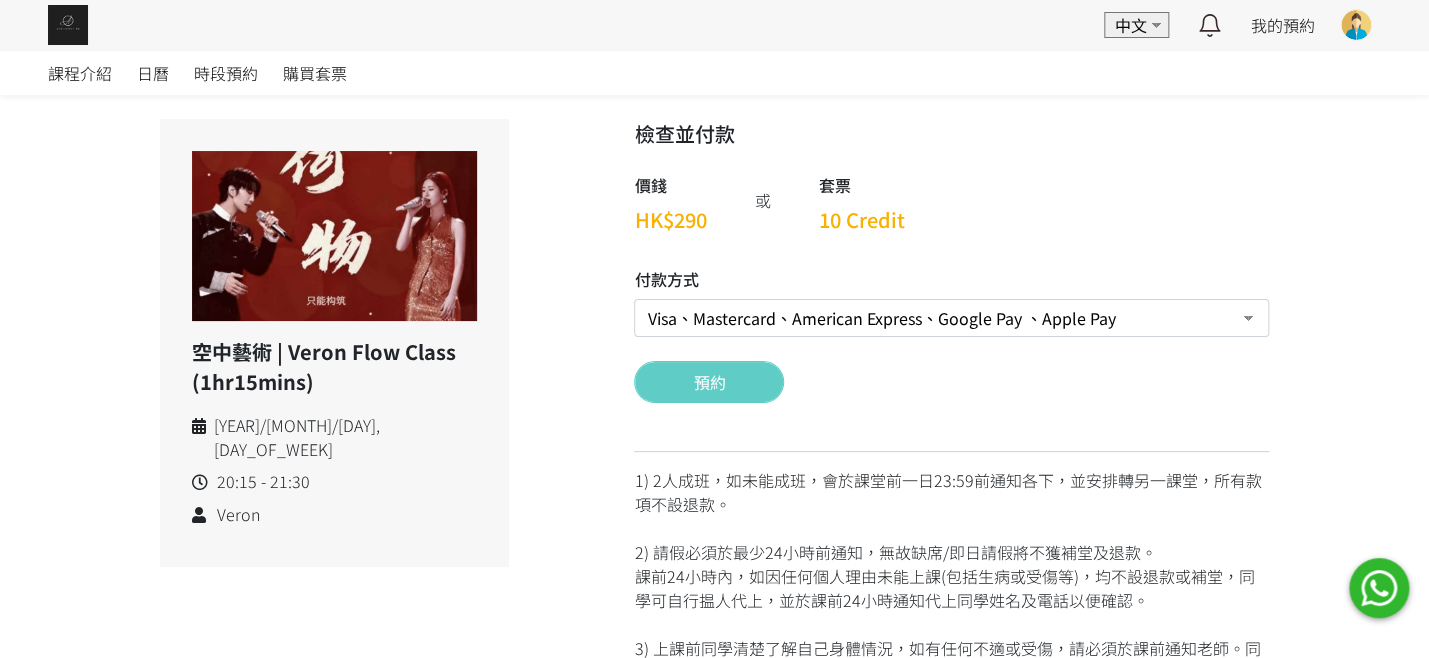 click on "Visa、Mastercard、American Express、Google Pay 、Apple Pay Credit 套票 (餘額 10 Credit） 轉數快FPS及銀行轉帳" at bounding box center [951, 318] 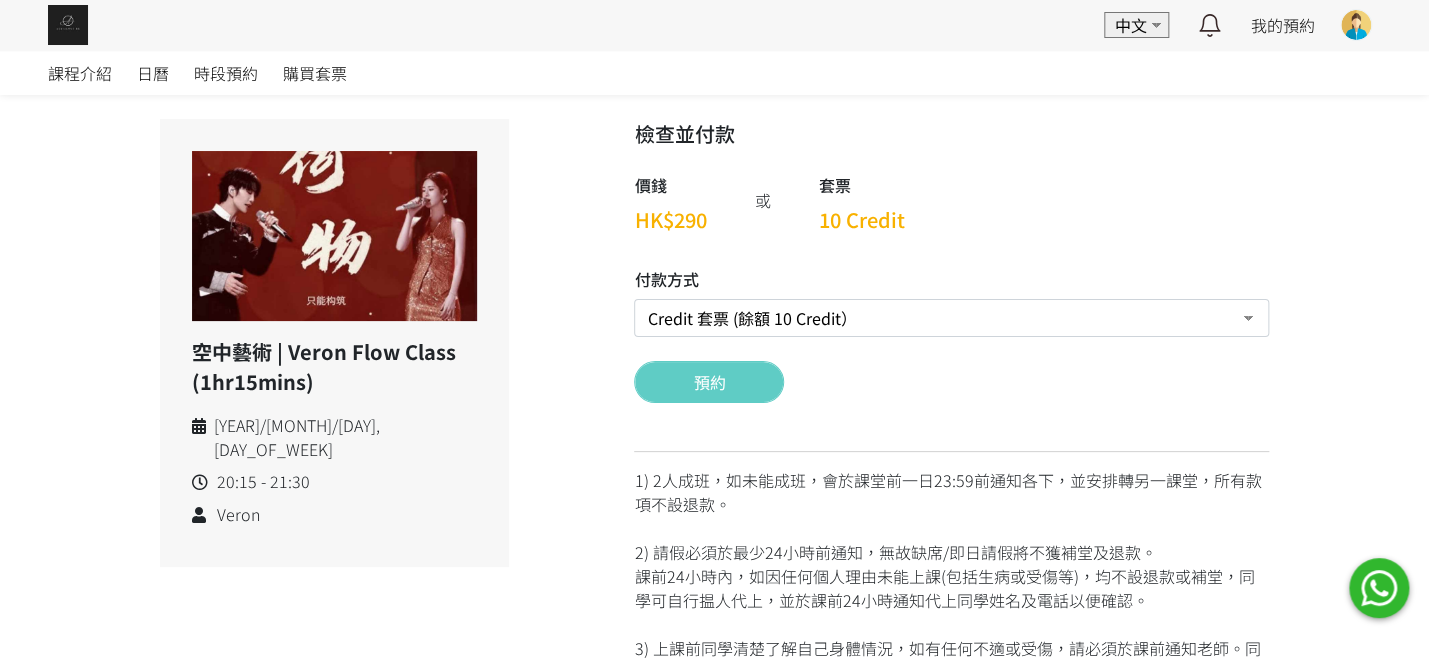 click on "預約" at bounding box center [709, 382] 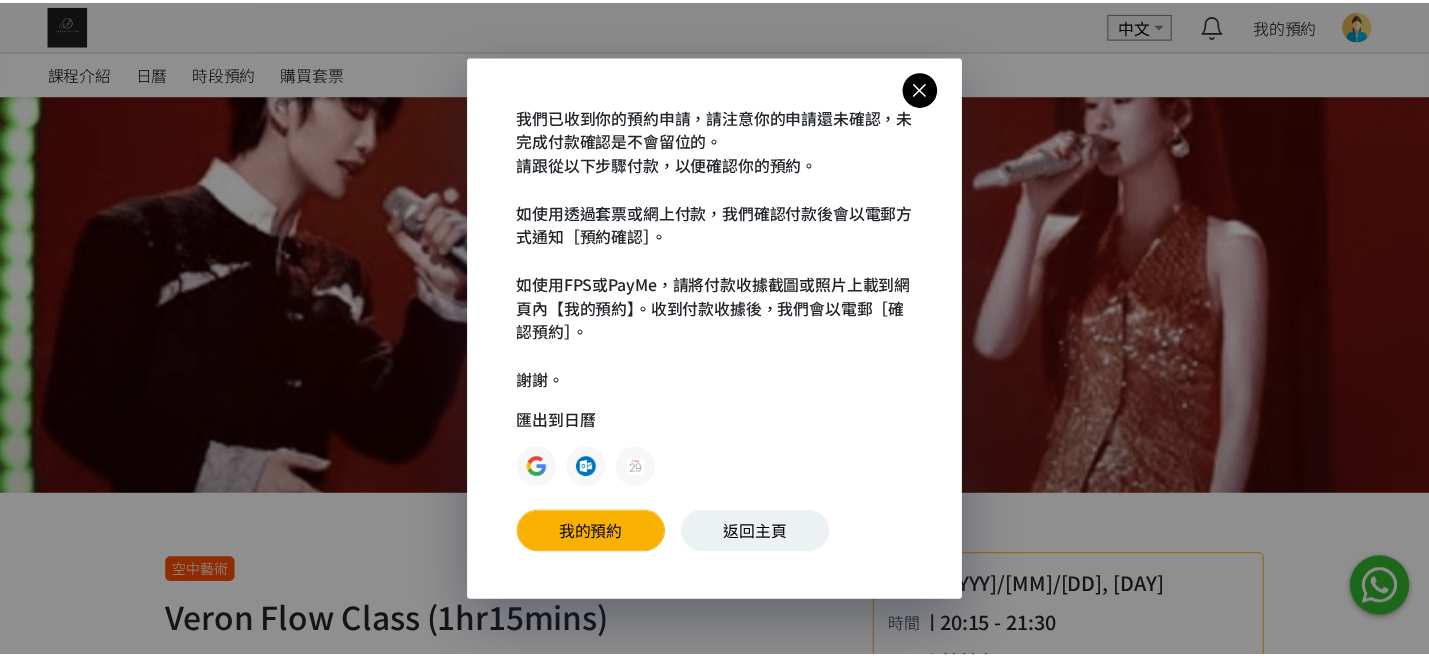 scroll, scrollTop: 0, scrollLeft: 0, axis: both 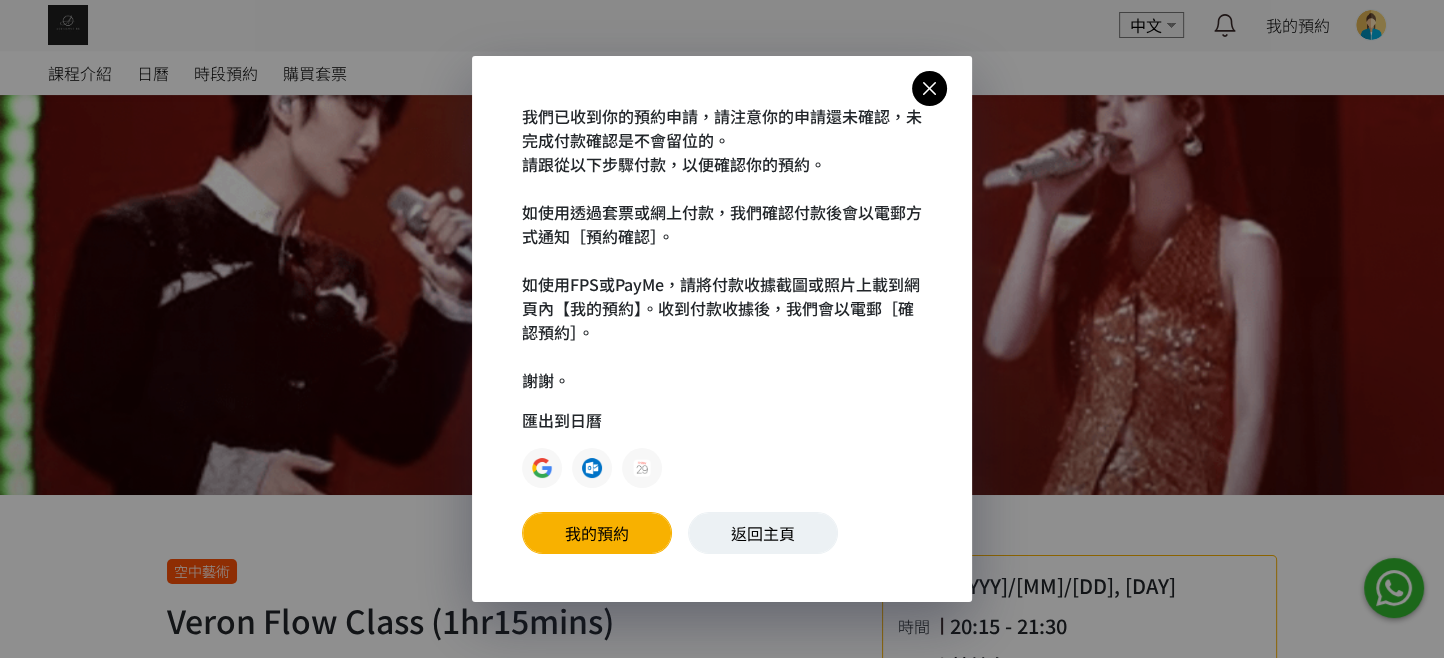drag, startPoint x: 943, startPoint y: 87, endPoint x: 867, endPoint y: 153, distance: 100.65784 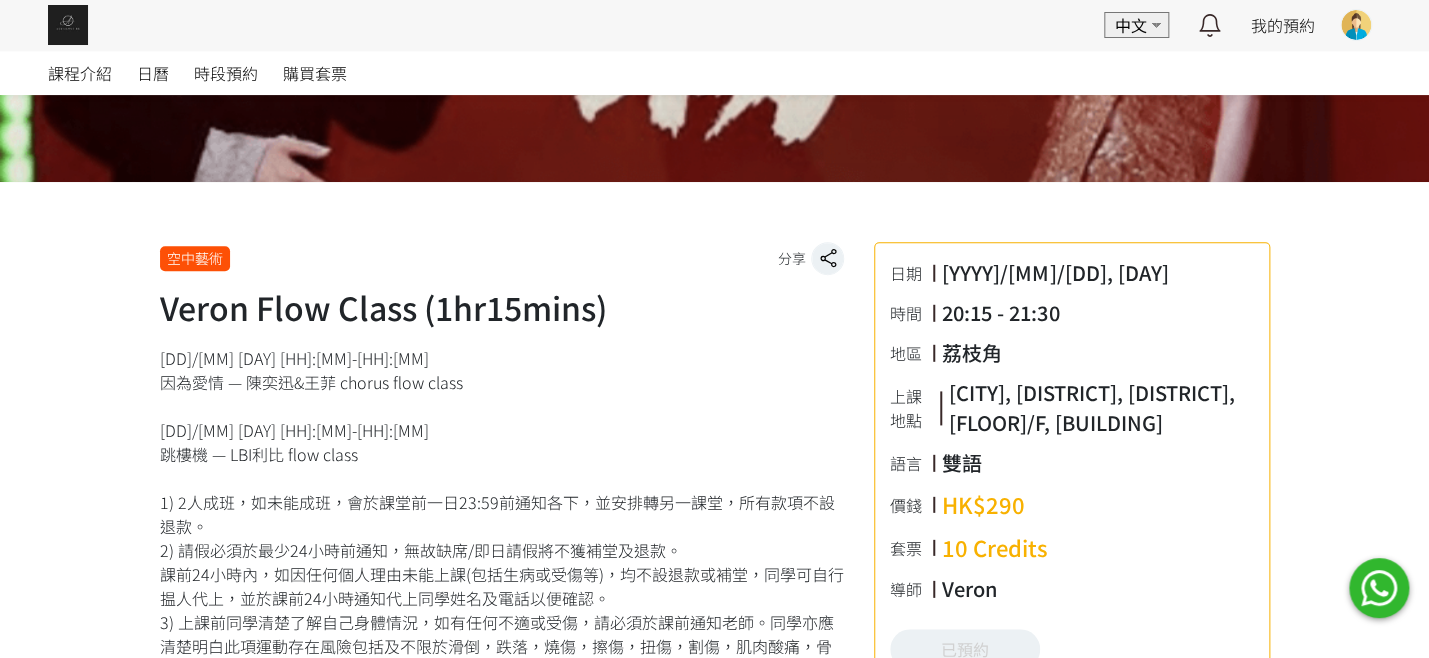 scroll, scrollTop: 400, scrollLeft: 0, axis: vertical 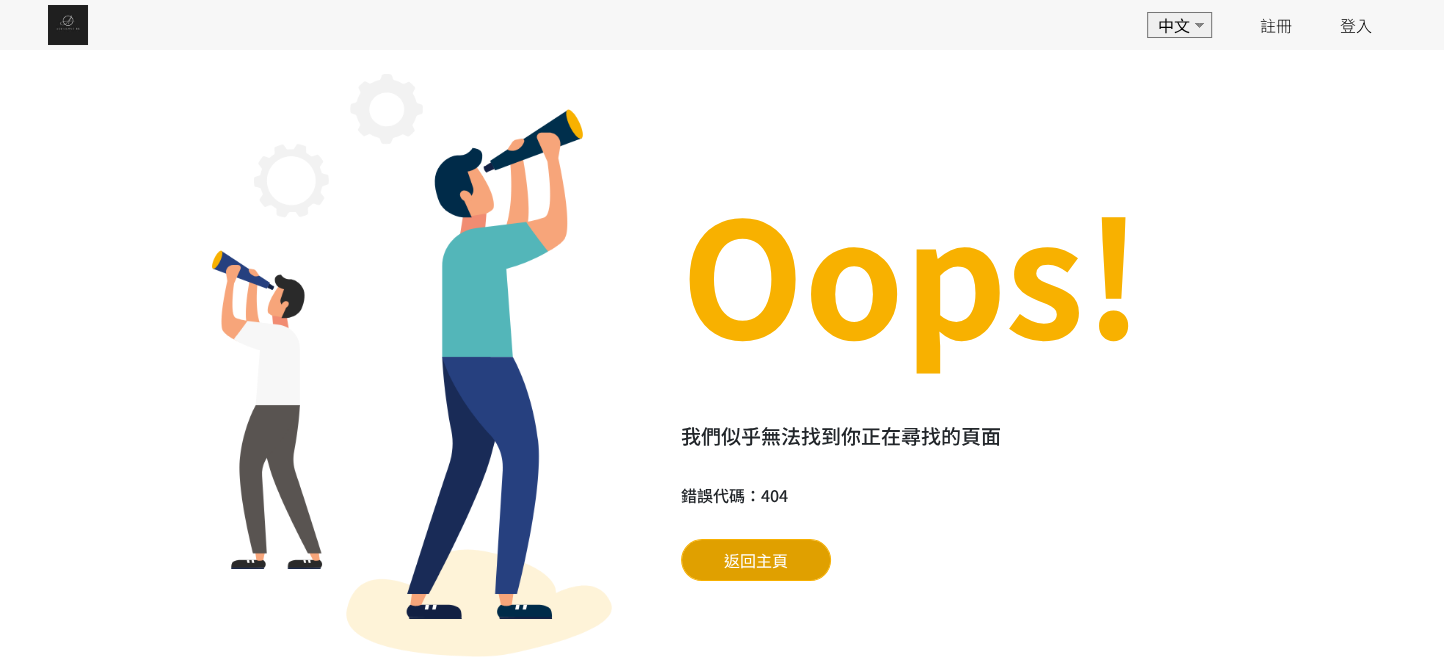 click on "返回主頁" at bounding box center (756, 560) 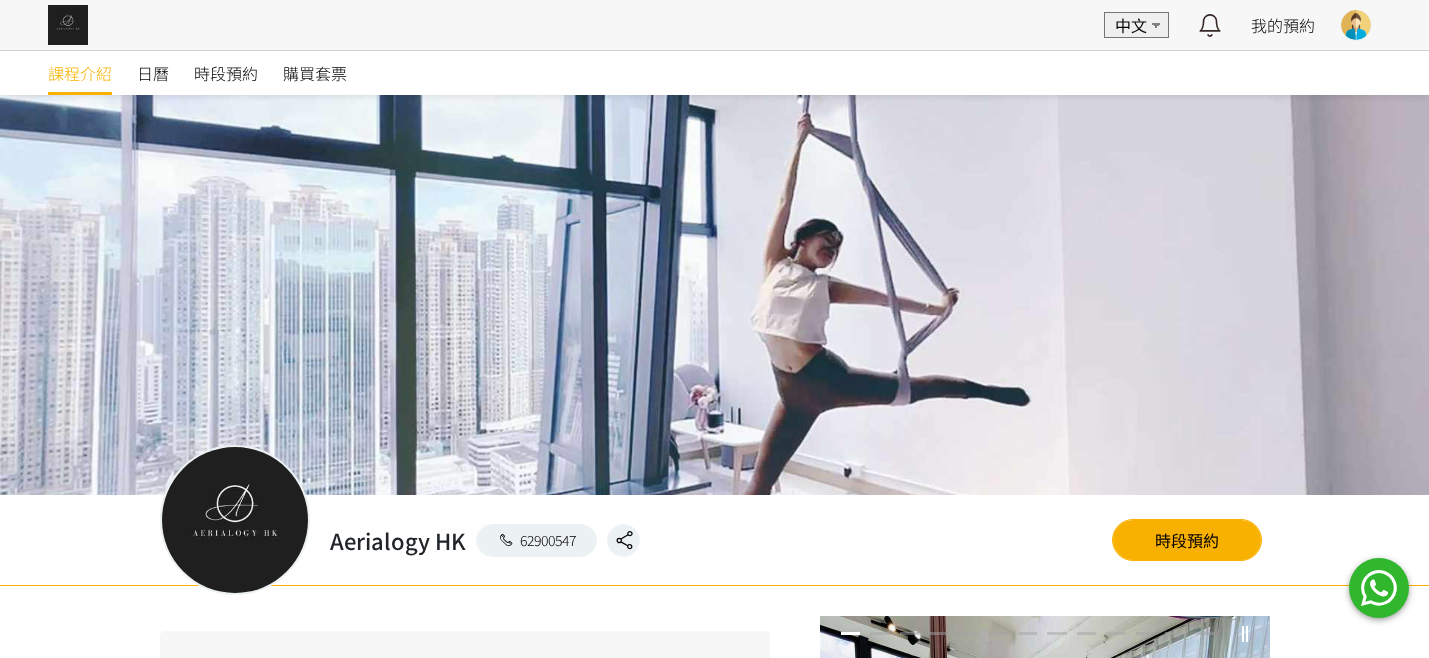 scroll, scrollTop: 0, scrollLeft: 0, axis: both 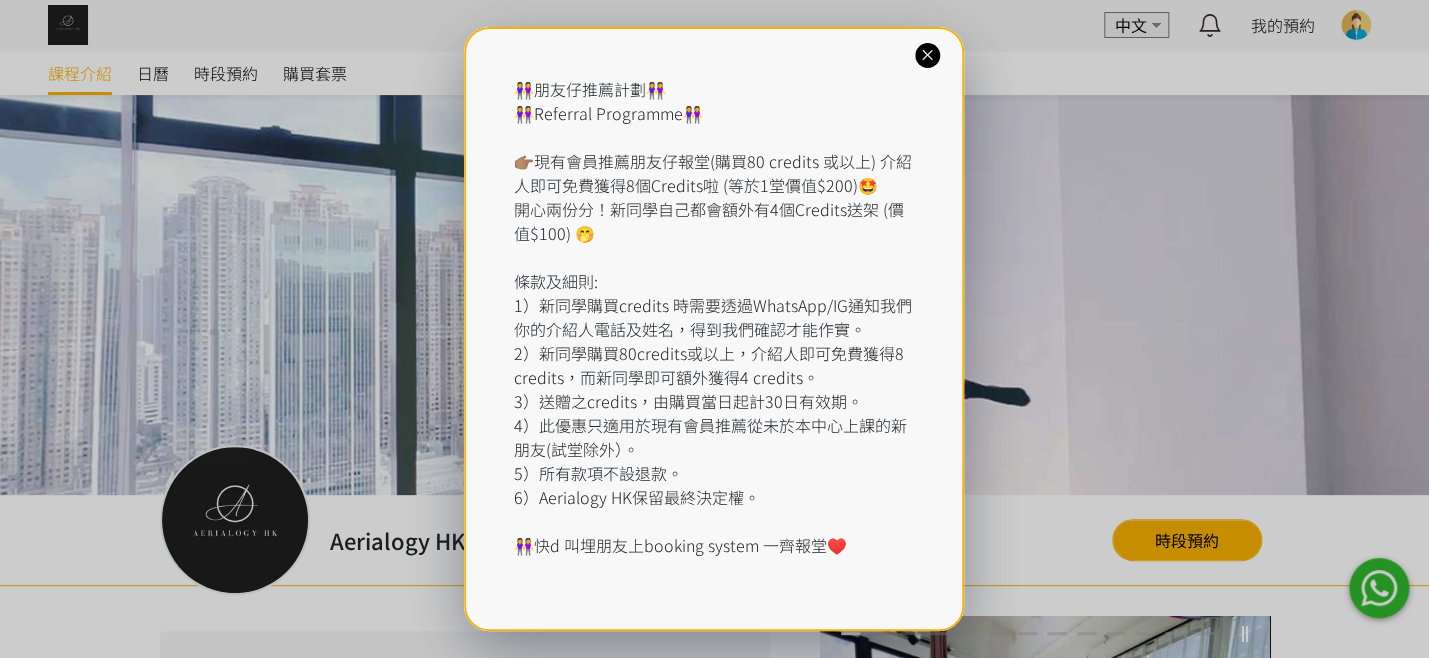 drag, startPoint x: 936, startPoint y: 60, endPoint x: 434, endPoint y: 94, distance: 503.1501 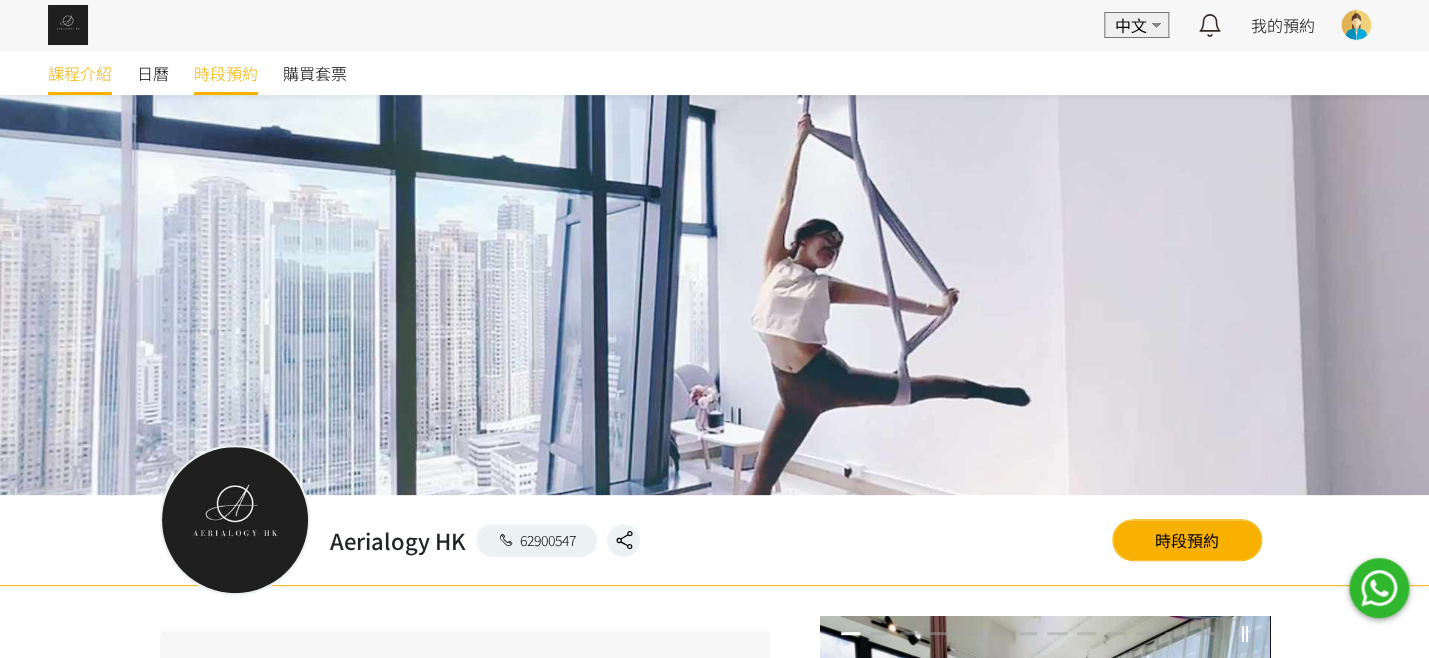 click on "時段預約" at bounding box center [226, 73] 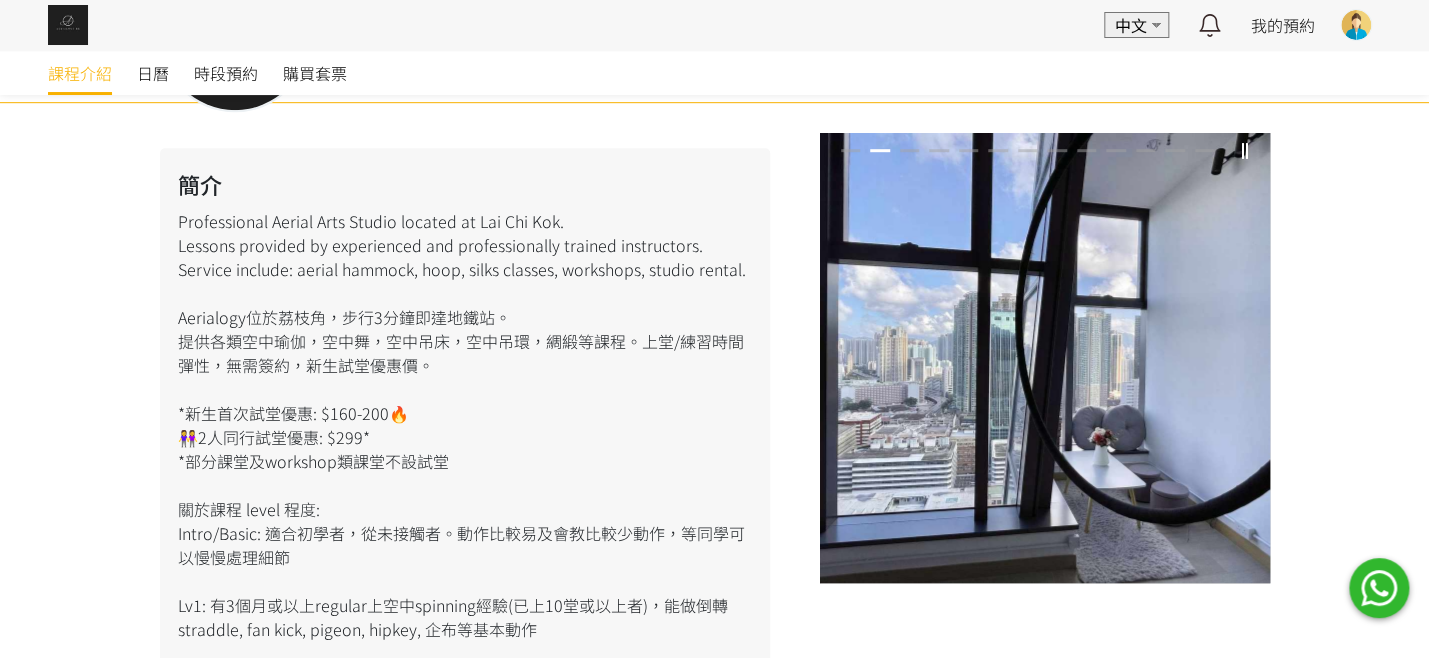 scroll, scrollTop: 500, scrollLeft: 0, axis: vertical 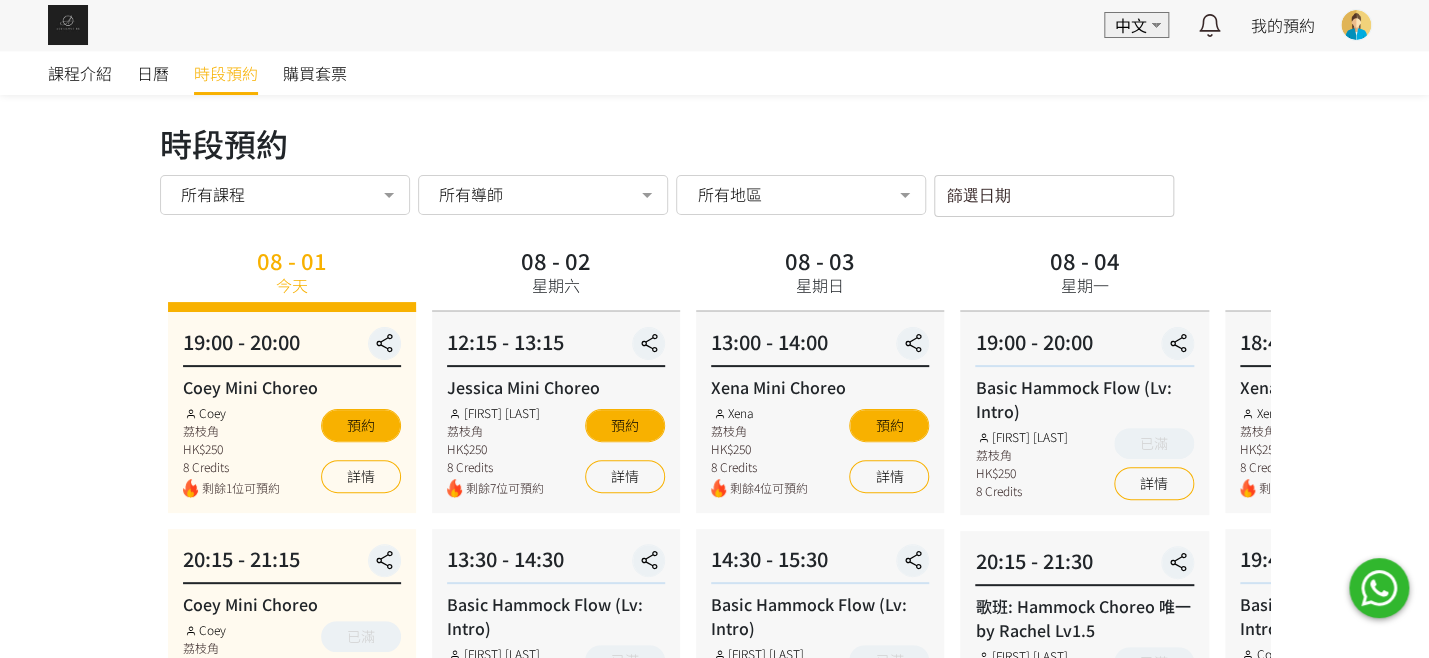 click on "篩選日期" at bounding box center [1054, 196] 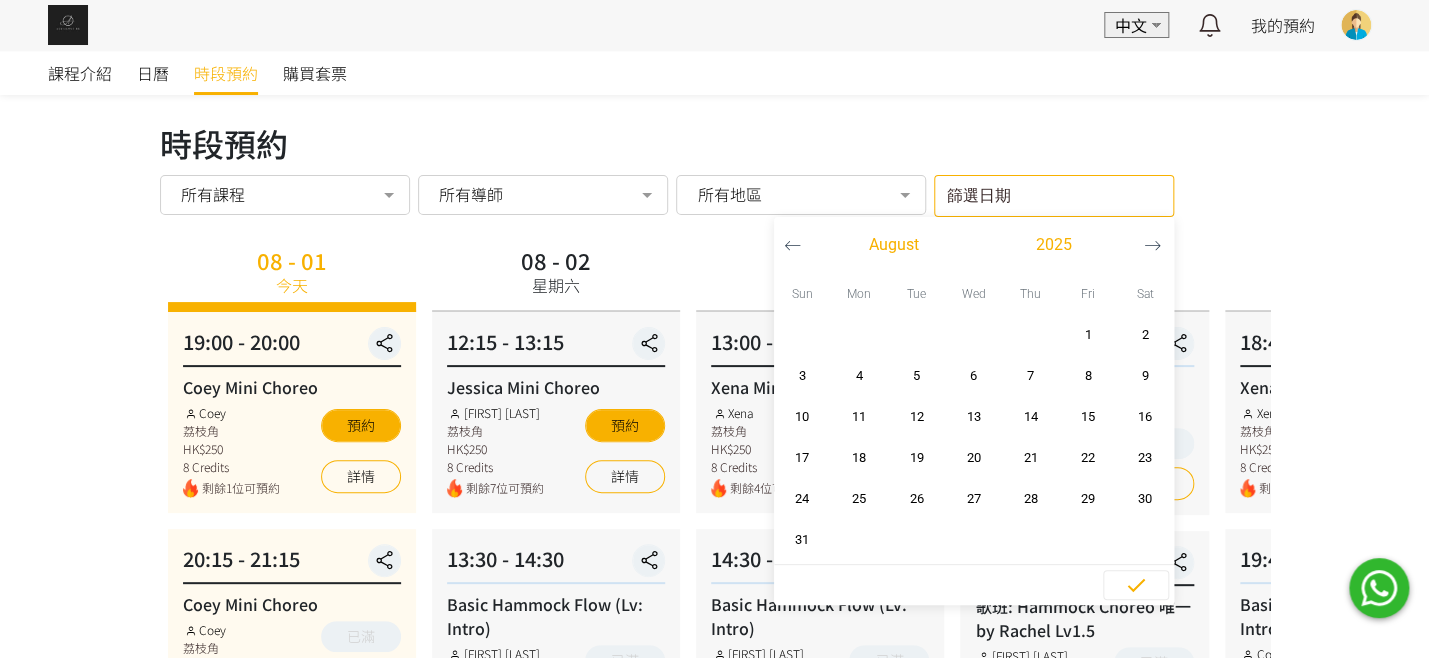 click 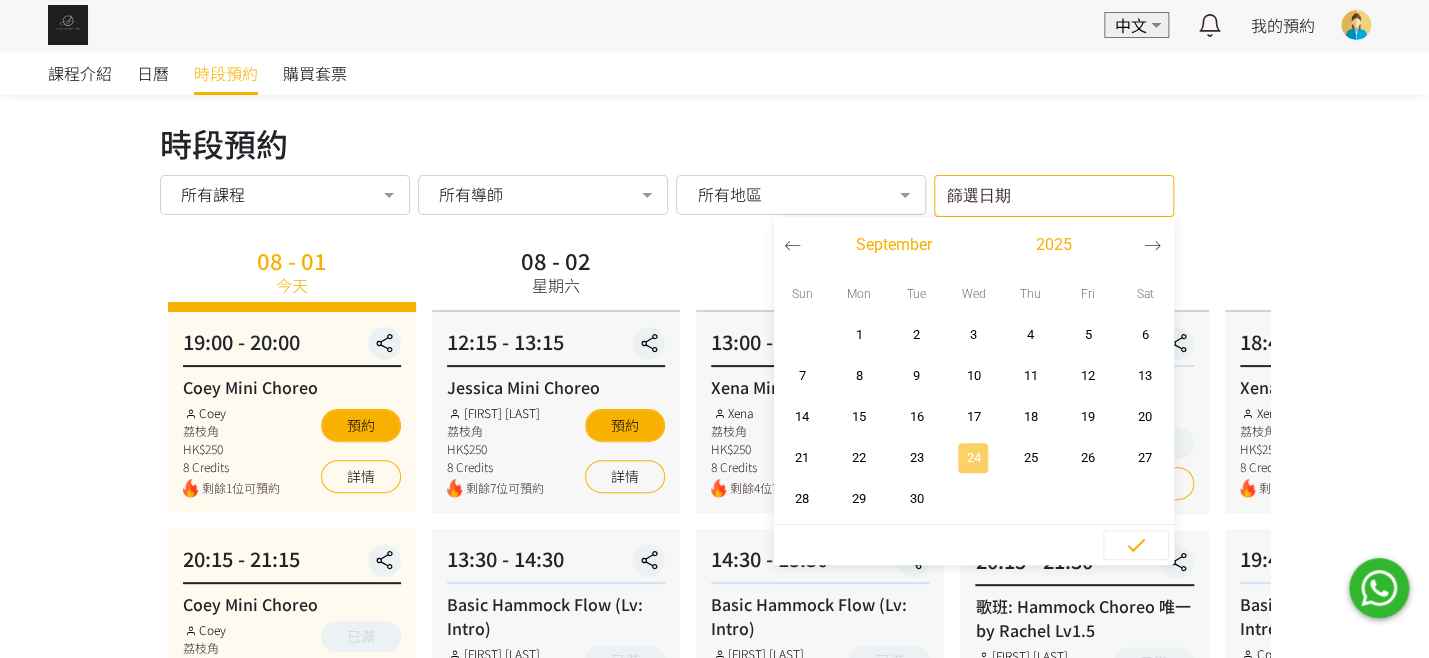 click on "24" at bounding box center (973, 458) 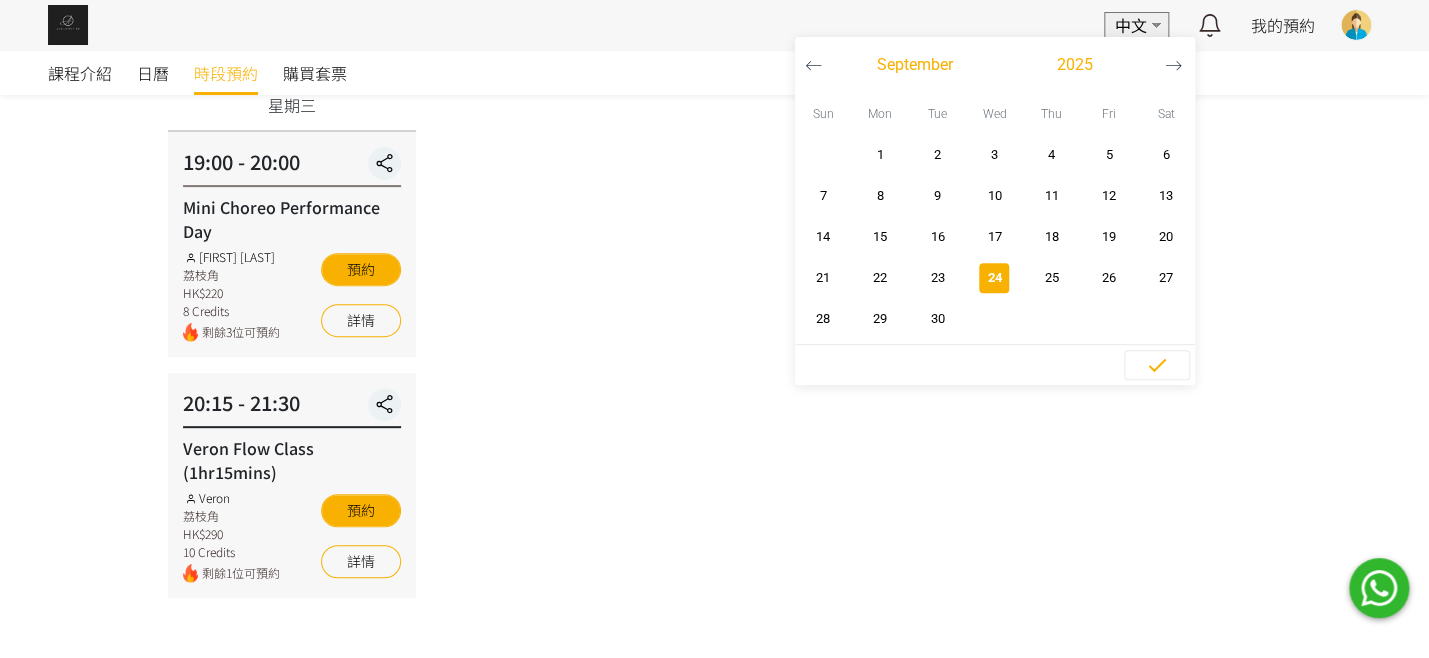 scroll, scrollTop: 132, scrollLeft: 0, axis: vertical 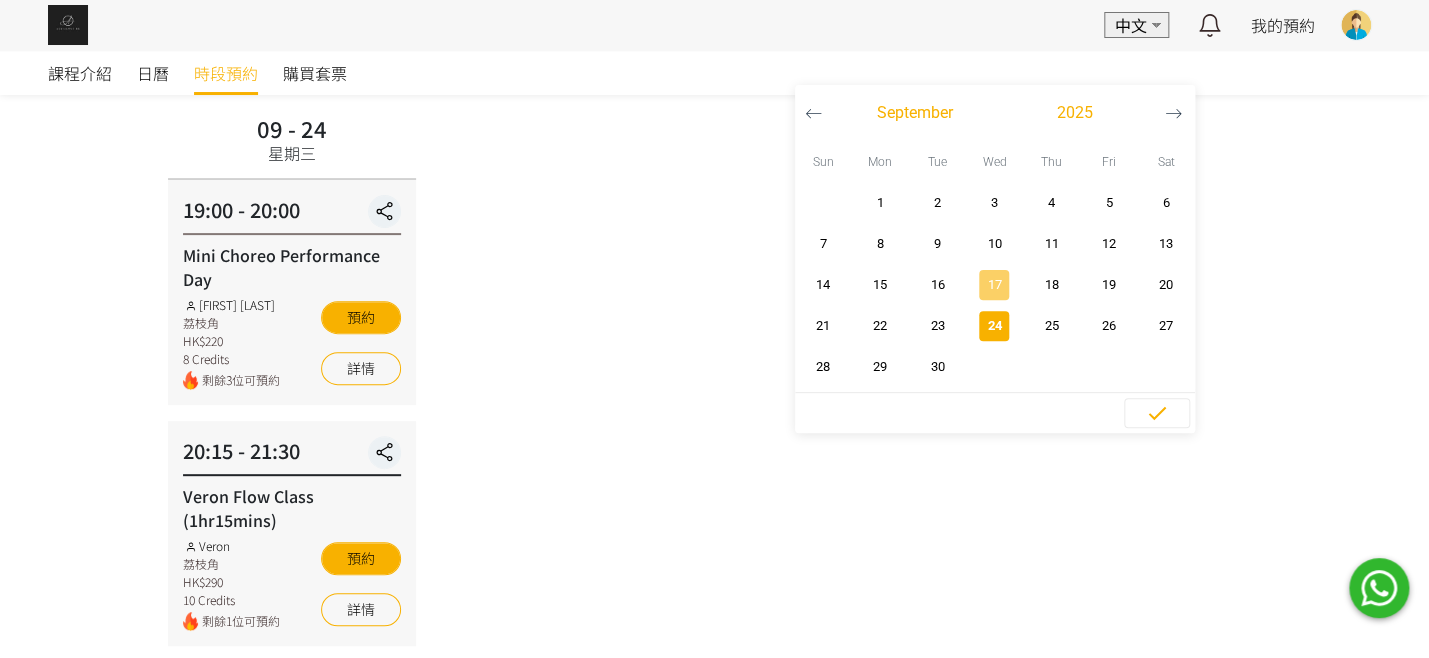 click at bounding box center (994, 285) 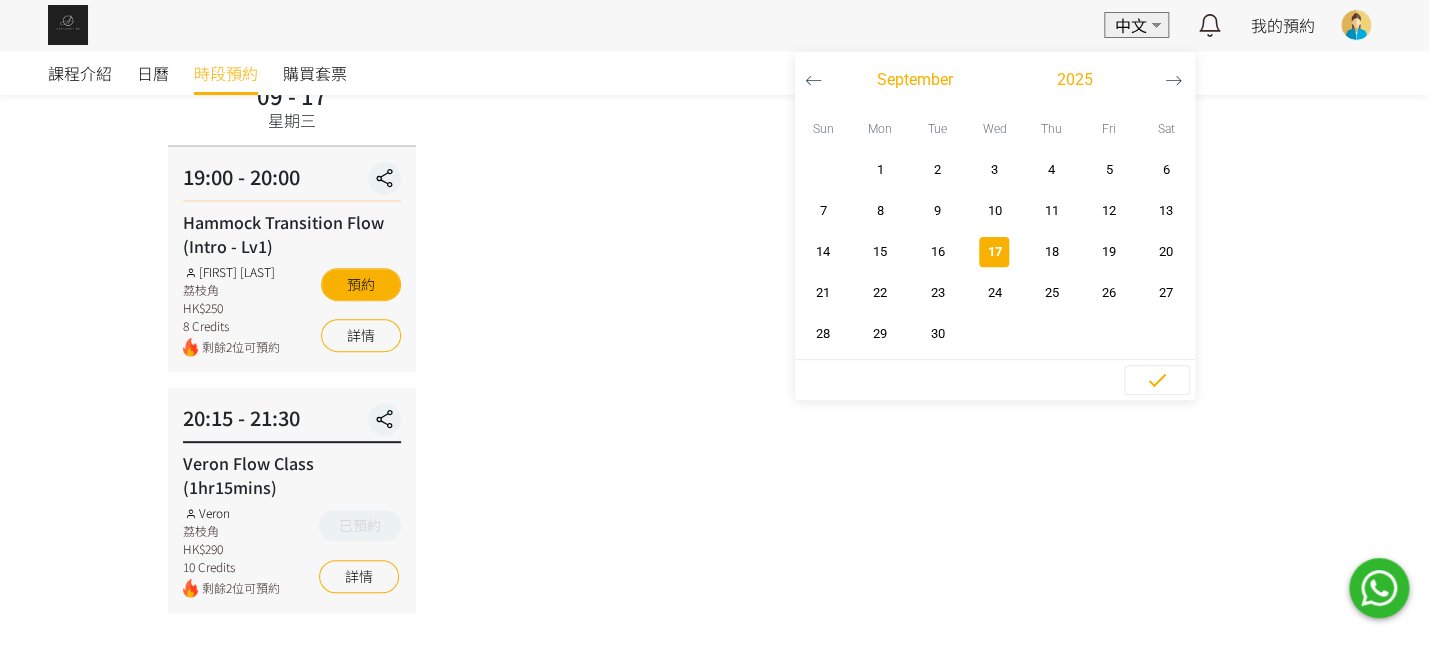scroll, scrollTop: 132, scrollLeft: 0, axis: vertical 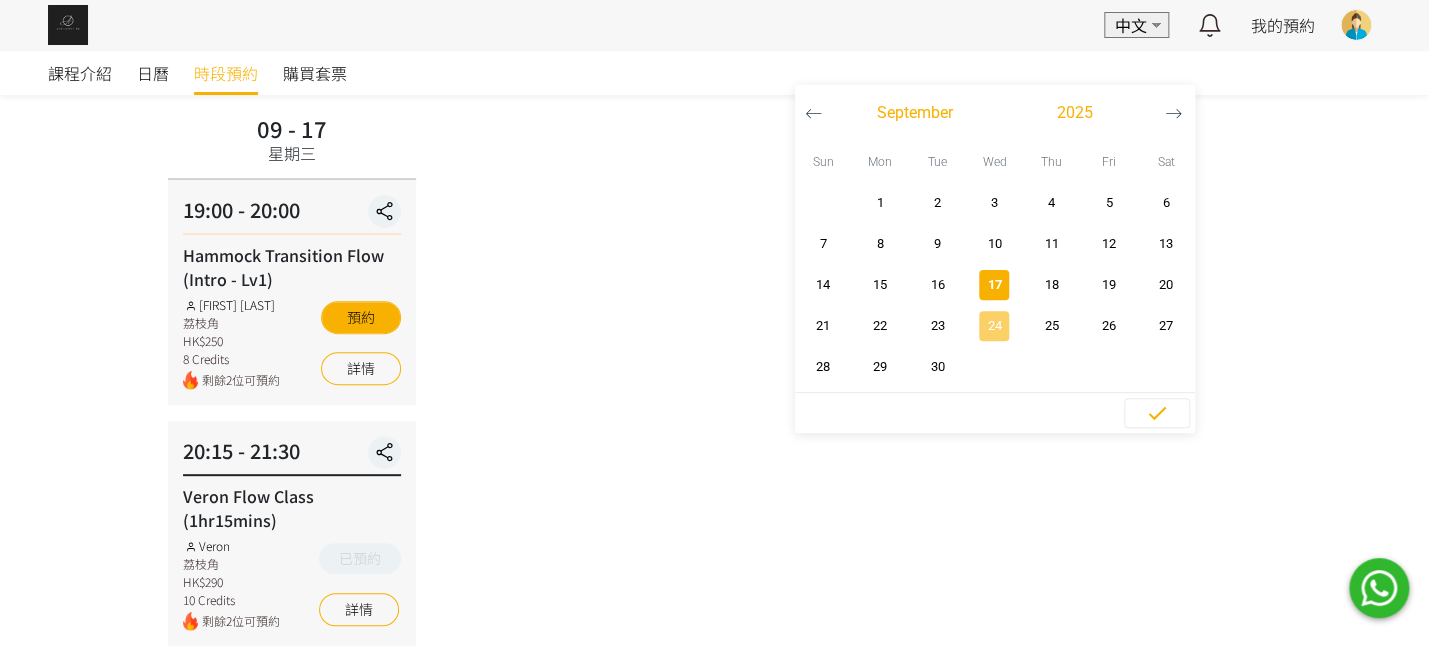 click on "24" at bounding box center [994, 326] 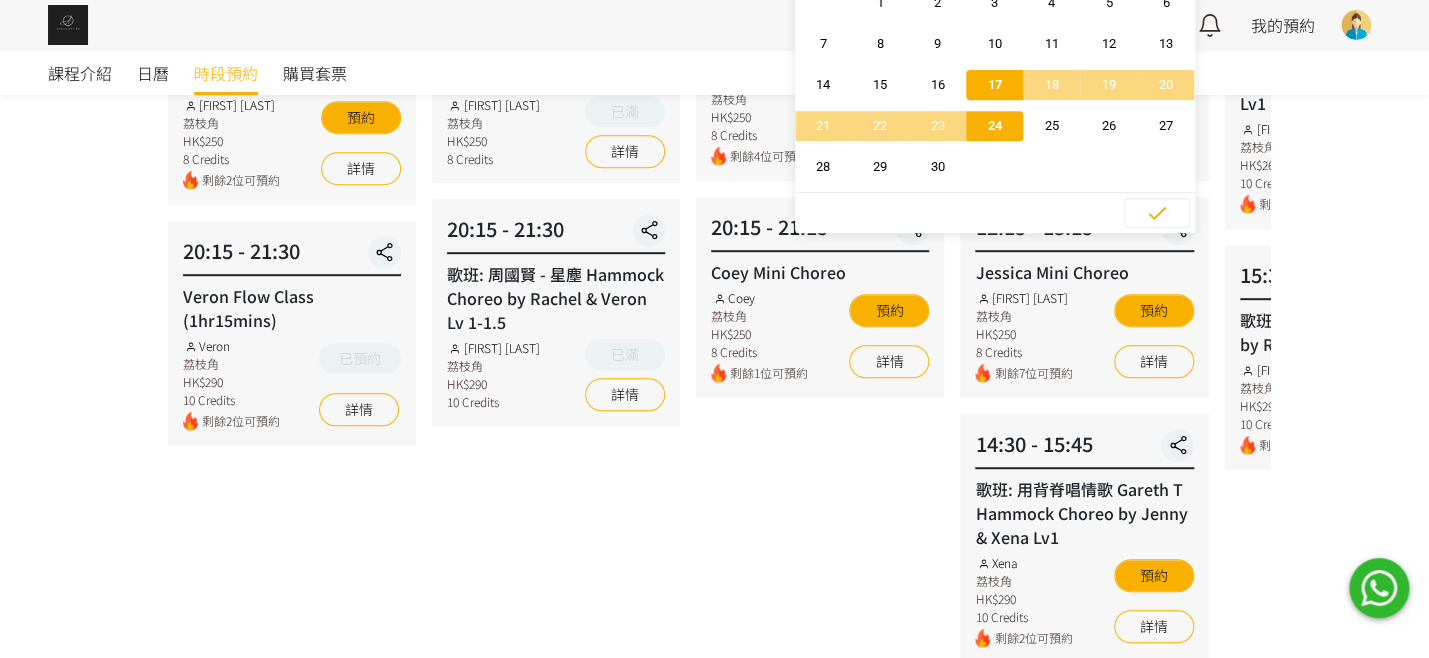 click on "24" at bounding box center (994, 126) 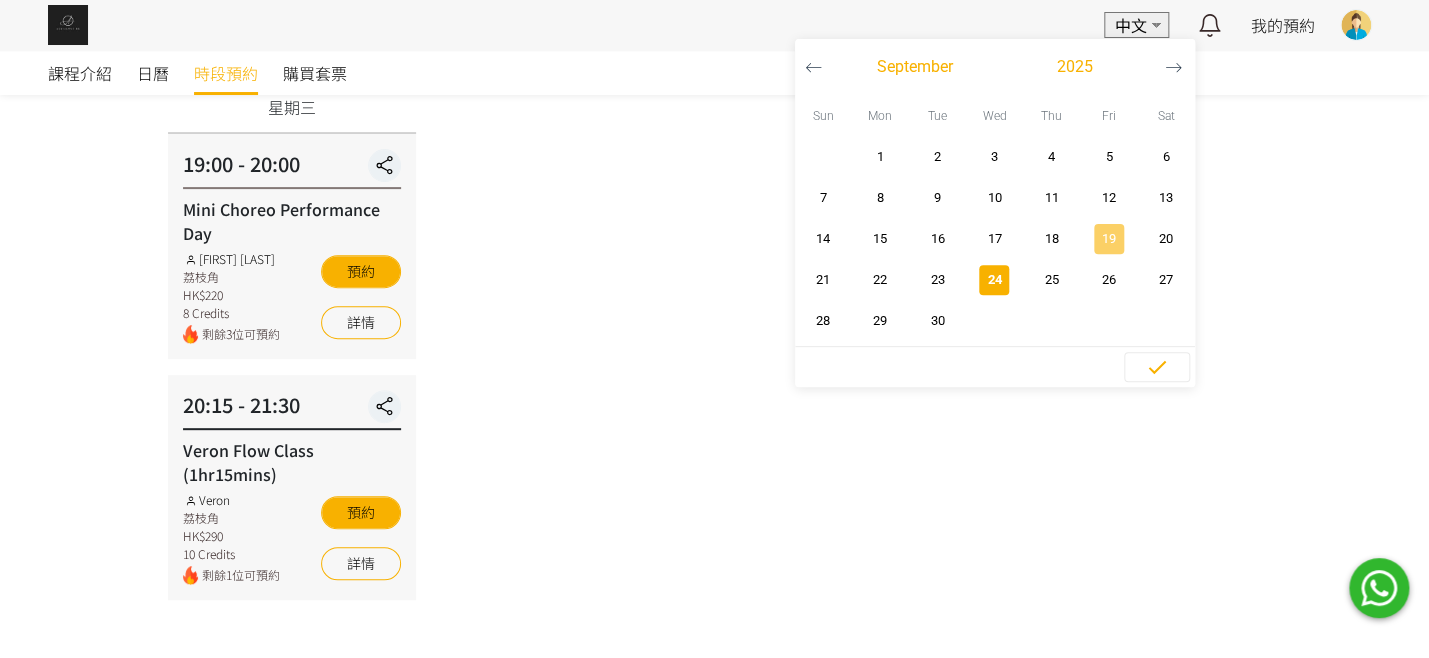 scroll, scrollTop: 132, scrollLeft: 0, axis: vertical 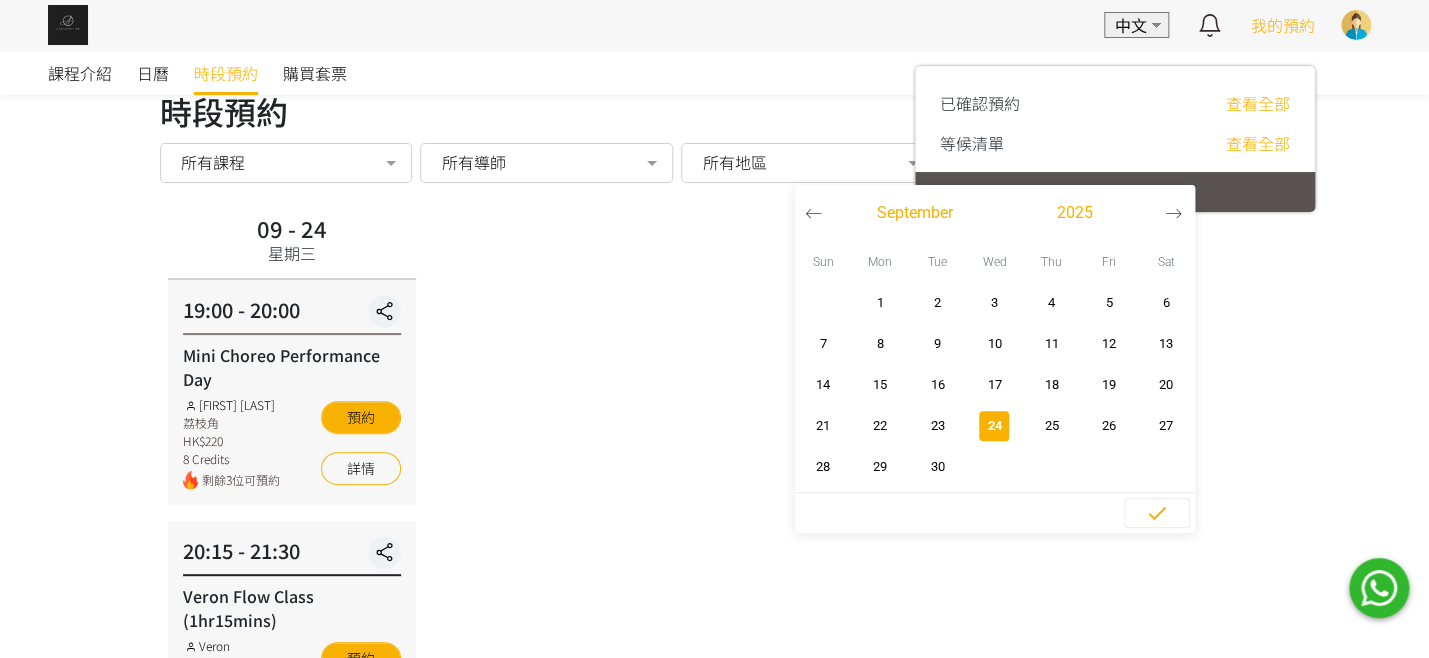 click on "我的預約" at bounding box center [1283, 25] 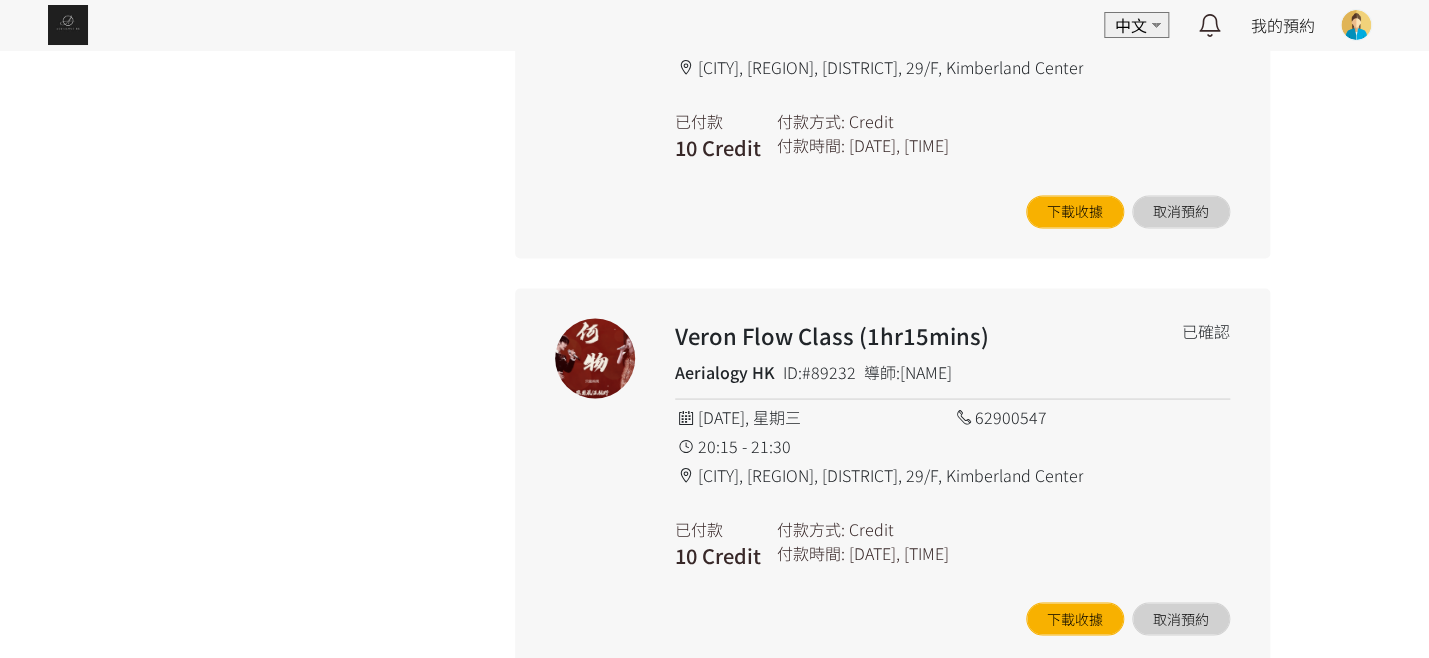 scroll, scrollTop: 1473, scrollLeft: 0, axis: vertical 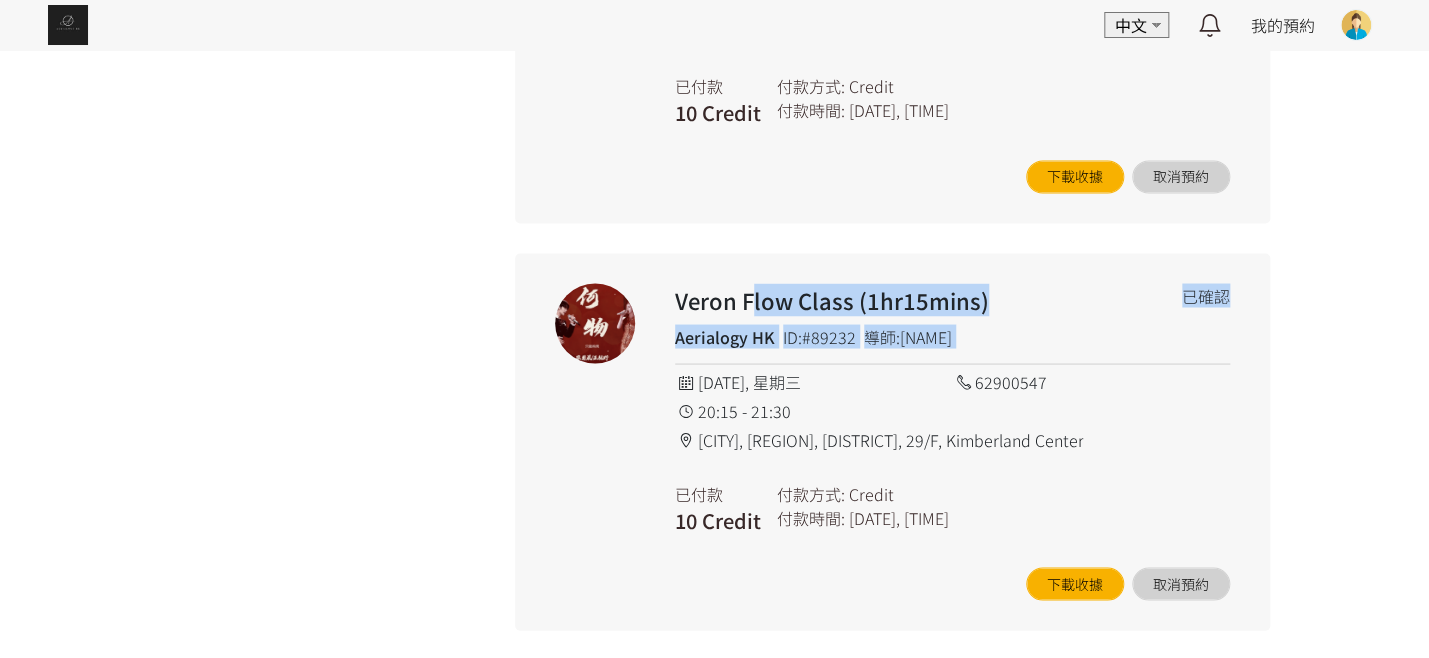 drag, startPoint x: 748, startPoint y: 283, endPoint x: 994, endPoint y: 405, distance: 274.5906 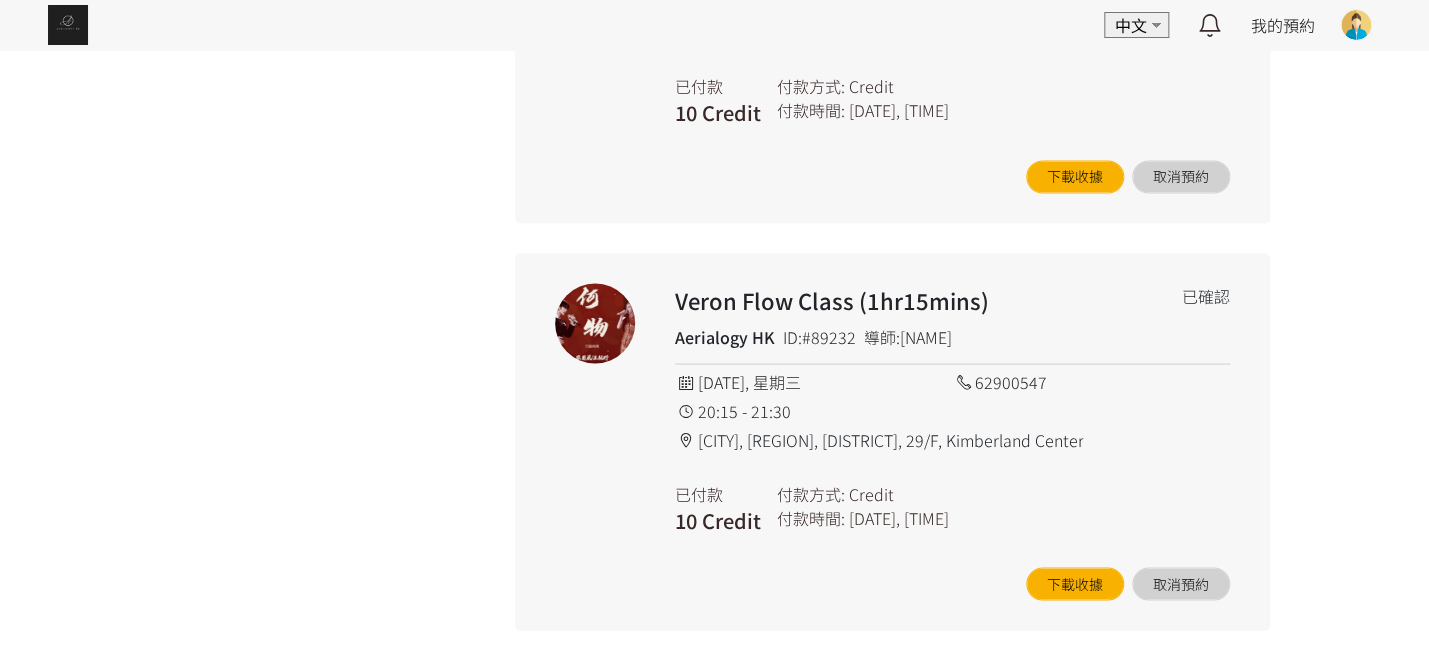 click on "[CITY], [REGION], [DISTRICT], 29/F, Kimberland Center" at bounding box center [952, 439] 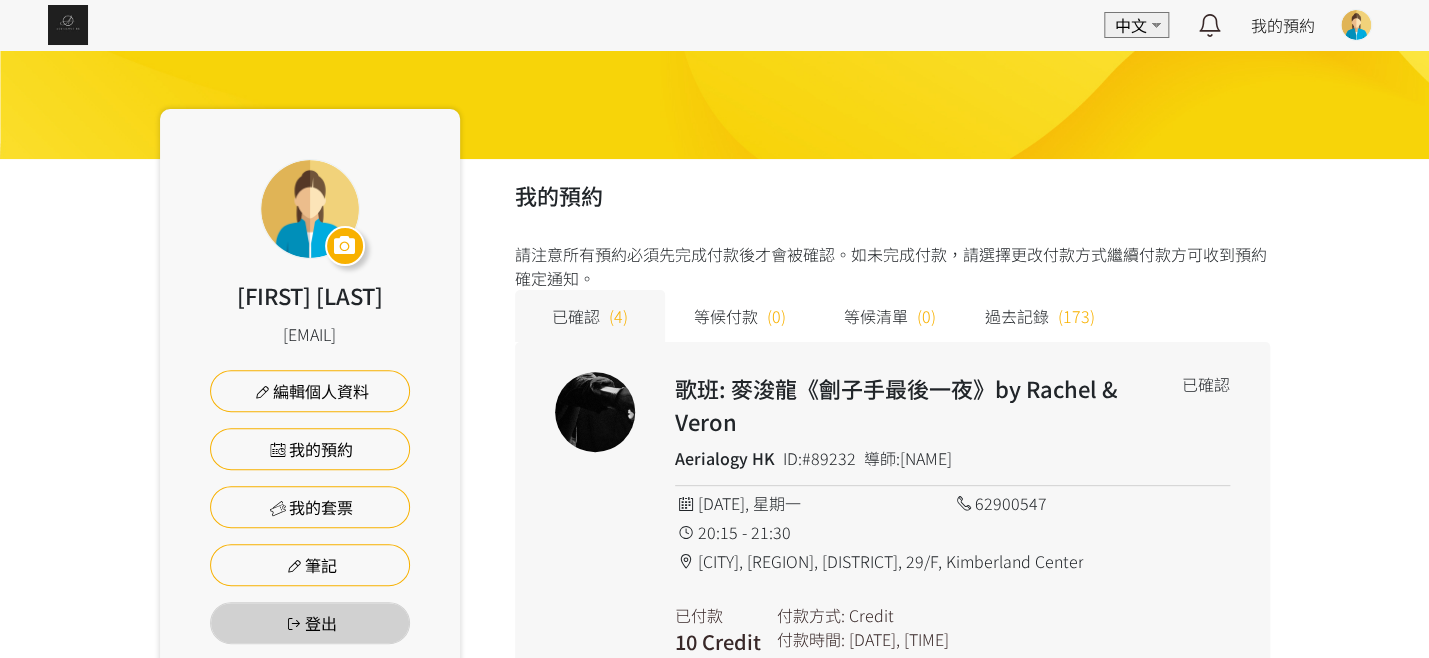 scroll, scrollTop: 0, scrollLeft: 0, axis: both 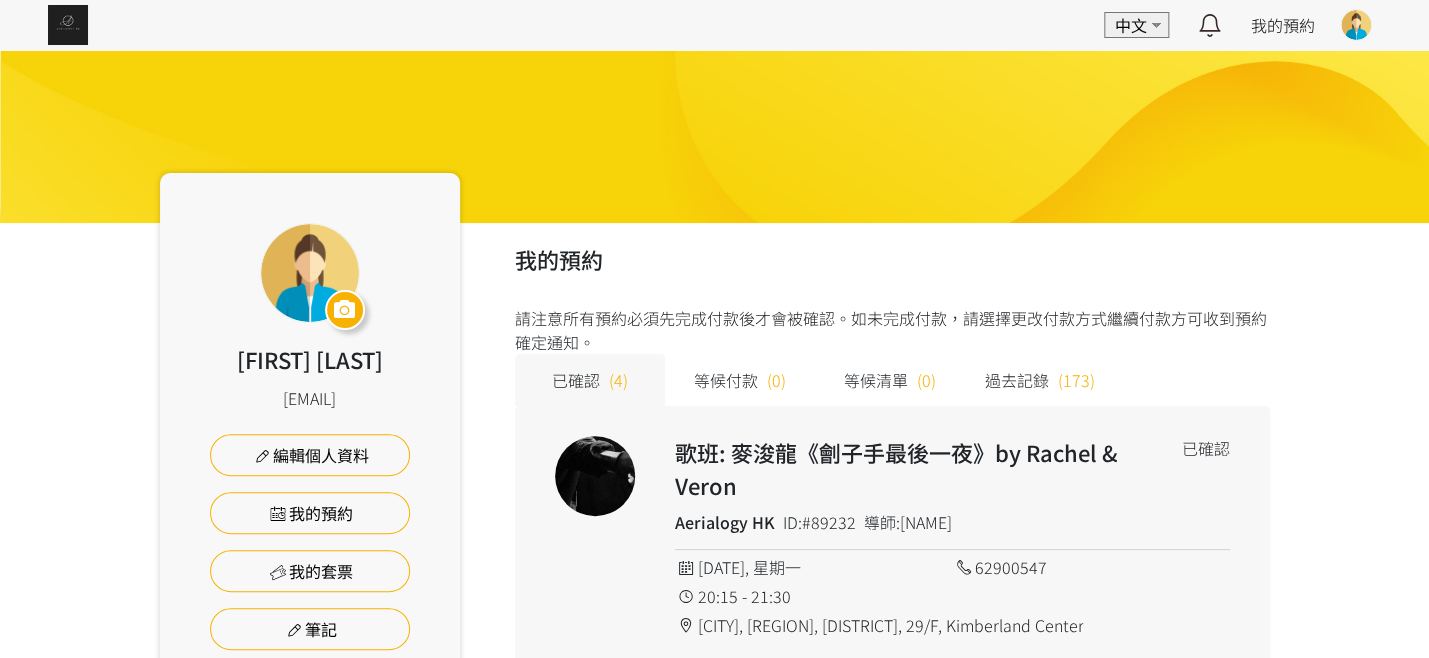 click on "EN 中文       最新通知         全部通知   我的預約     已確認預約   查看全部         等候清單   查看全部         過去記錄       [FIRST] [LAST]     Aerialogy HK       TT Fly Station       Apostrophe
登出" at bounding box center (714, 25) 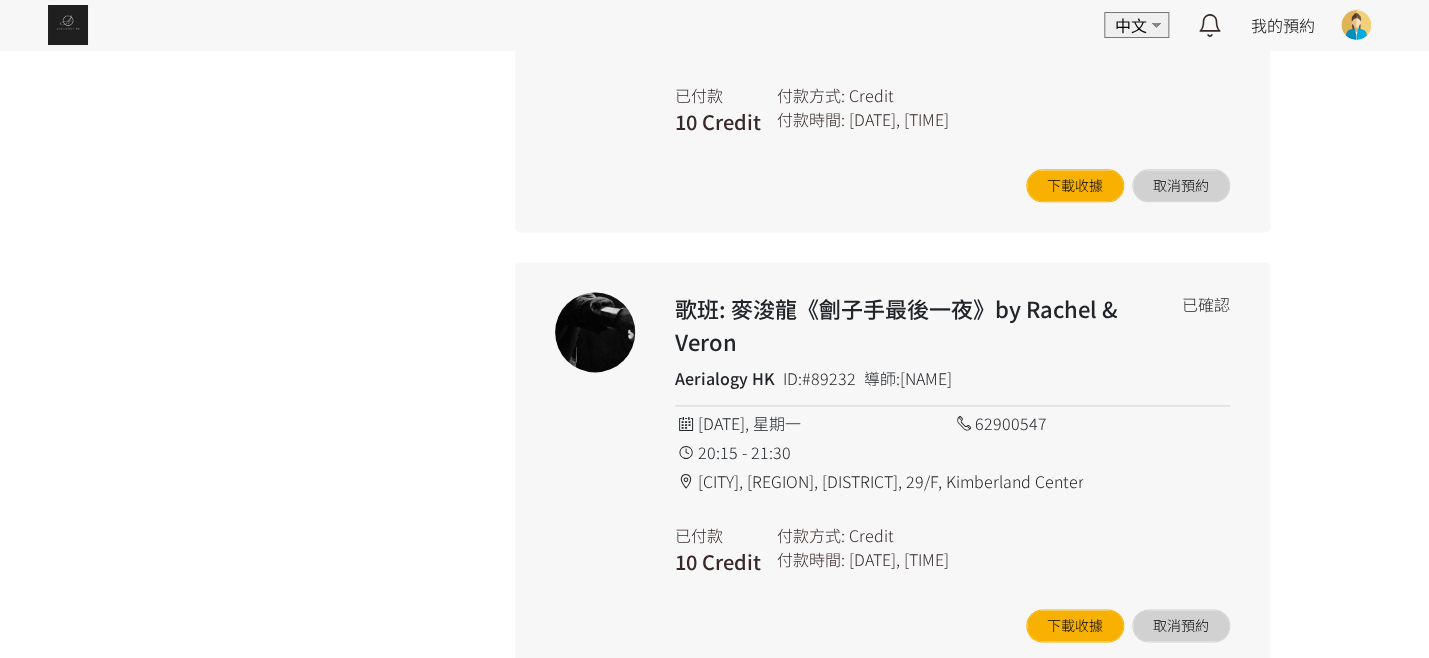 scroll, scrollTop: 1200, scrollLeft: 0, axis: vertical 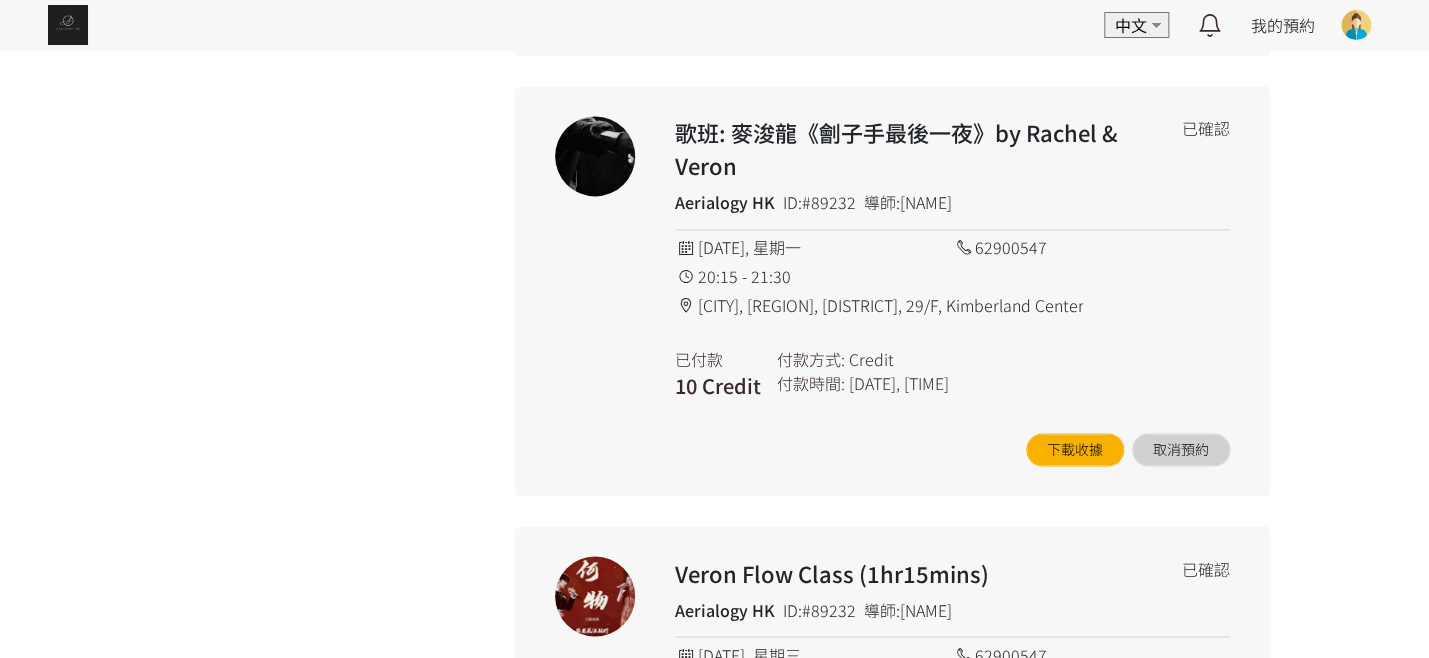 click at bounding box center (68, 25) 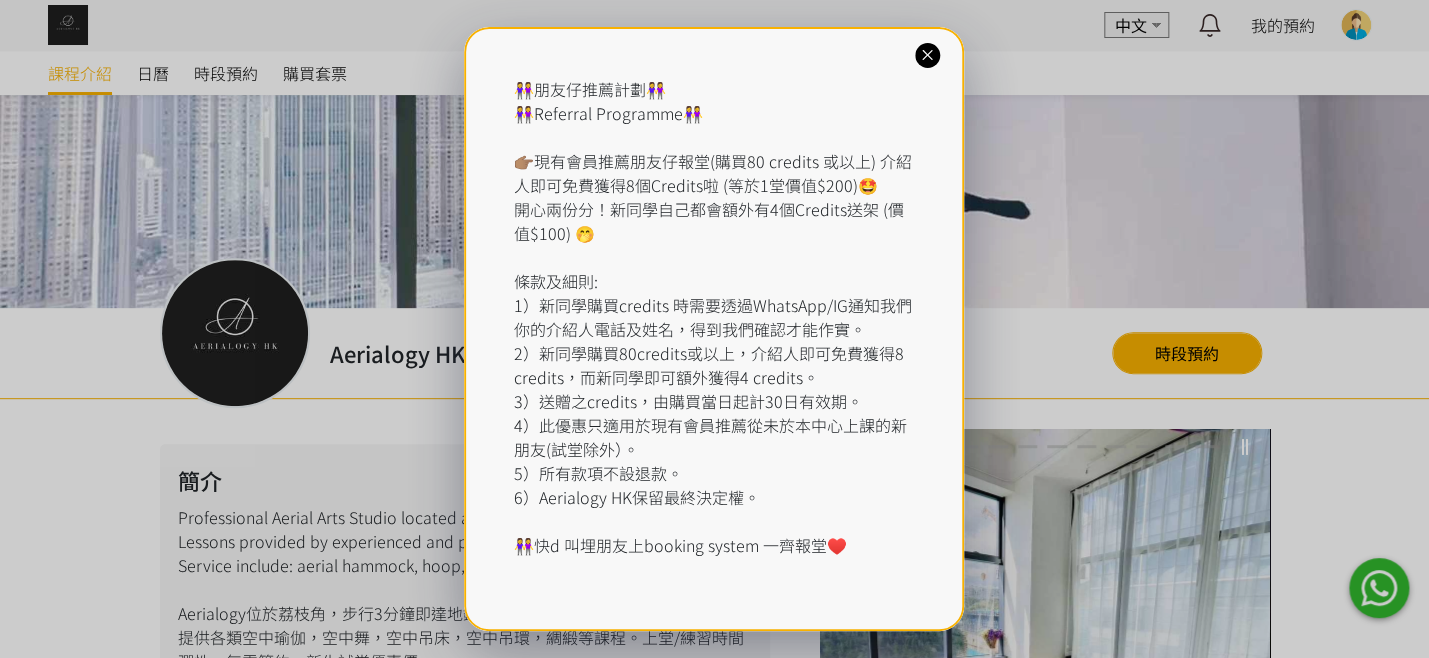 scroll, scrollTop: 400, scrollLeft: 0, axis: vertical 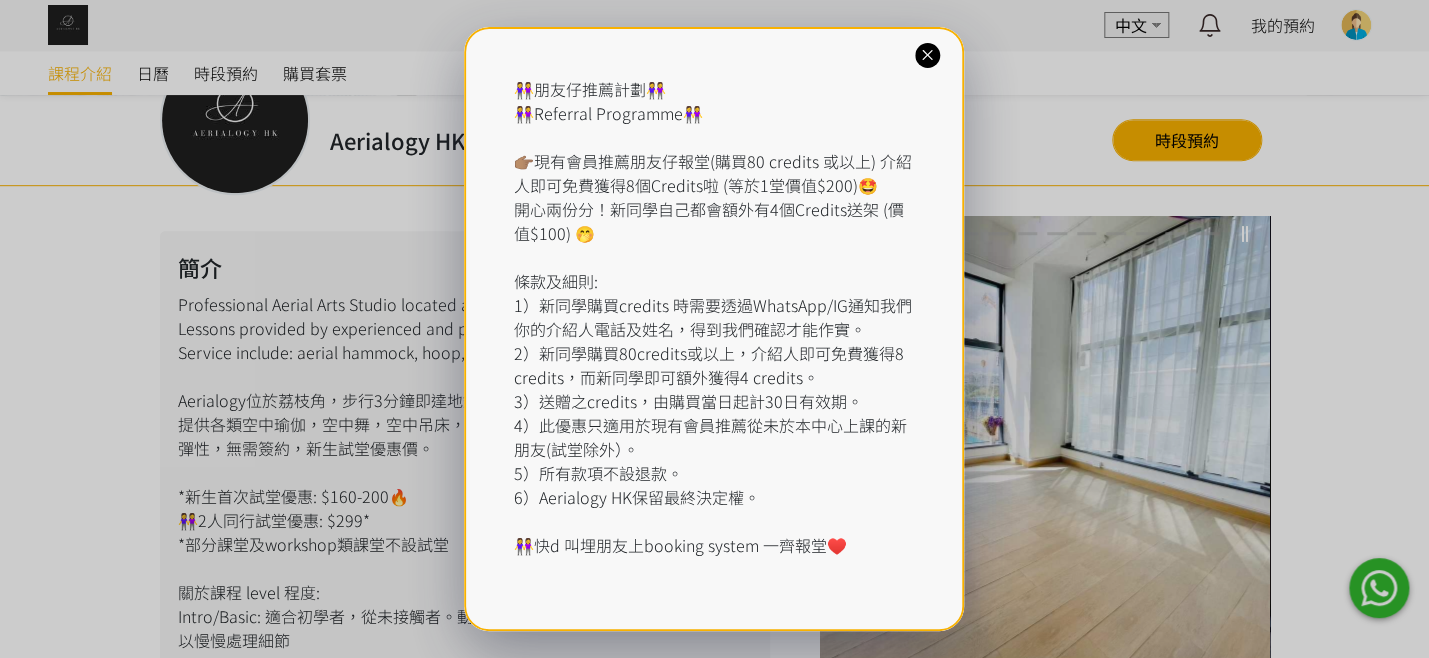 click at bounding box center [927, 55] 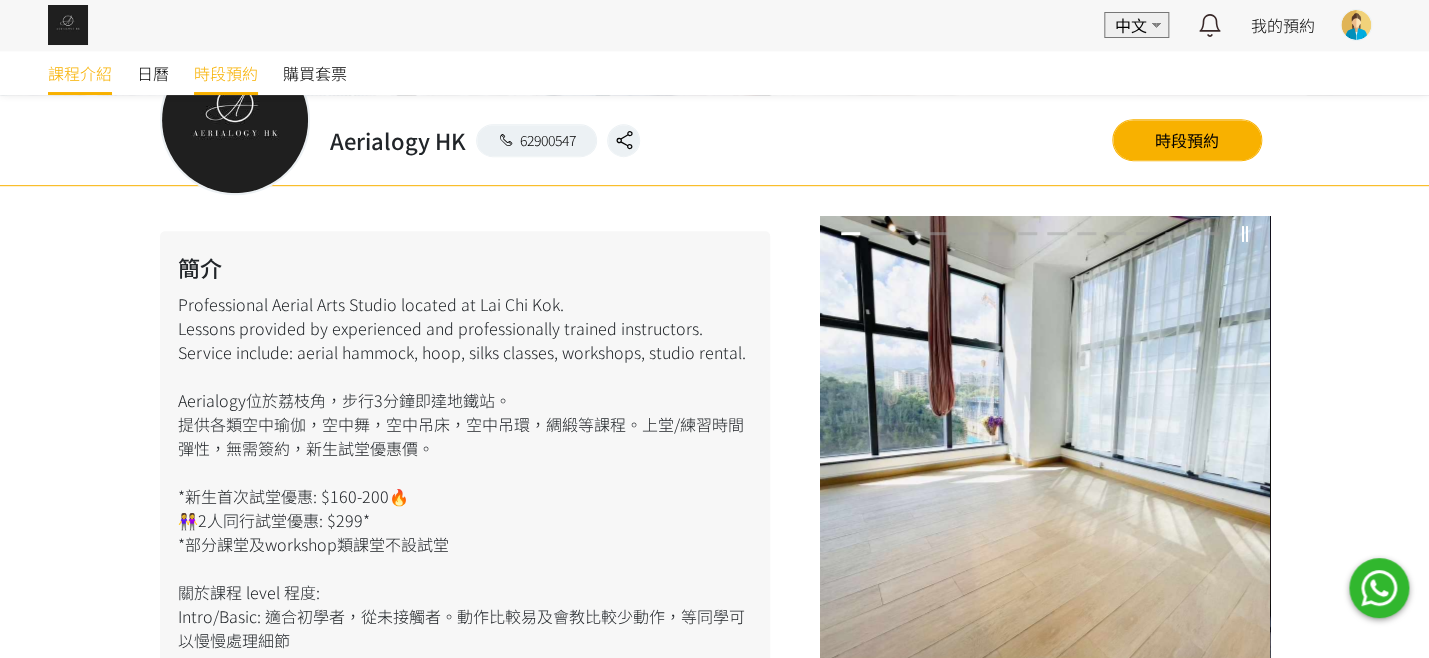 click on "時段預約" at bounding box center (226, 73) 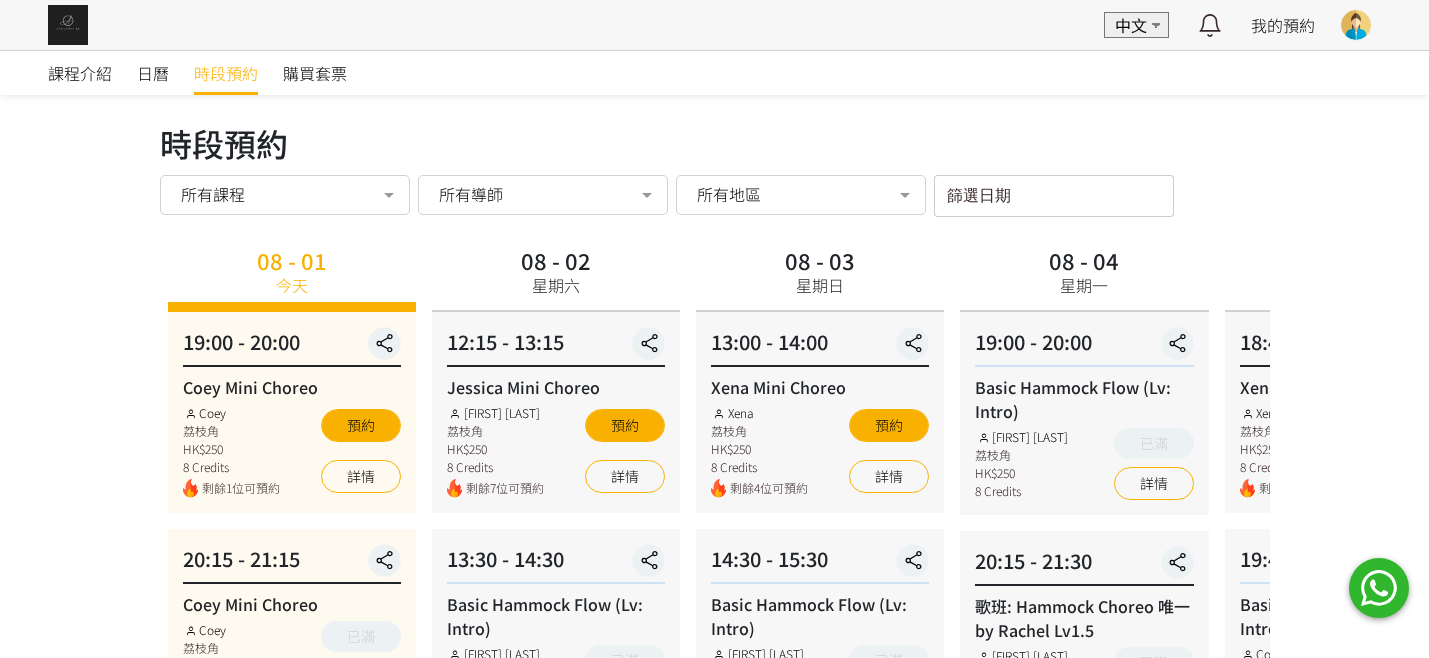 scroll, scrollTop: 0, scrollLeft: 0, axis: both 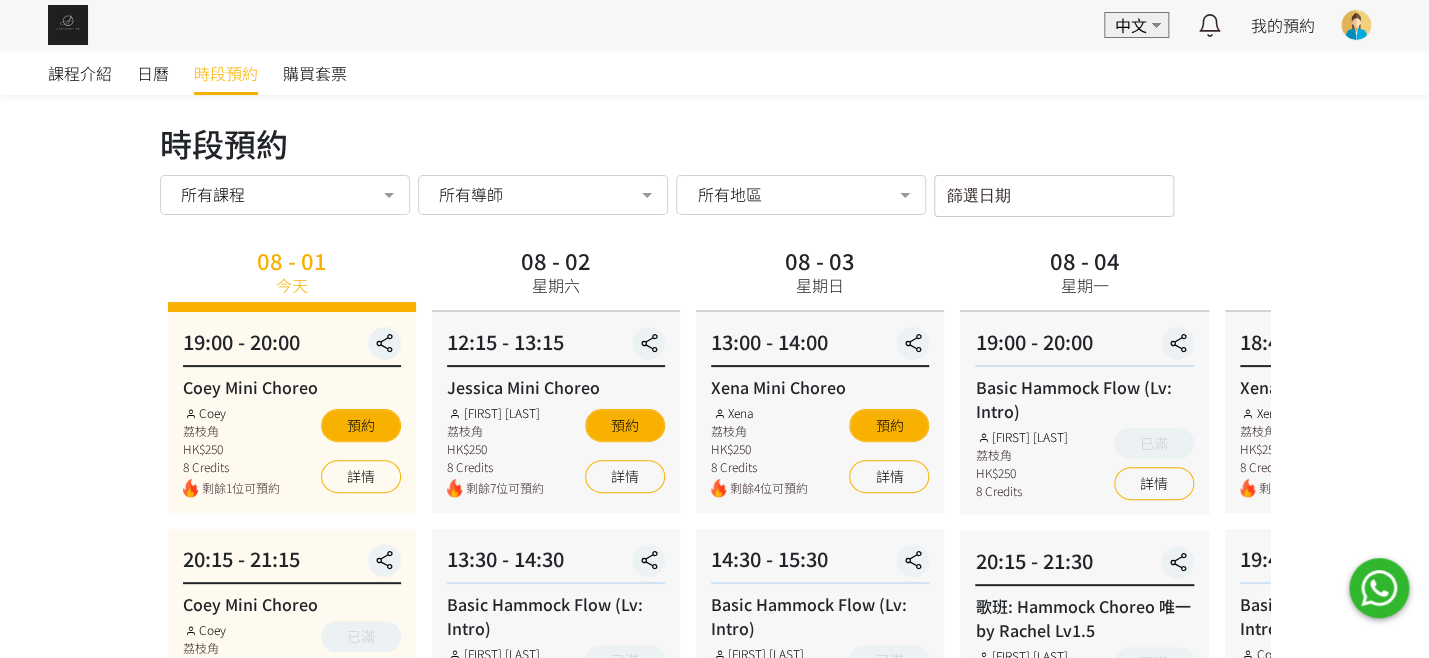click on "篩選日期" at bounding box center [1054, 196] 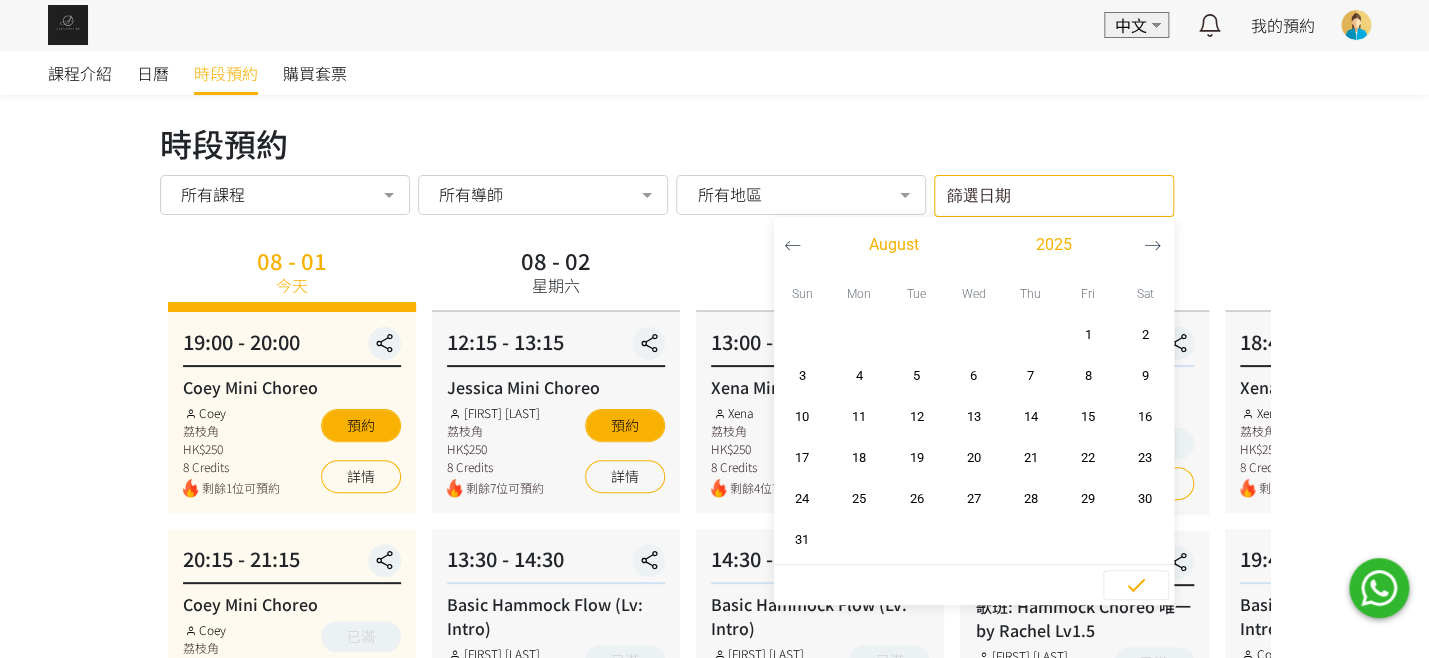 click at bounding box center (1152, 245) 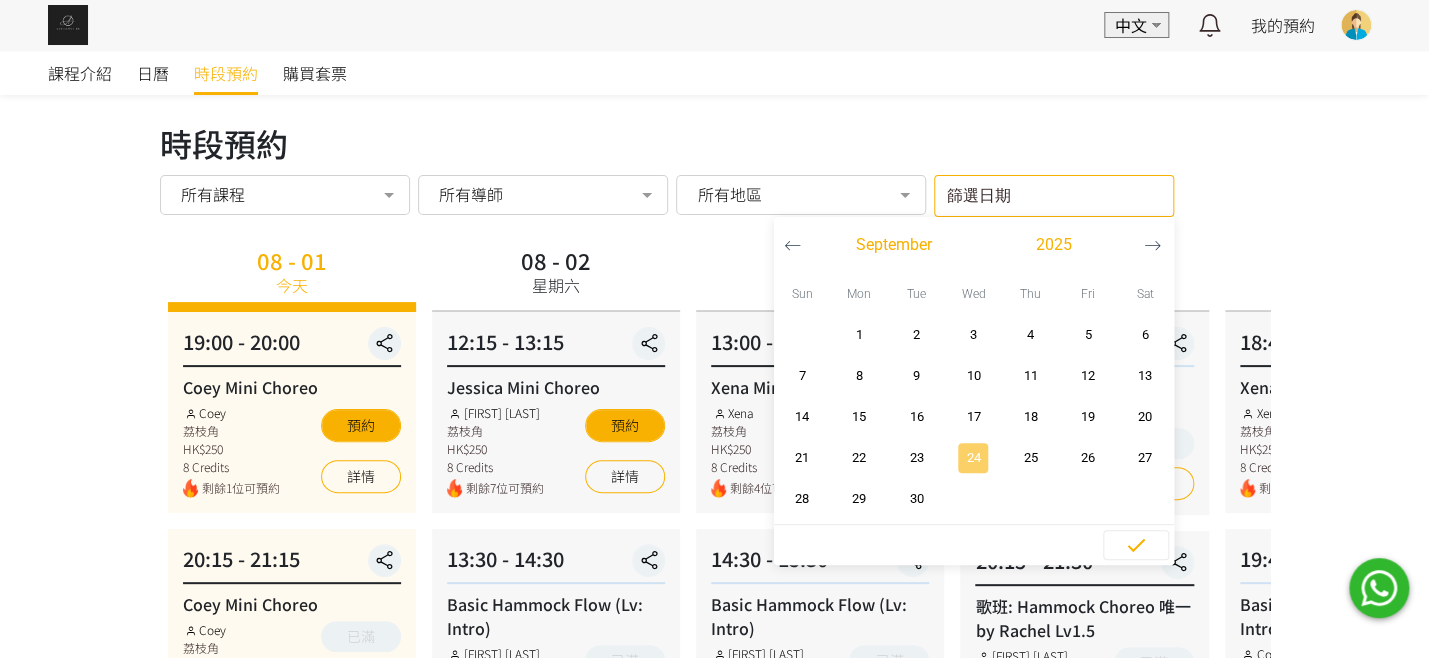 click on "24" at bounding box center [973, 458] 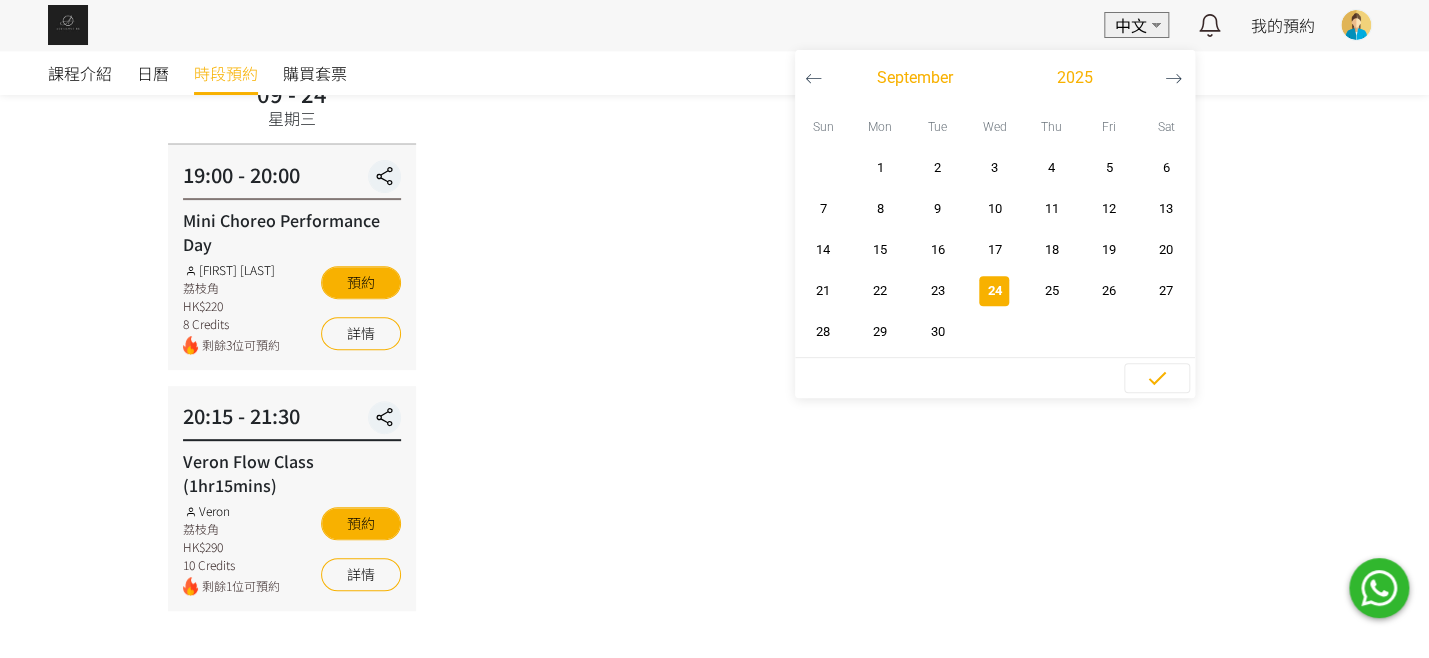 scroll, scrollTop: 232, scrollLeft: 0, axis: vertical 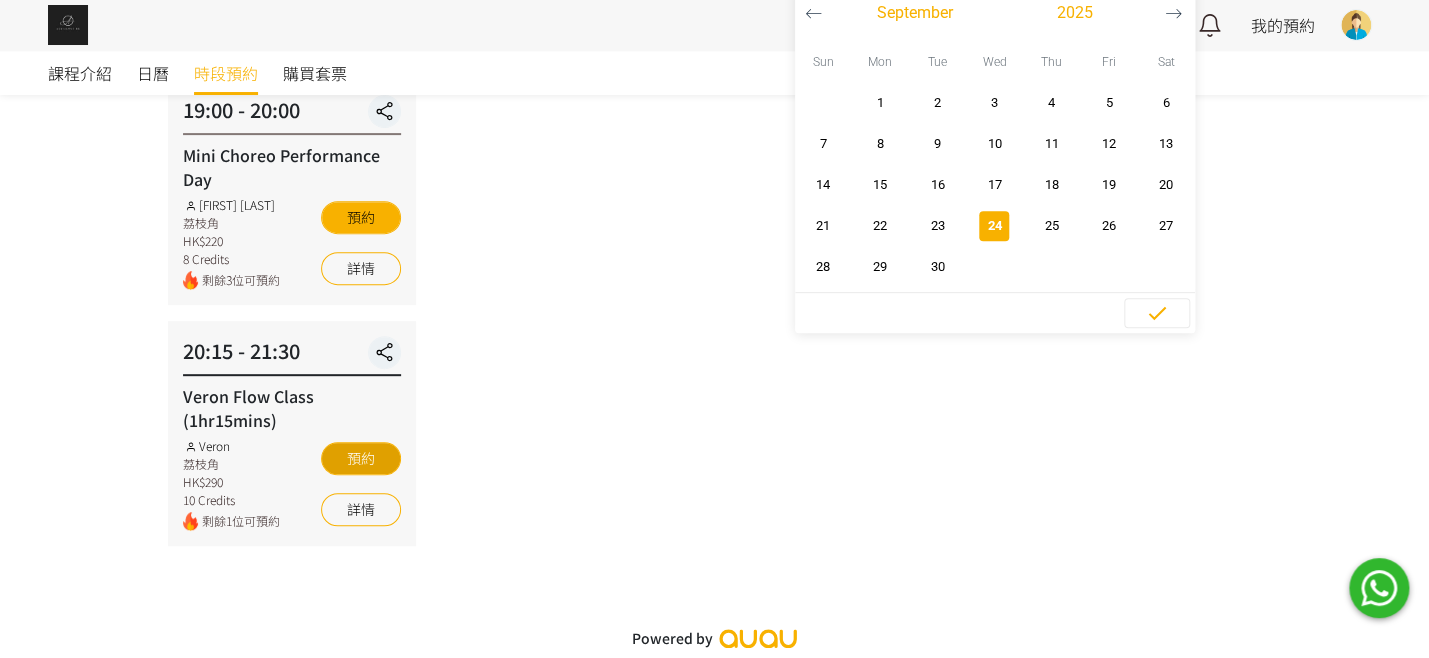 click on "預約" at bounding box center [361, 458] 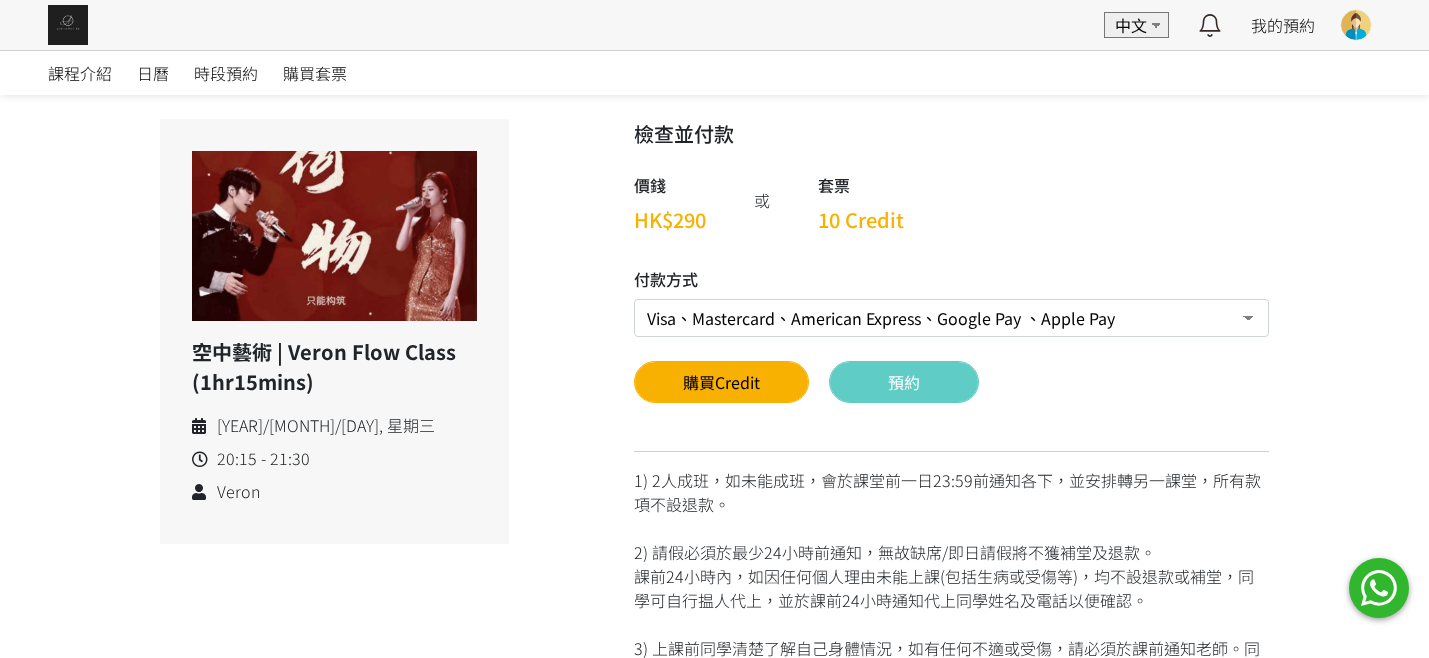 scroll, scrollTop: 0, scrollLeft: 0, axis: both 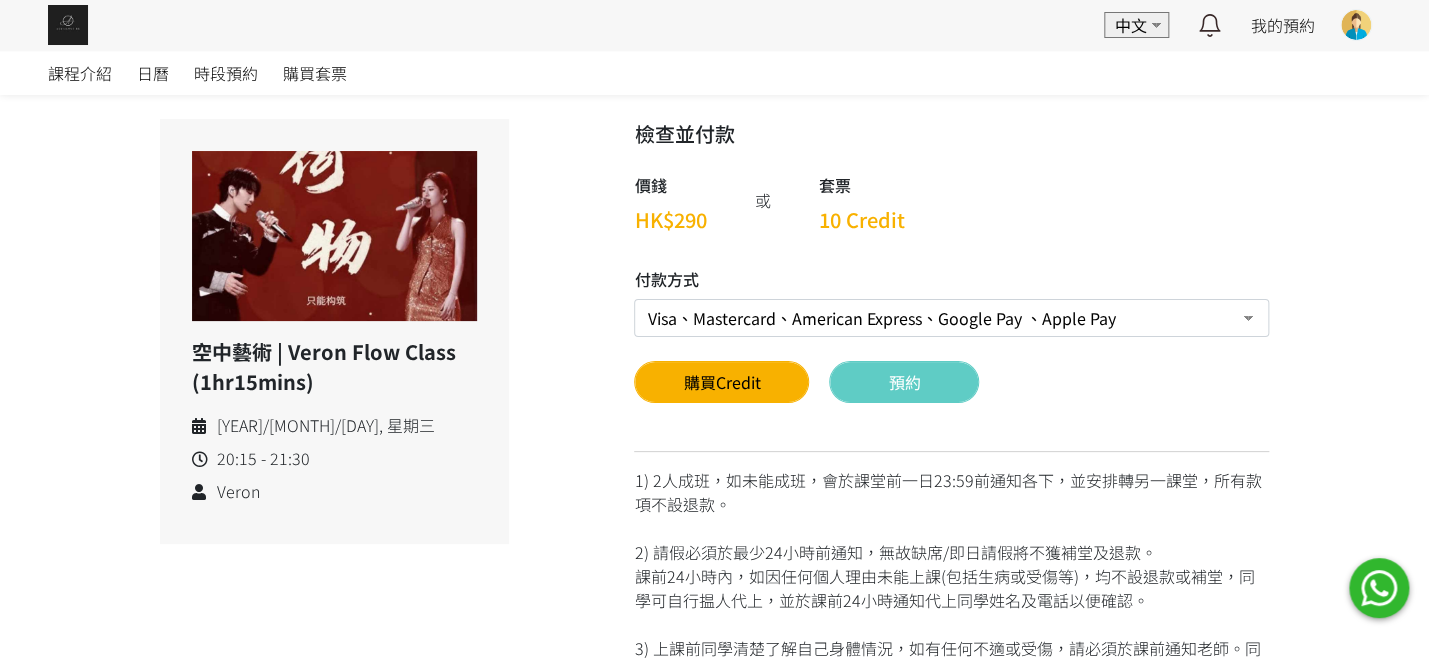 click on "Visa、Mastercard、American Express、Google Pay 、Apple Pay Credit 套票 (餘額 0 Credit） 轉數快FPS及銀行轉帳" at bounding box center [951, 318] 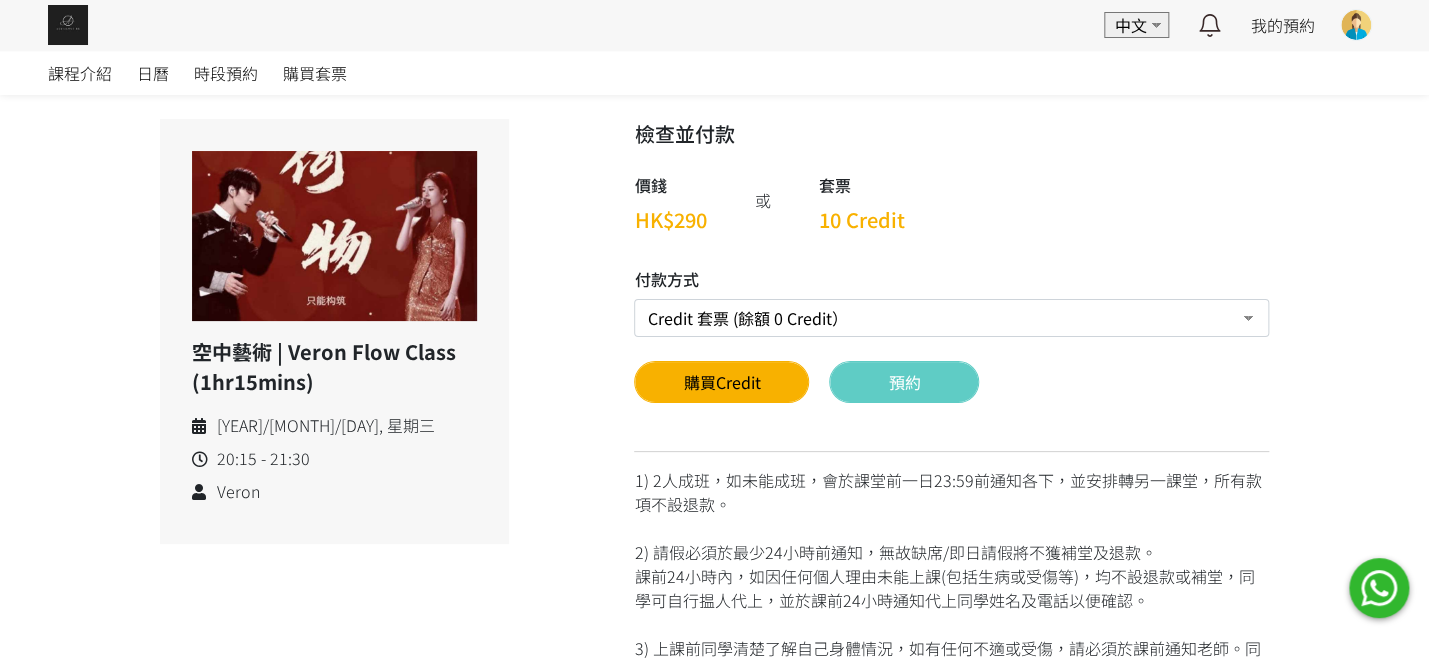 click on "Visa、Mastercard、American Express、Google Pay 、Apple Pay Credit 套票 (餘額 0 Credit） 轉數快FPS及銀行轉帳" at bounding box center (951, 318) 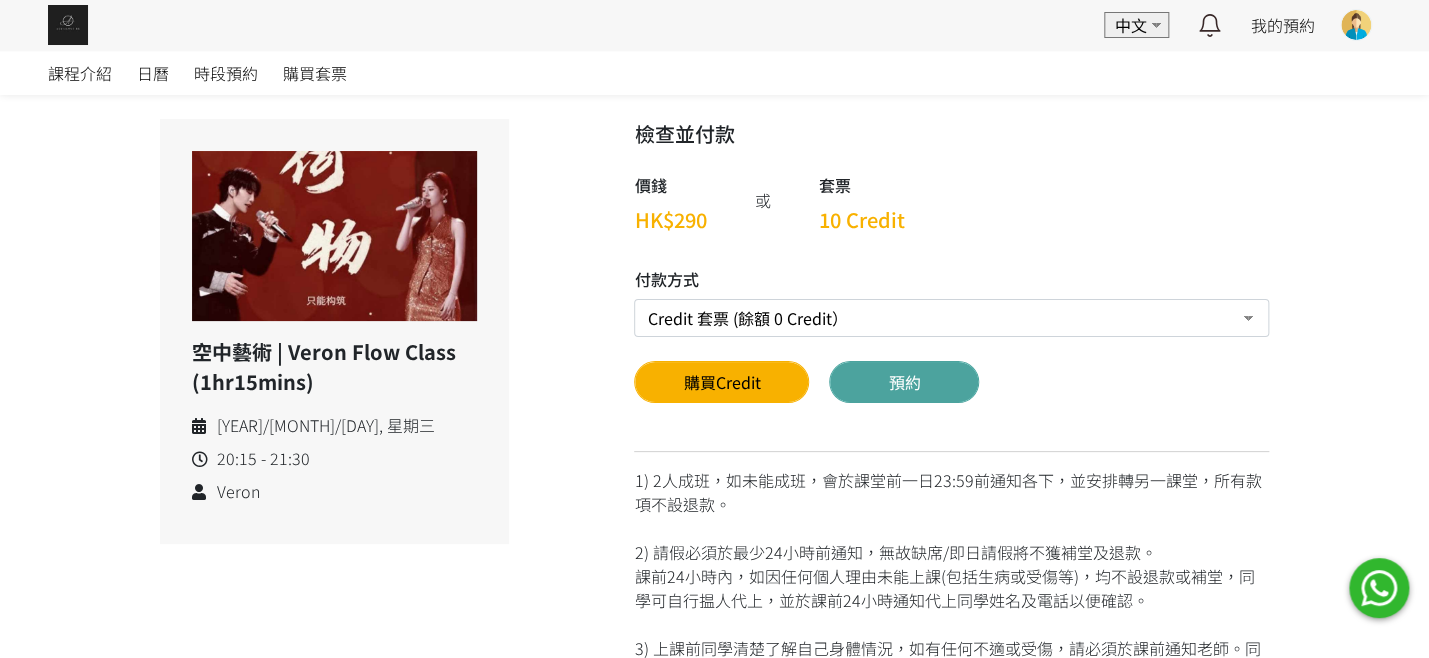 click on "預約" at bounding box center (904, 382) 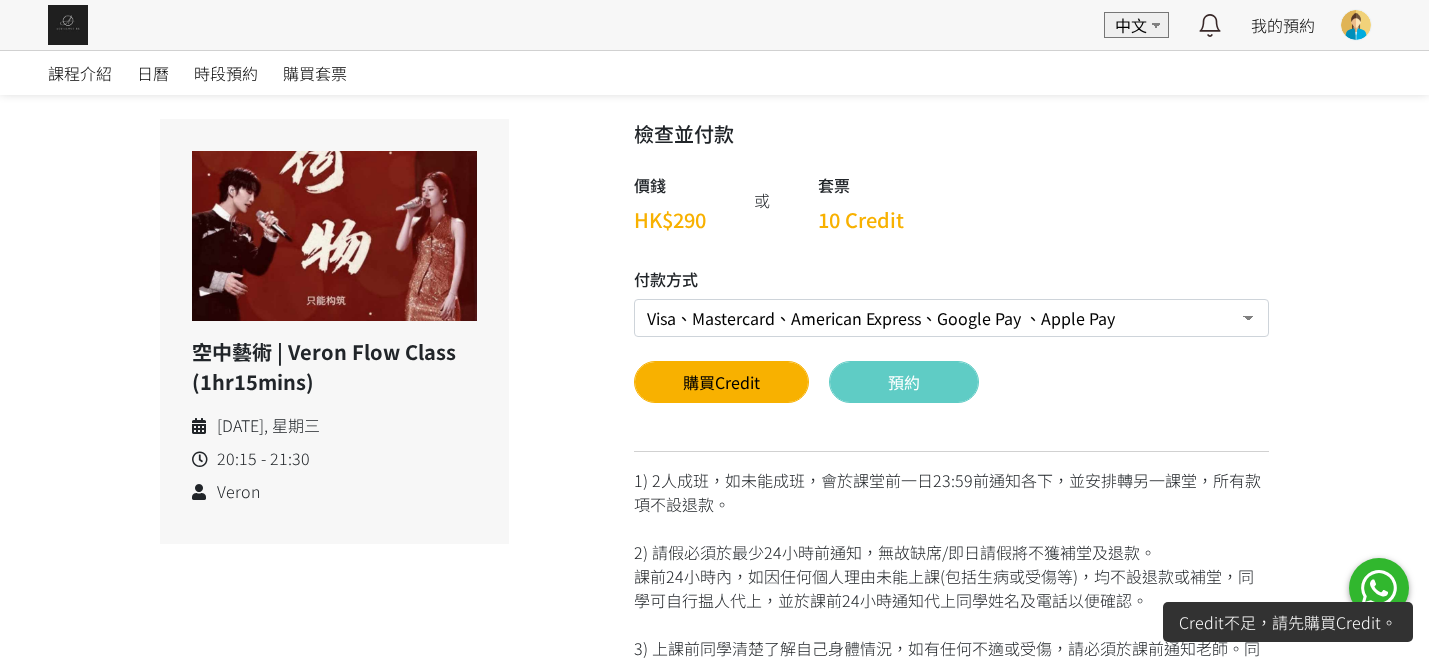 scroll, scrollTop: 0, scrollLeft: 0, axis: both 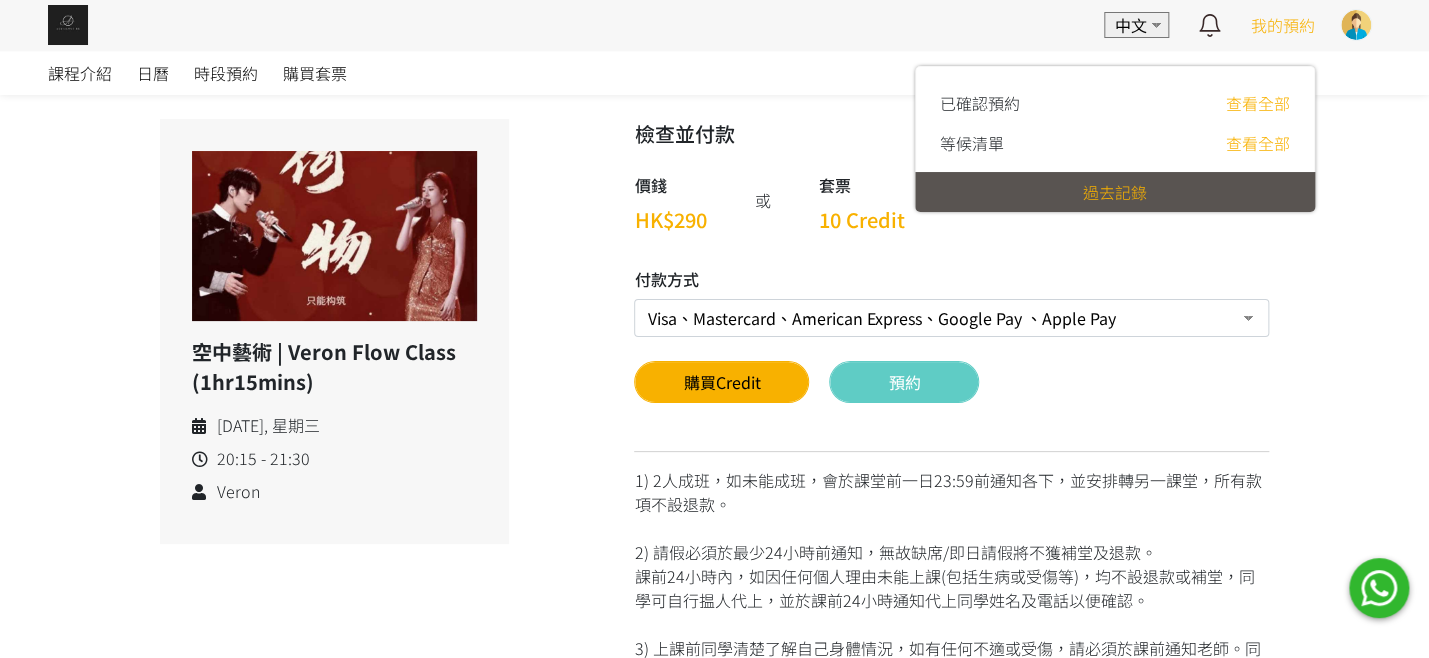 click on "我的預約" at bounding box center [1283, 25] 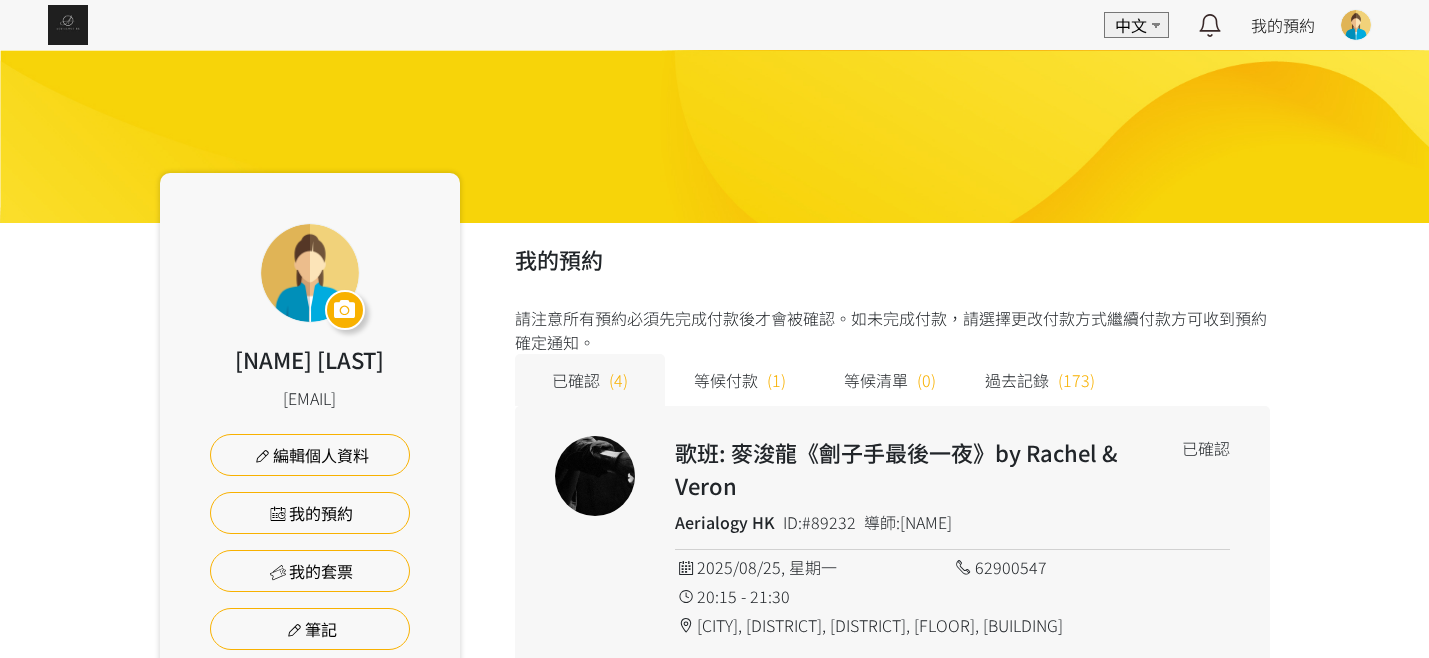 scroll, scrollTop: 0, scrollLeft: 0, axis: both 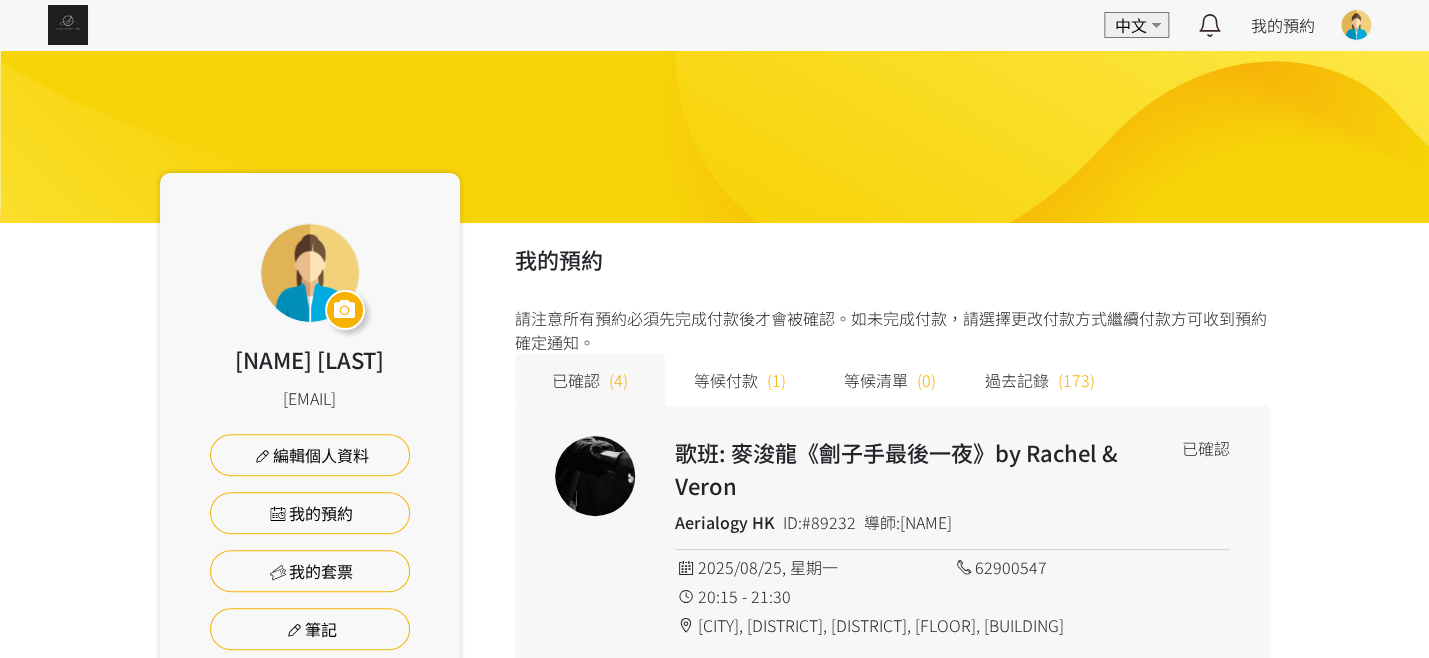 click on "等候付款" at bounding box center [726, 380] 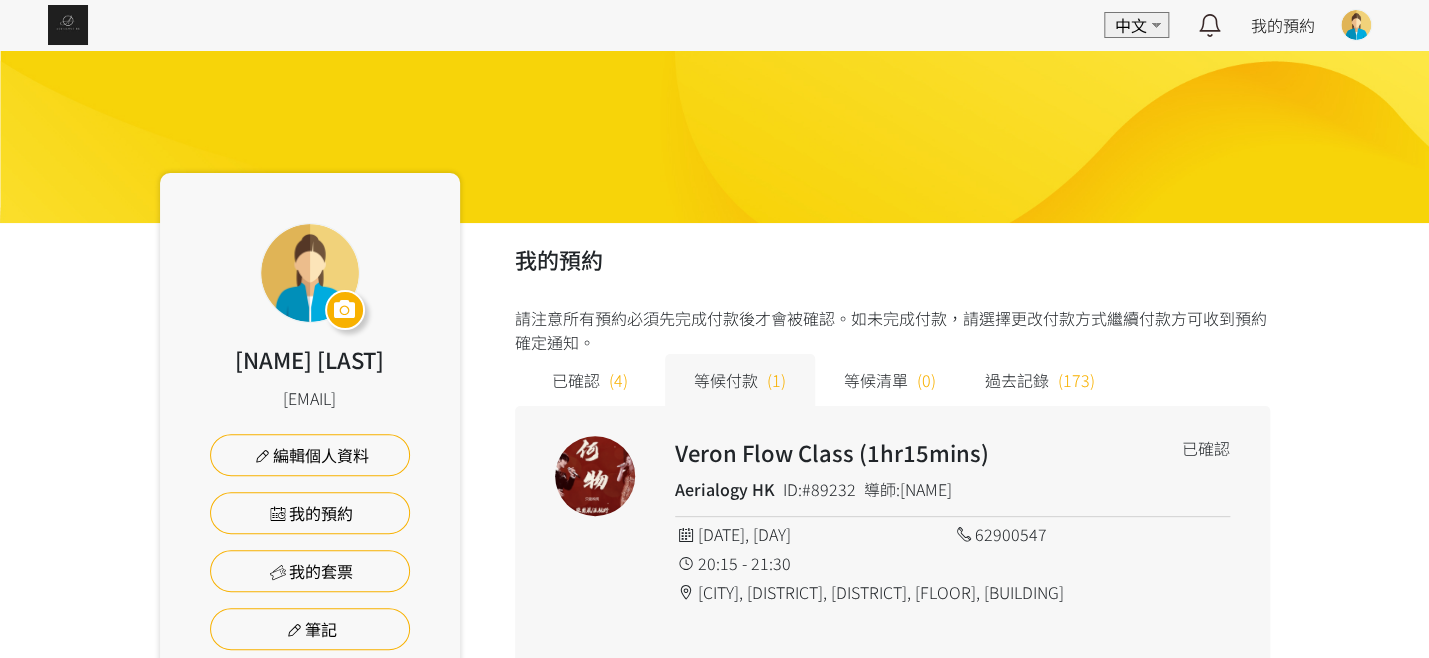 scroll, scrollTop: 100, scrollLeft: 0, axis: vertical 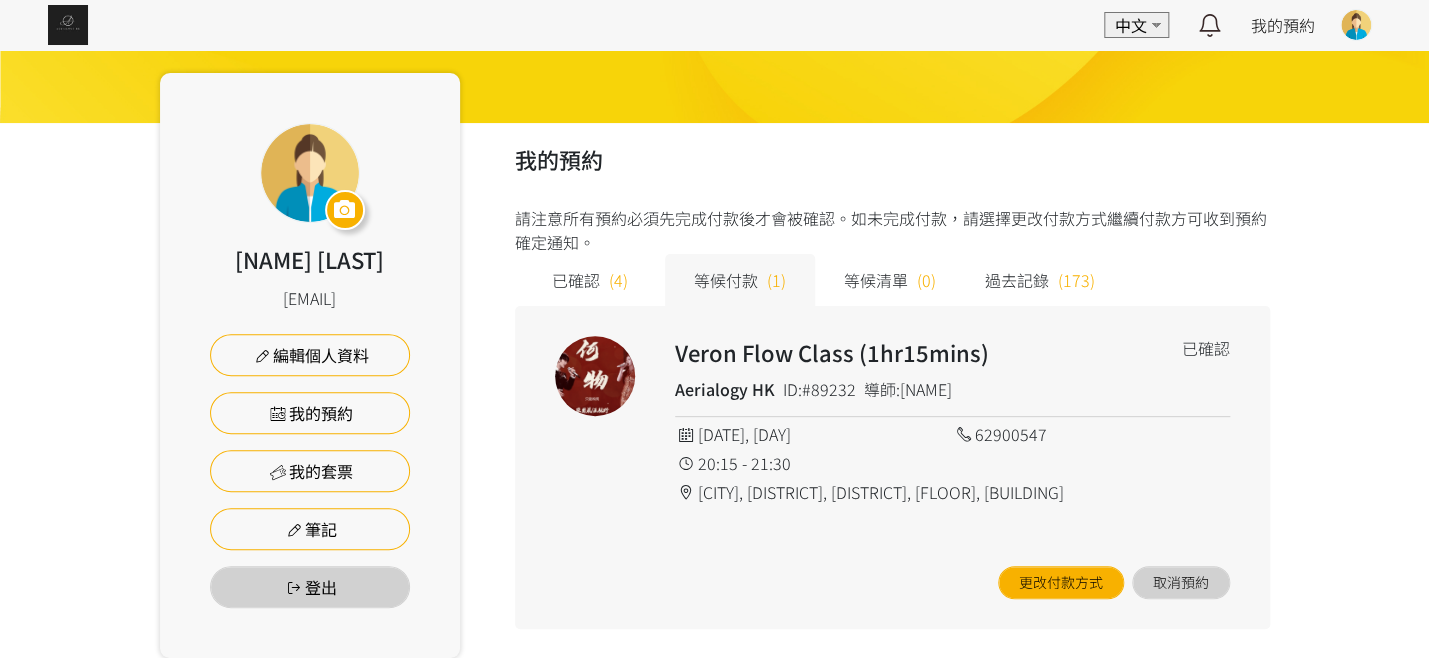 click on "已確認" at bounding box center [576, 280] 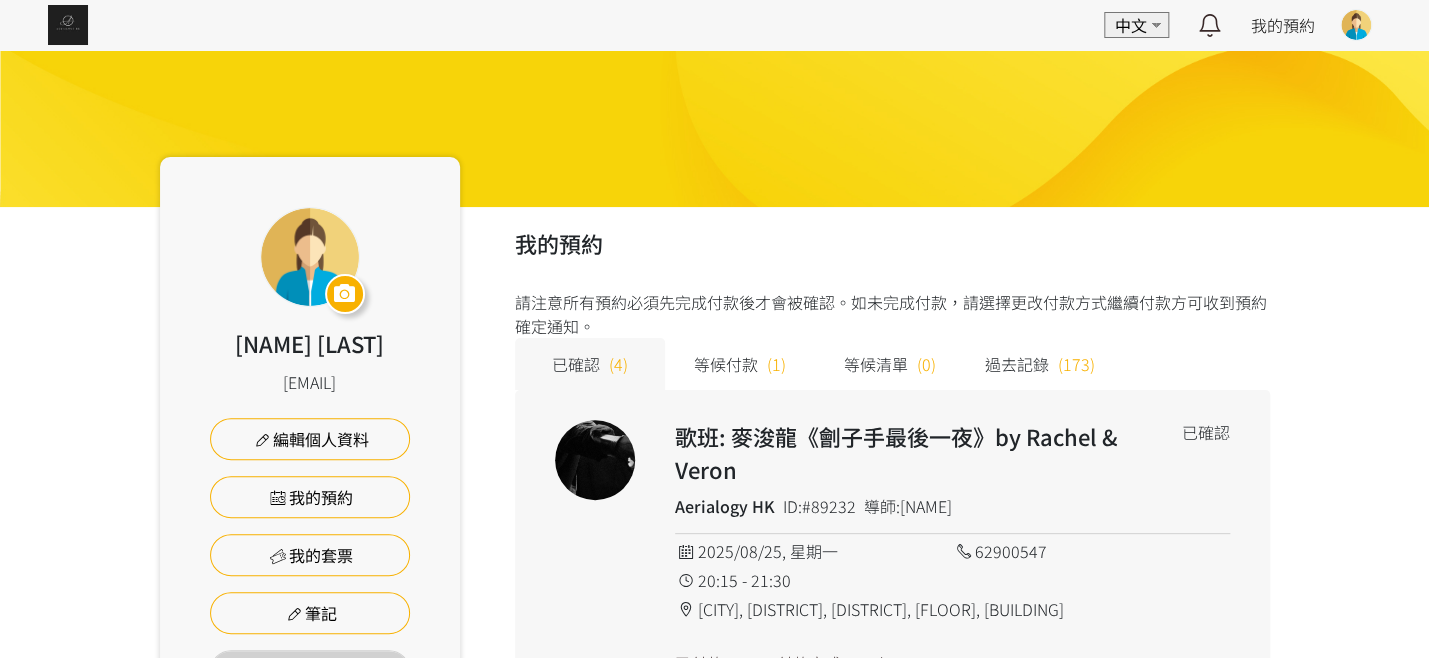 scroll, scrollTop: 0, scrollLeft: 0, axis: both 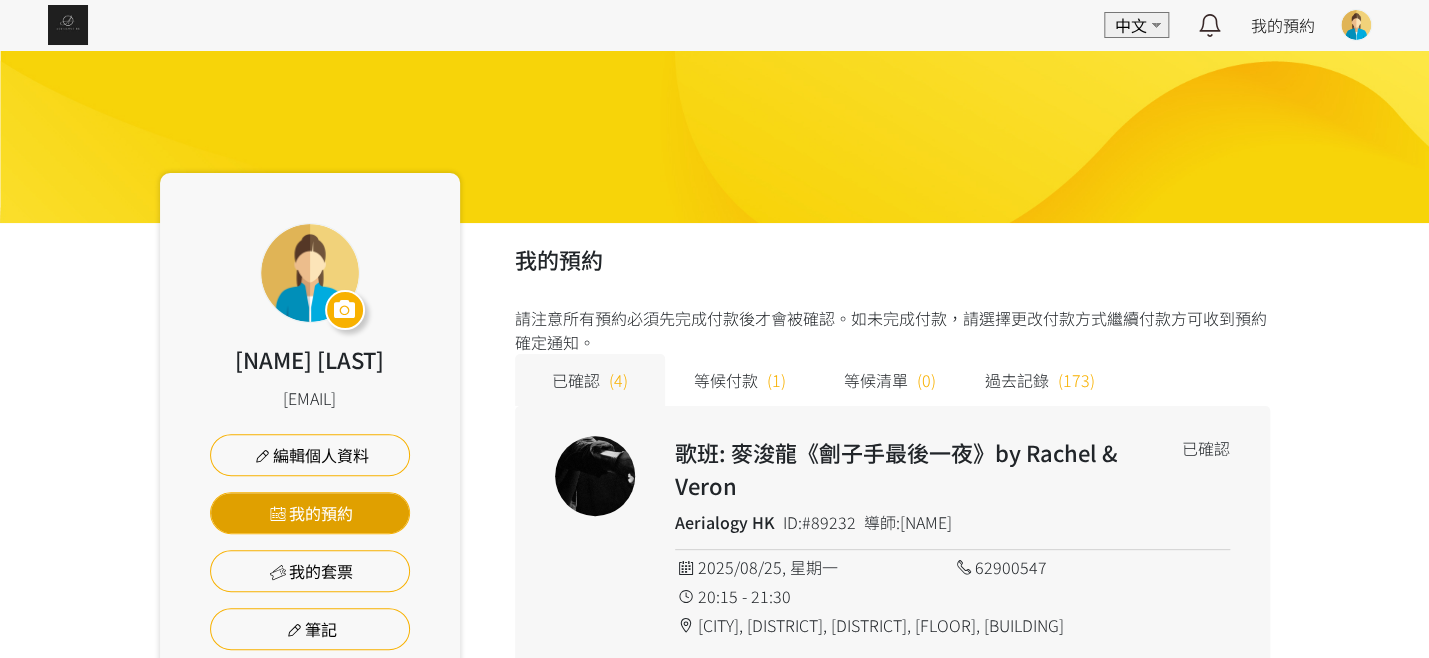 click on "我的預約" at bounding box center (310, 513) 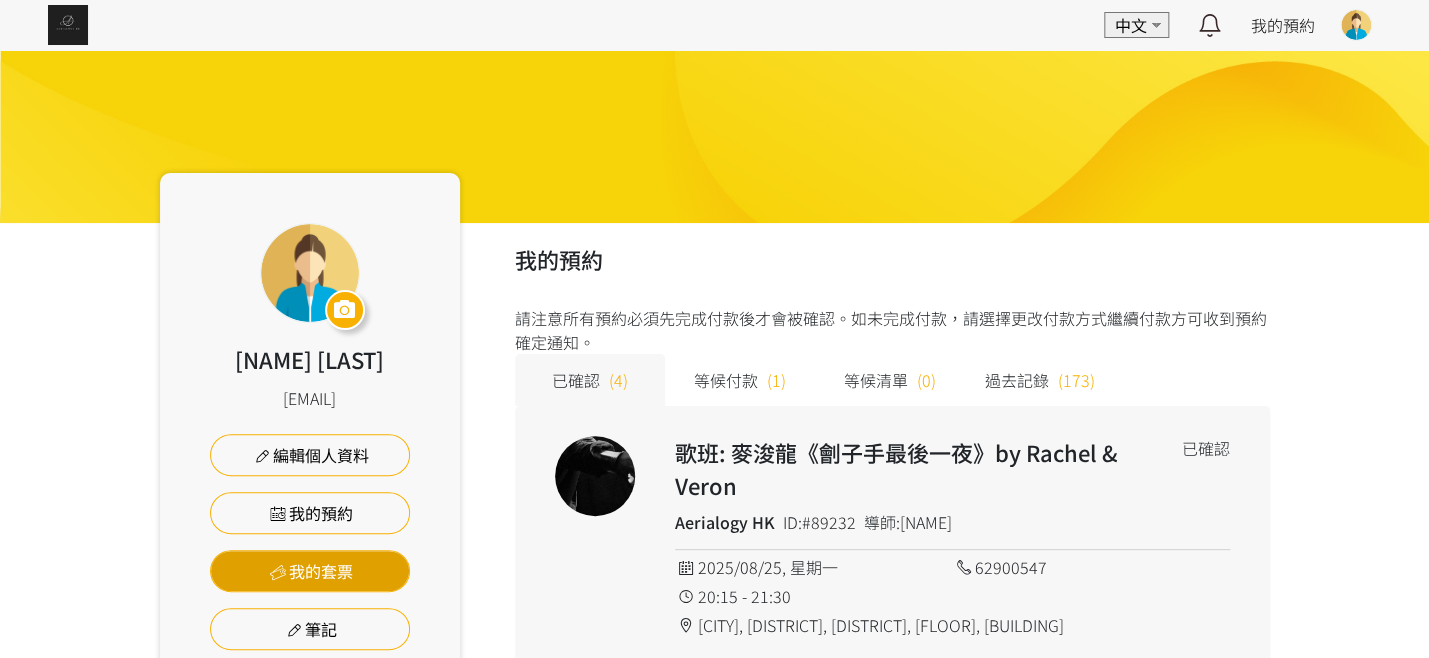 click on "我的套票" at bounding box center (310, 571) 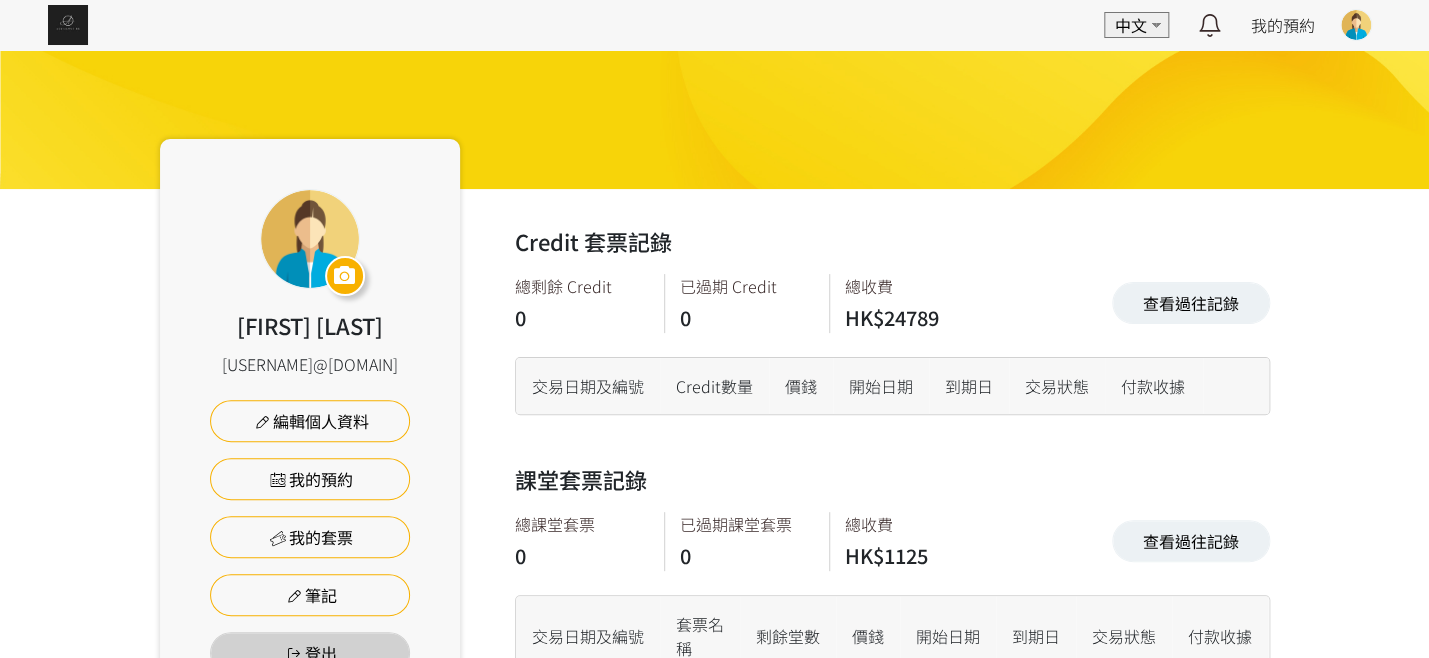 scroll, scrollTop: 0, scrollLeft: 0, axis: both 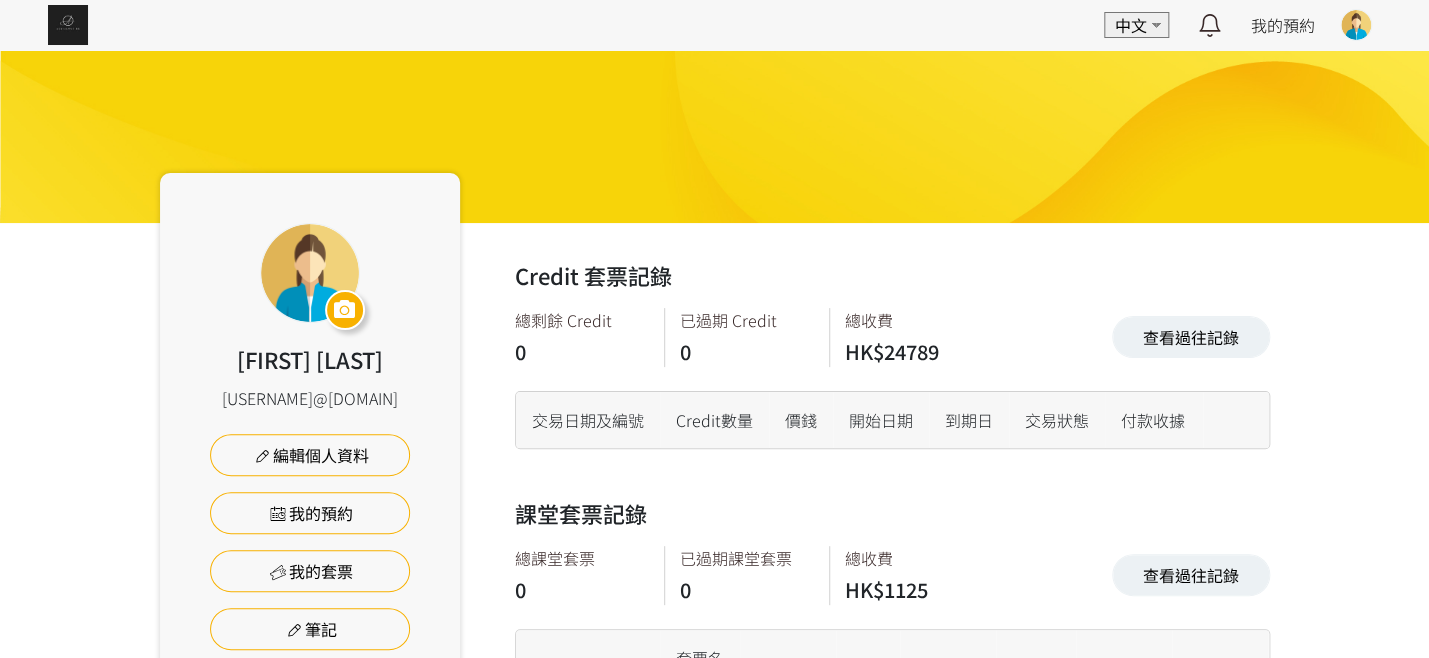 click at bounding box center (68, 25) 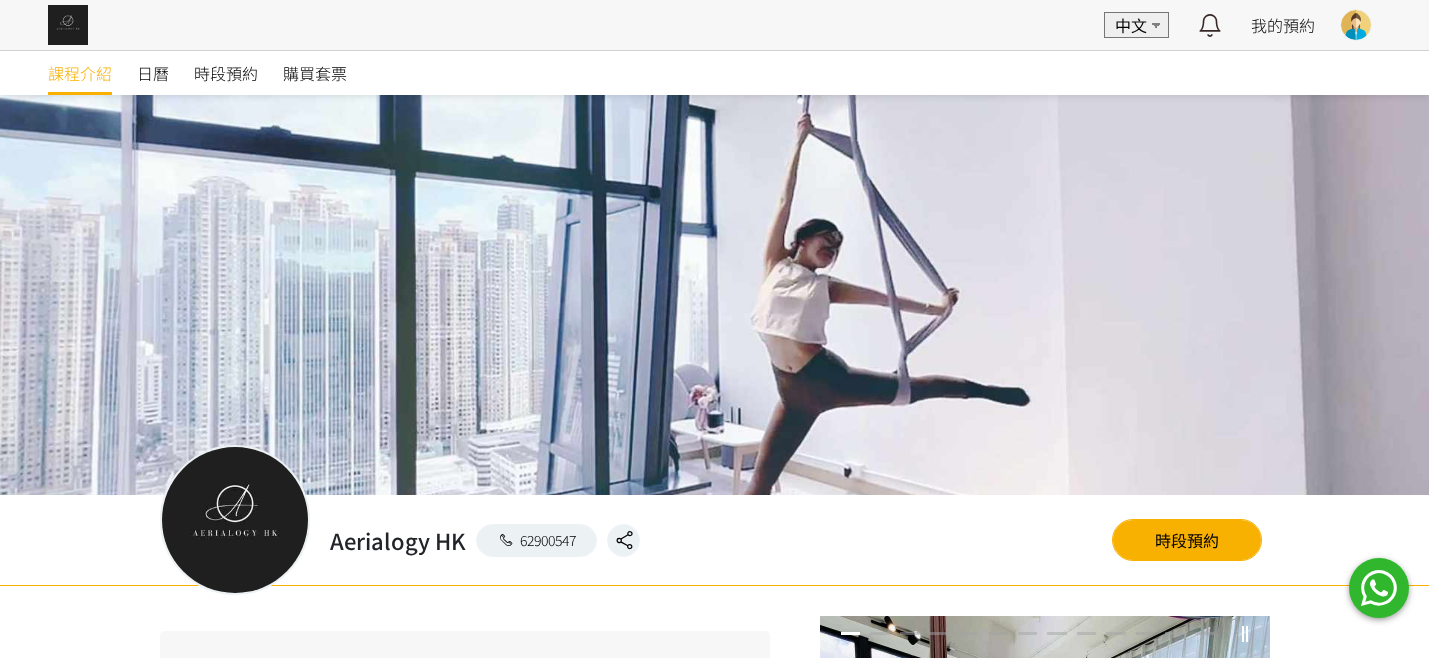scroll, scrollTop: 0, scrollLeft: 0, axis: both 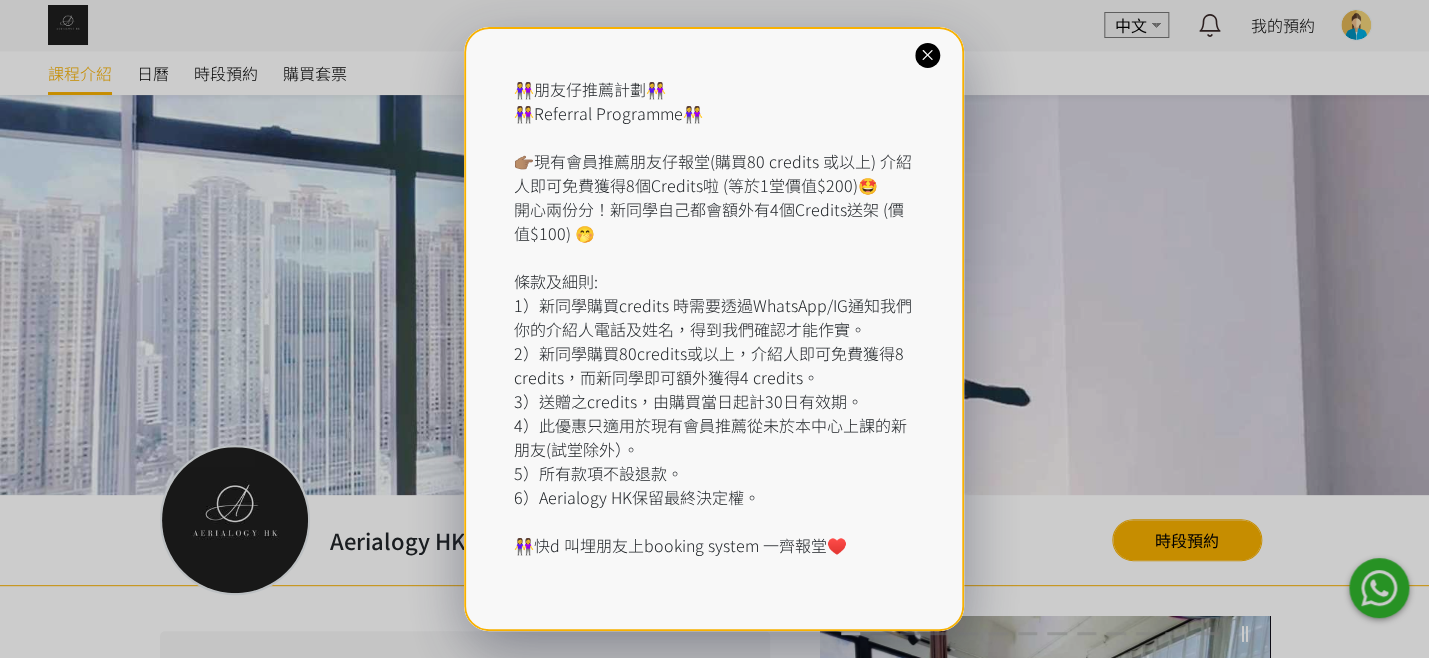 click at bounding box center (927, 55) 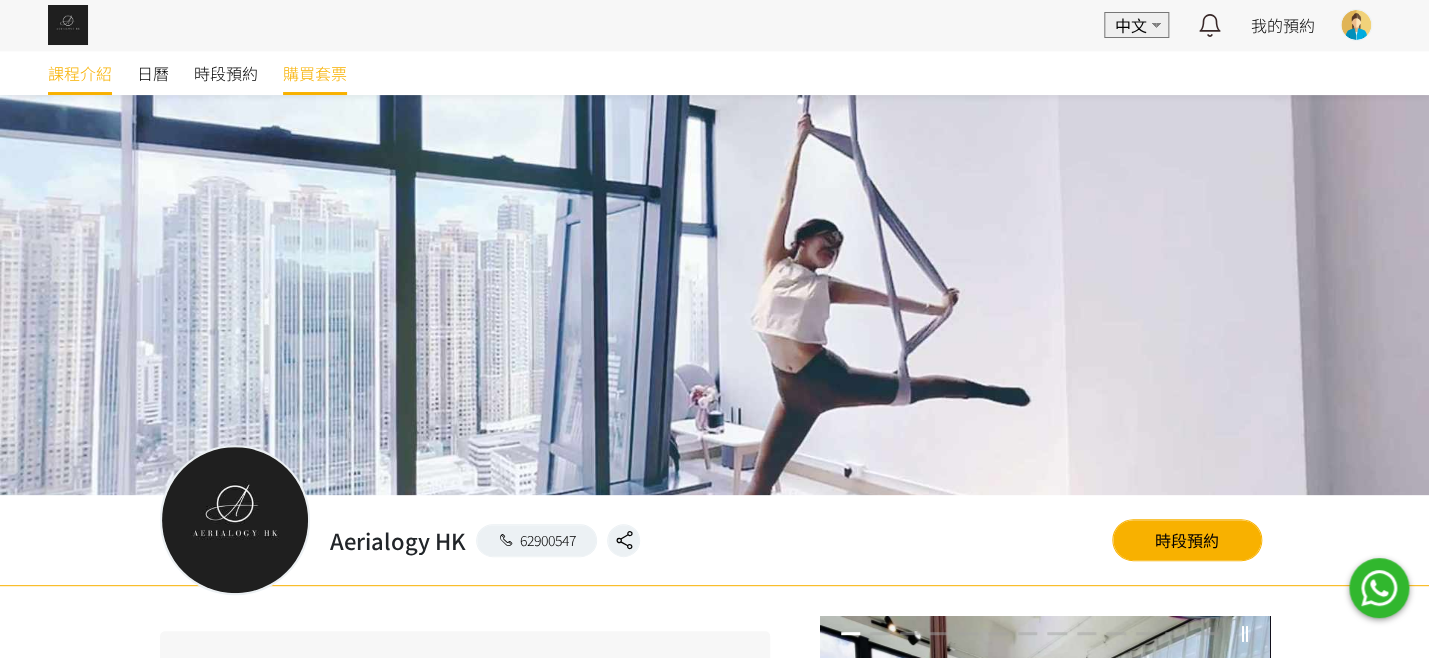 click on "購買套票" at bounding box center (315, 73) 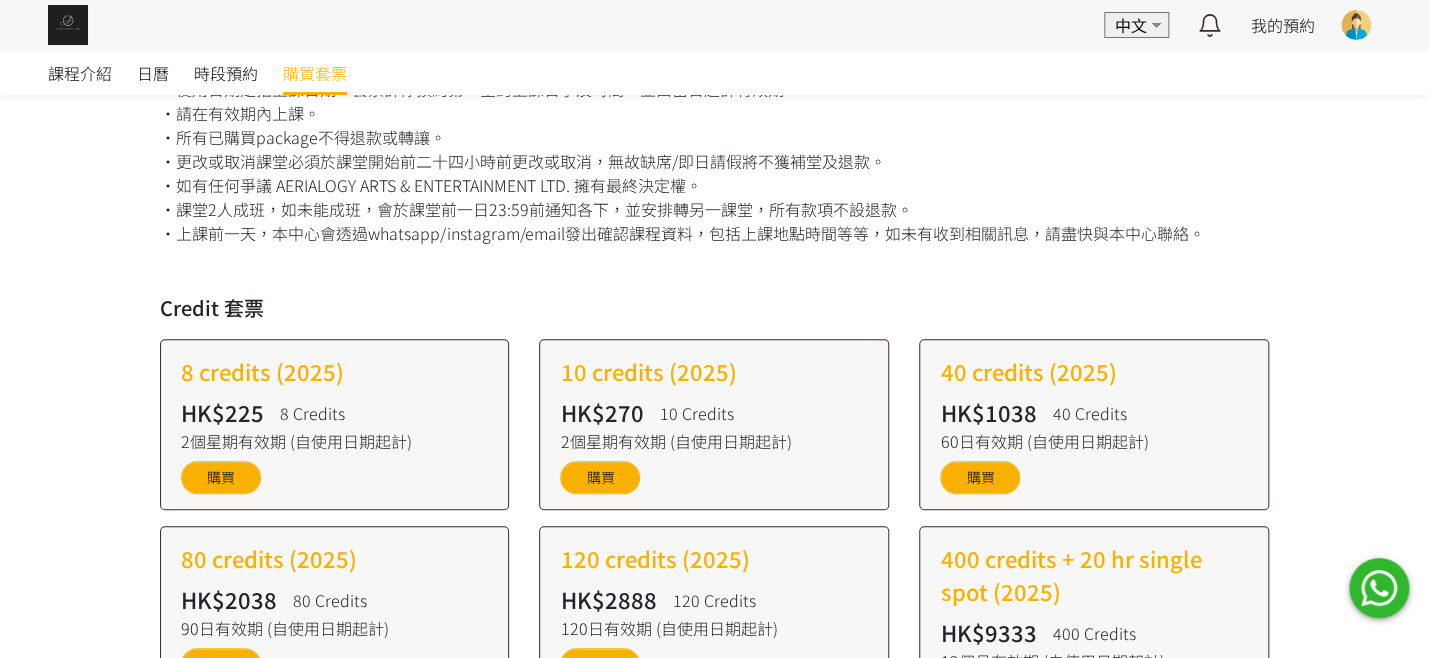 scroll, scrollTop: 0, scrollLeft: 0, axis: both 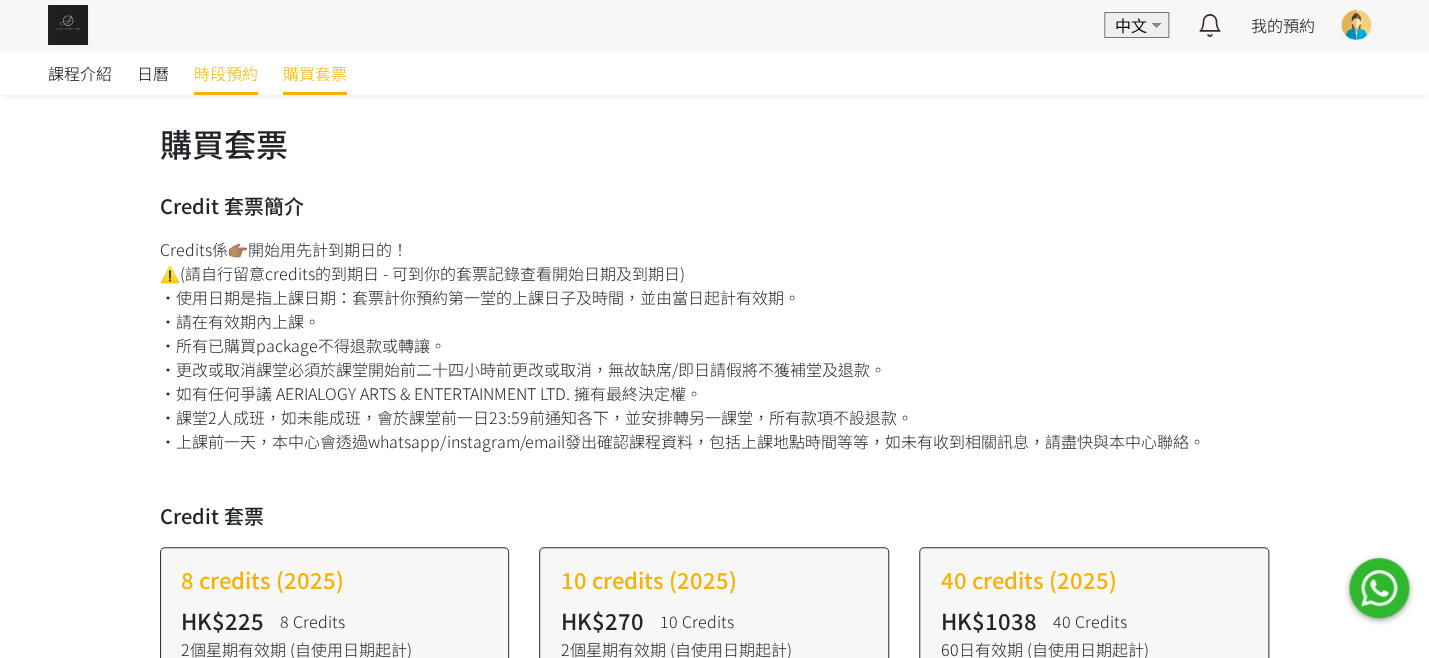click on "時段預約" at bounding box center (226, 73) 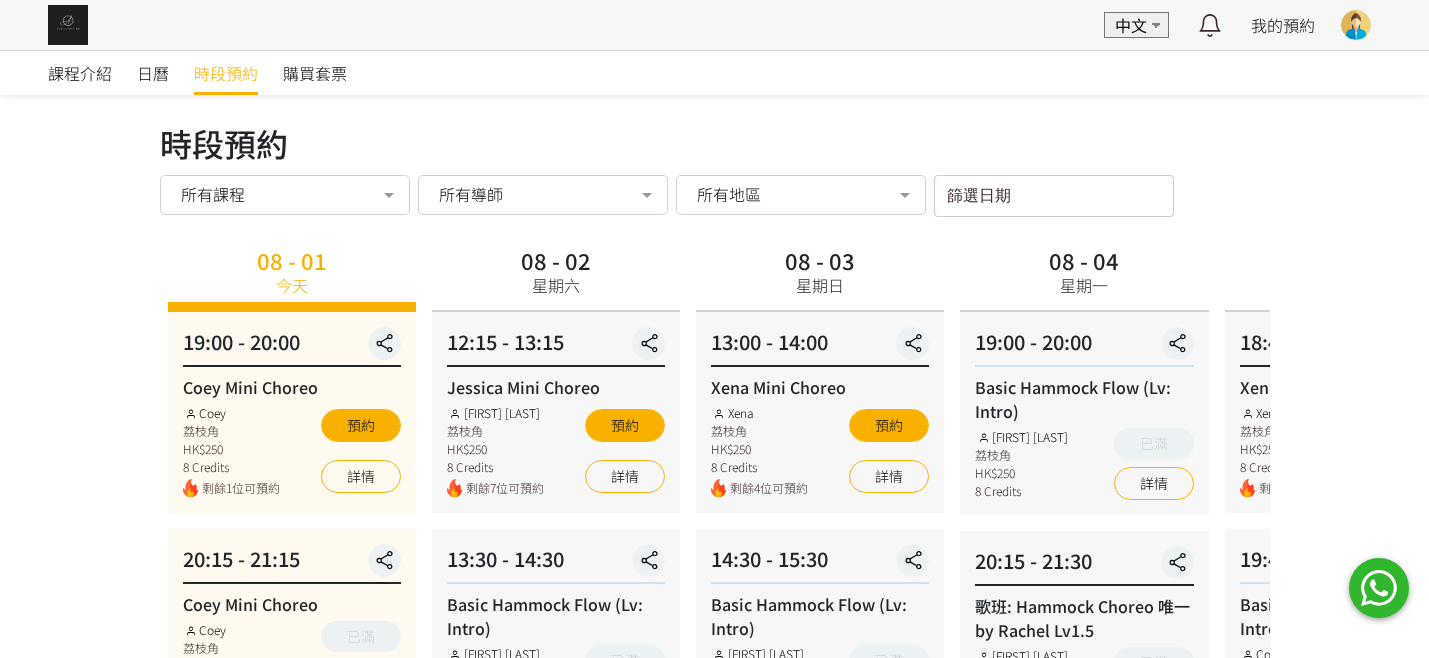 scroll, scrollTop: 0, scrollLeft: 0, axis: both 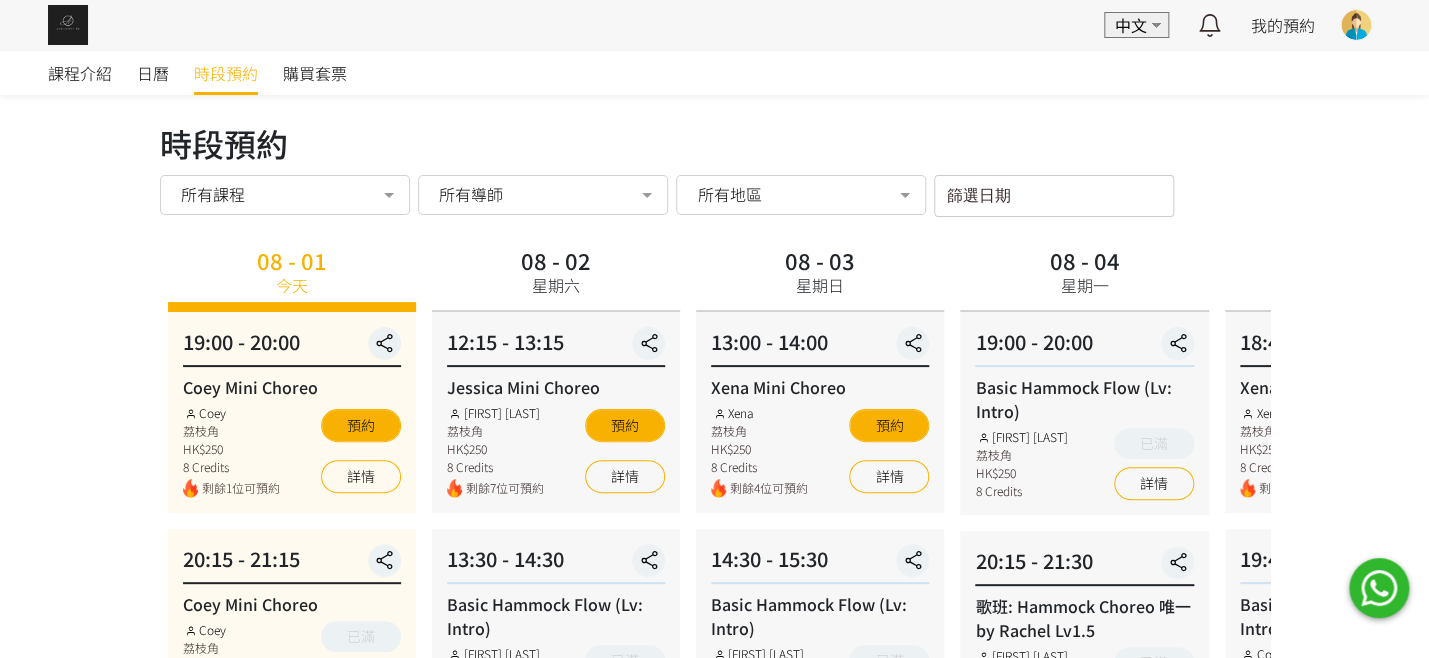 click on "篩選日期
August
2025
Sun
Mon
Tue
Wed
Thu
Fri
Sat
1
2
3
4
5
6
7
8
9
10
11
12
13
14
15
16
17
18
19
20
21
22
23
24
25
26
27
28" at bounding box center [1054, 196] 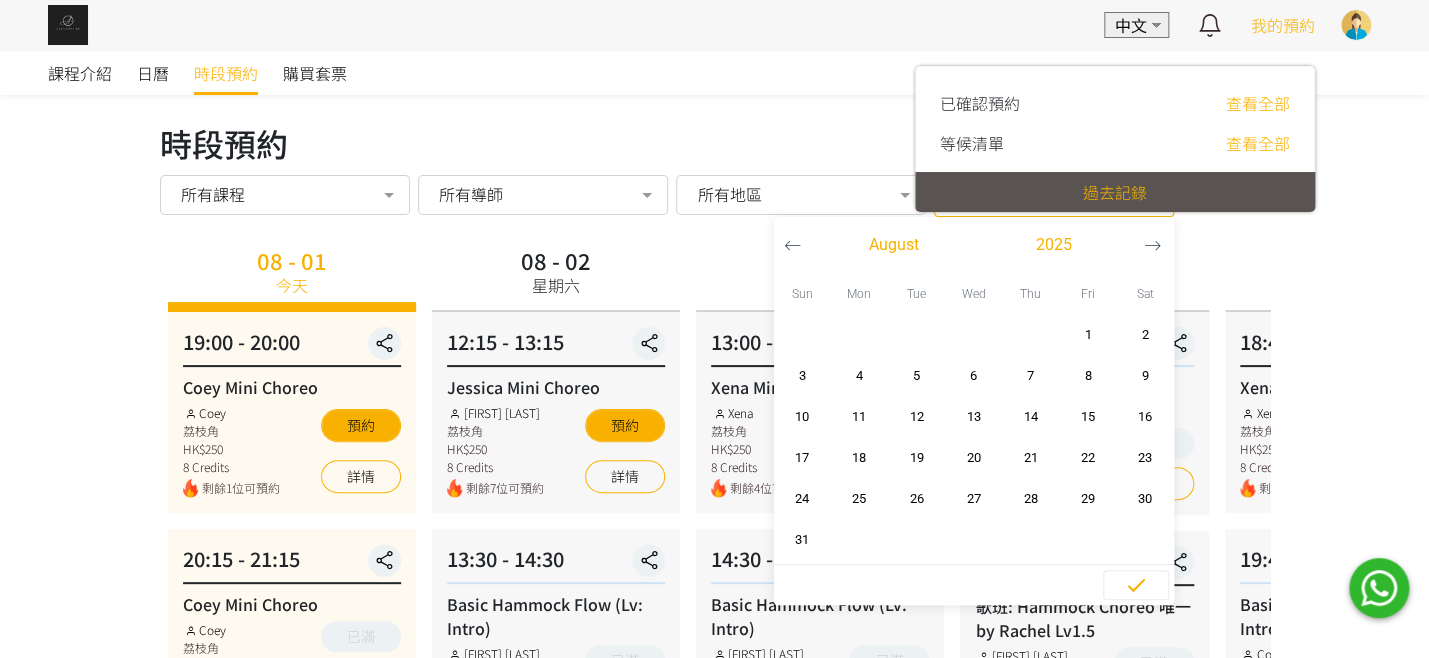 click on "我的預約" at bounding box center [1283, 25] 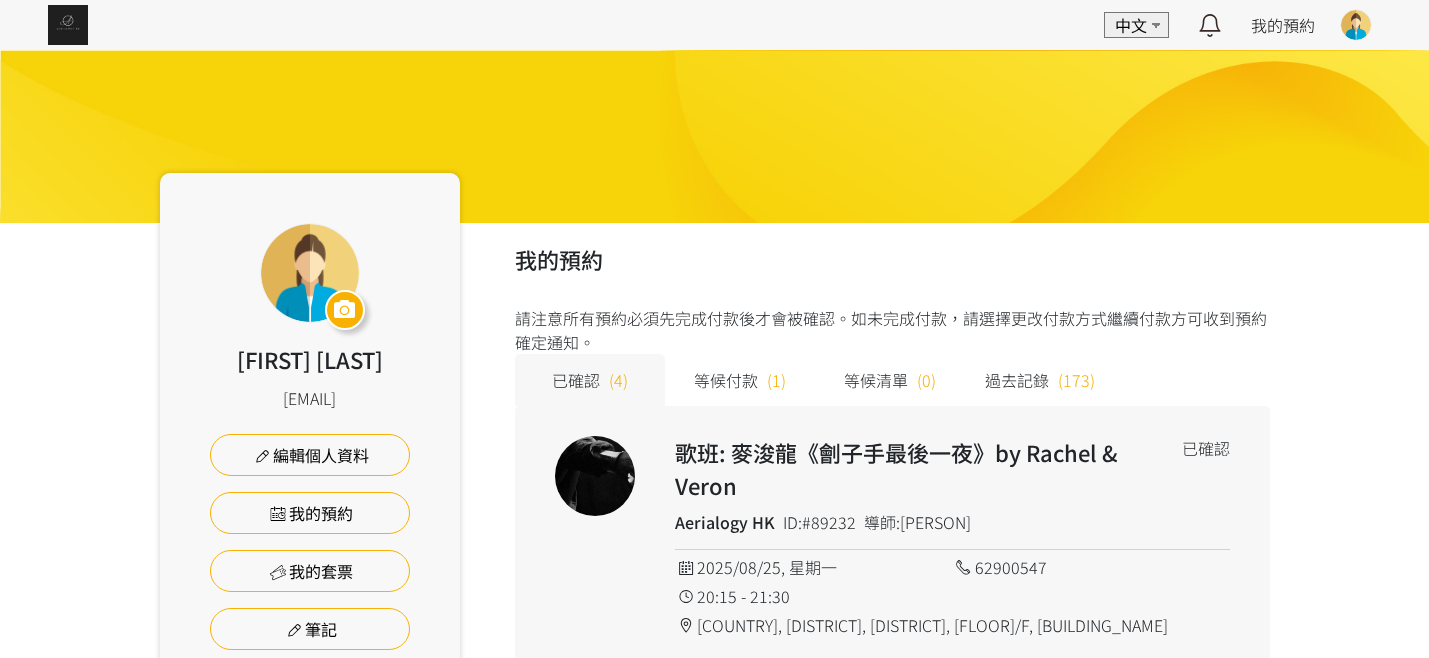 scroll, scrollTop: 0, scrollLeft: 0, axis: both 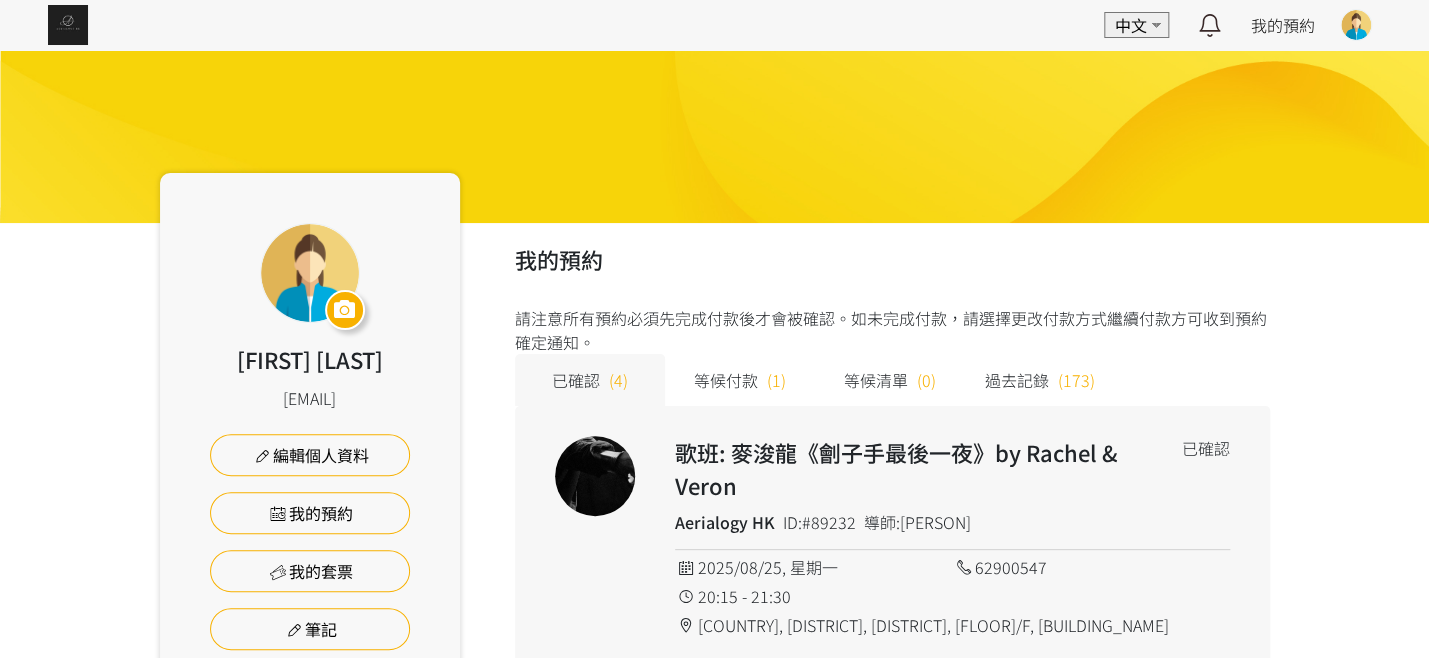 click on "等候付款" at bounding box center [726, 380] 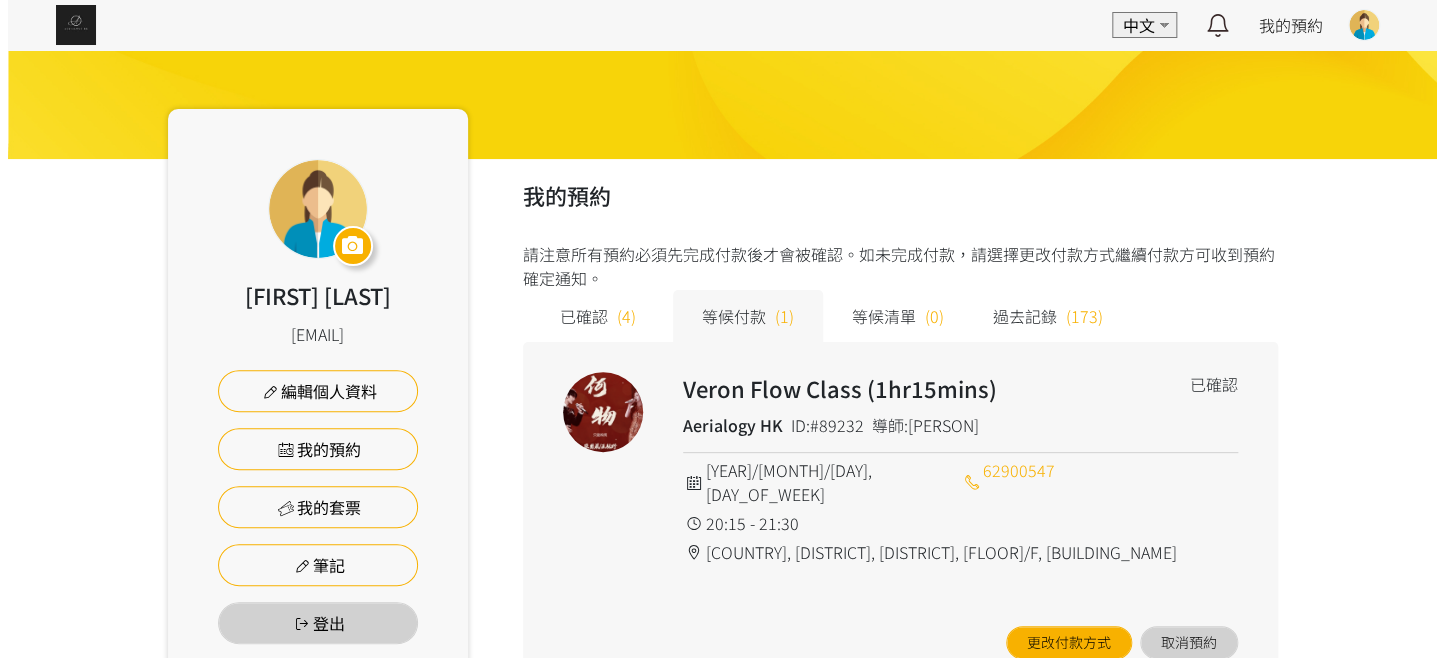 scroll, scrollTop: 100, scrollLeft: 0, axis: vertical 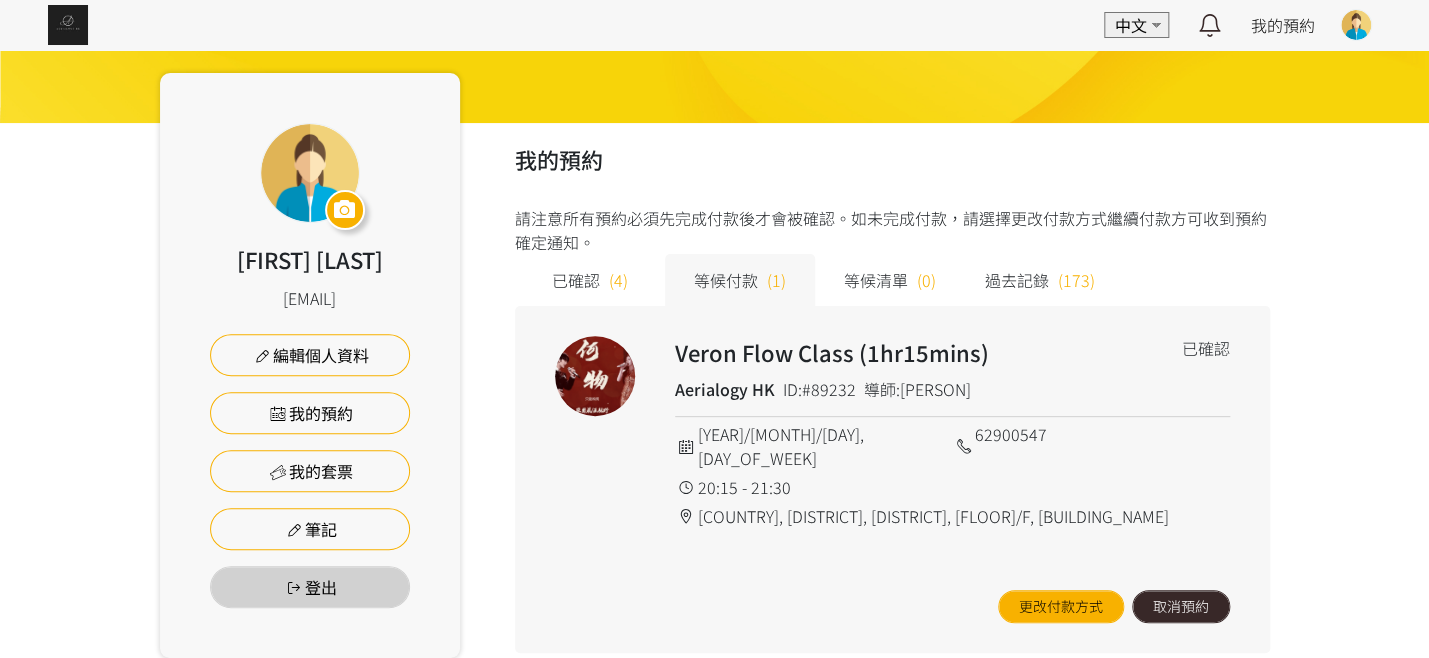 click on "取消預約" at bounding box center (1181, 606) 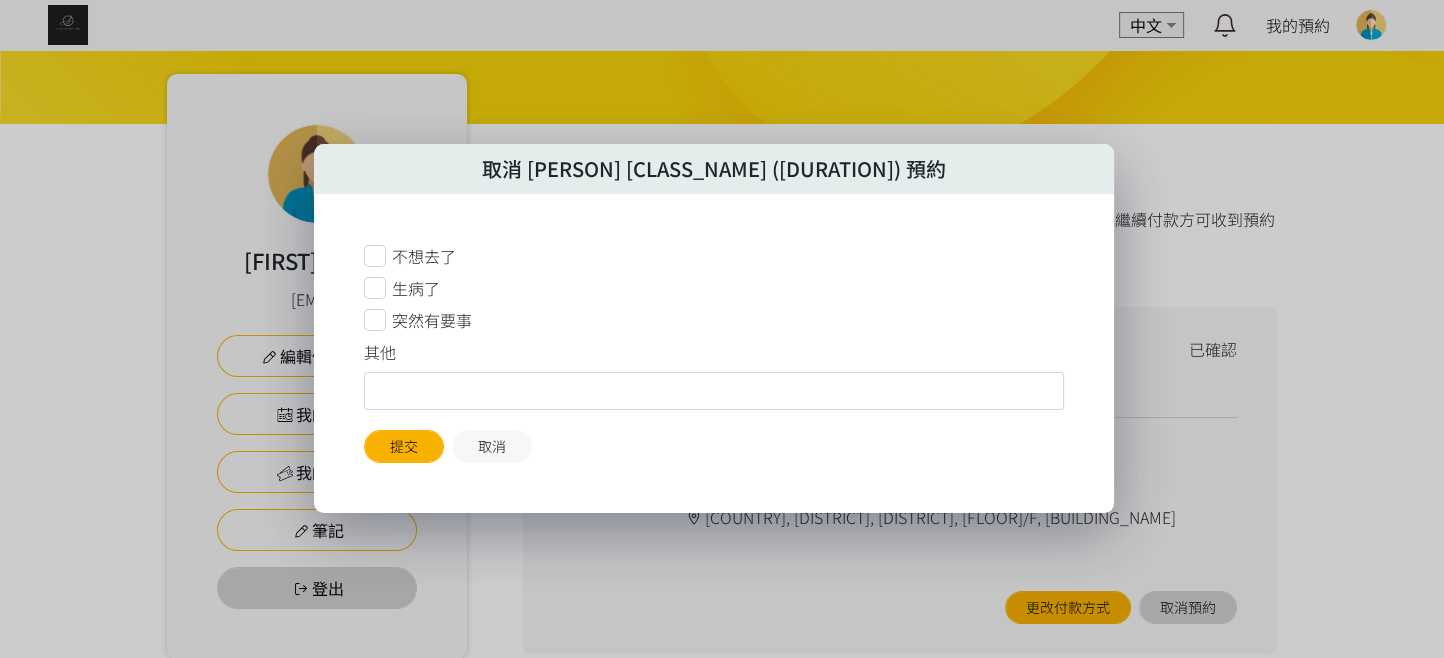 click at bounding box center (375, 320) 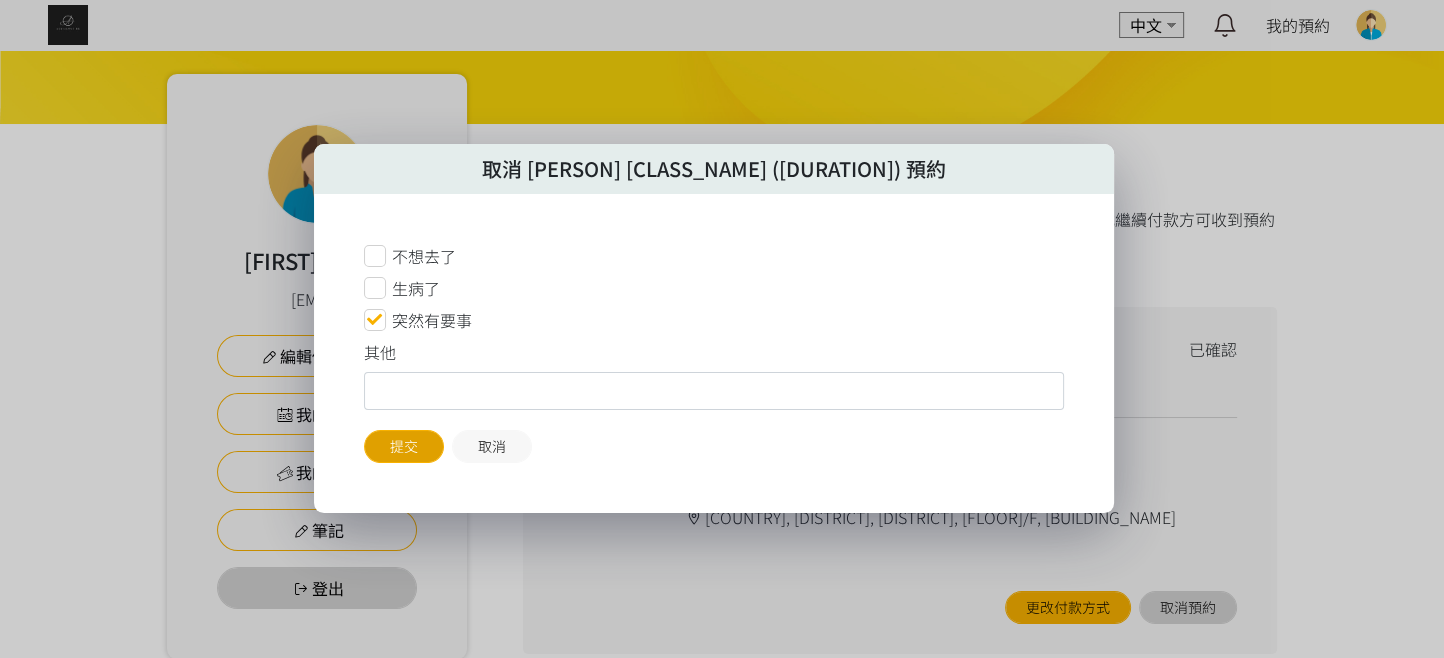 click on "提交" at bounding box center [404, 446] 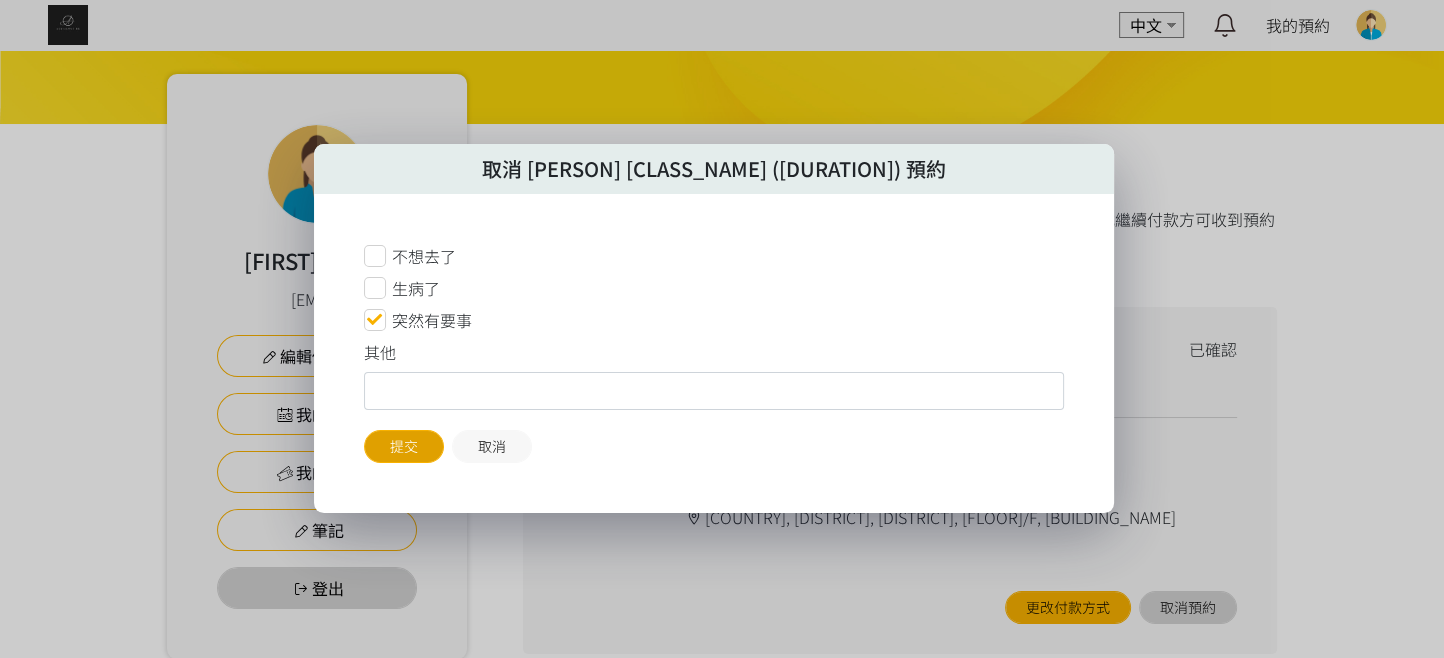 click on "提交" at bounding box center (404, 446) 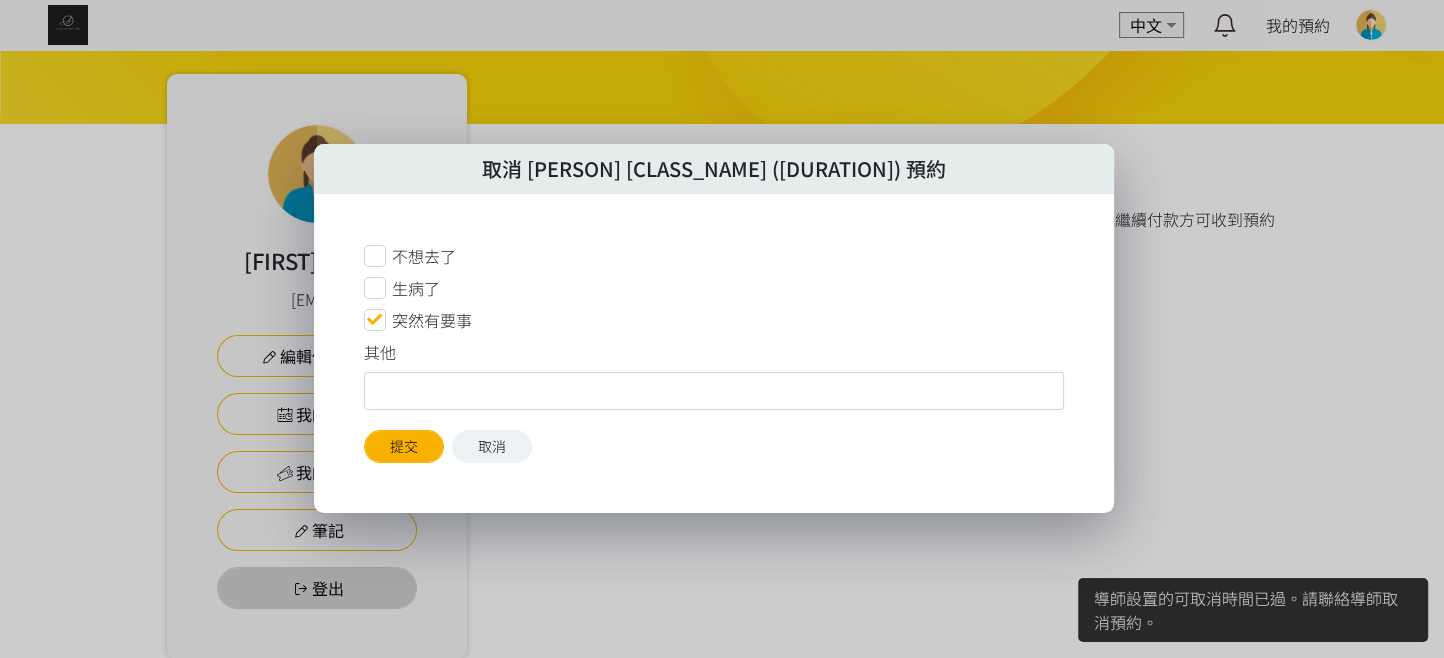 click on "取消" at bounding box center (492, 446) 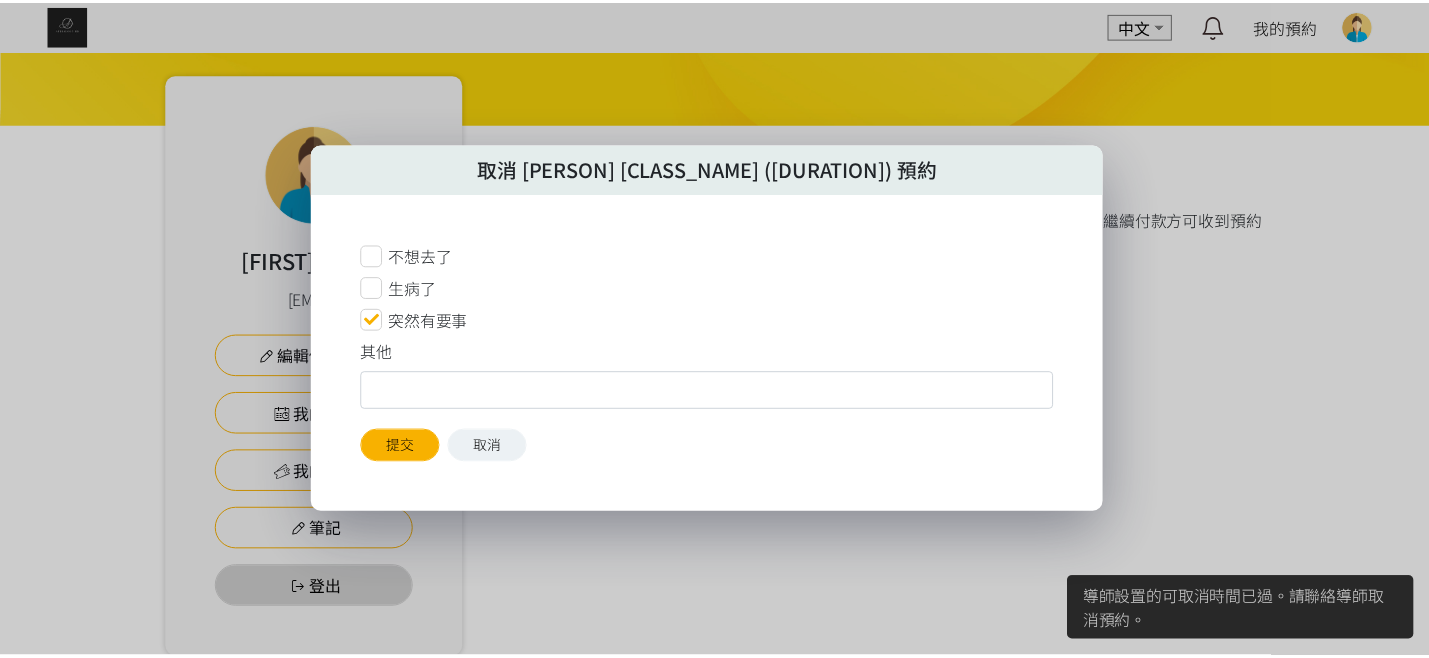 scroll, scrollTop: 99, scrollLeft: 0, axis: vertical 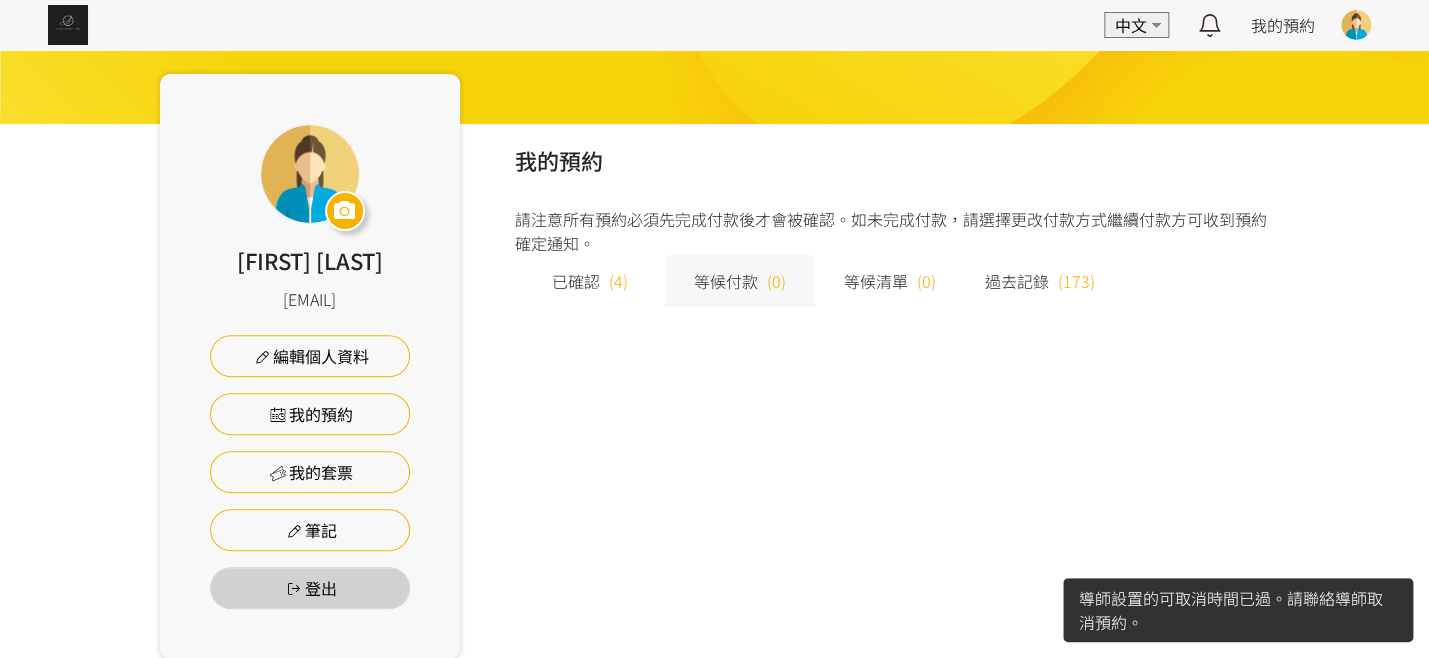 click on "已確認" at bounding box center [576, 281] 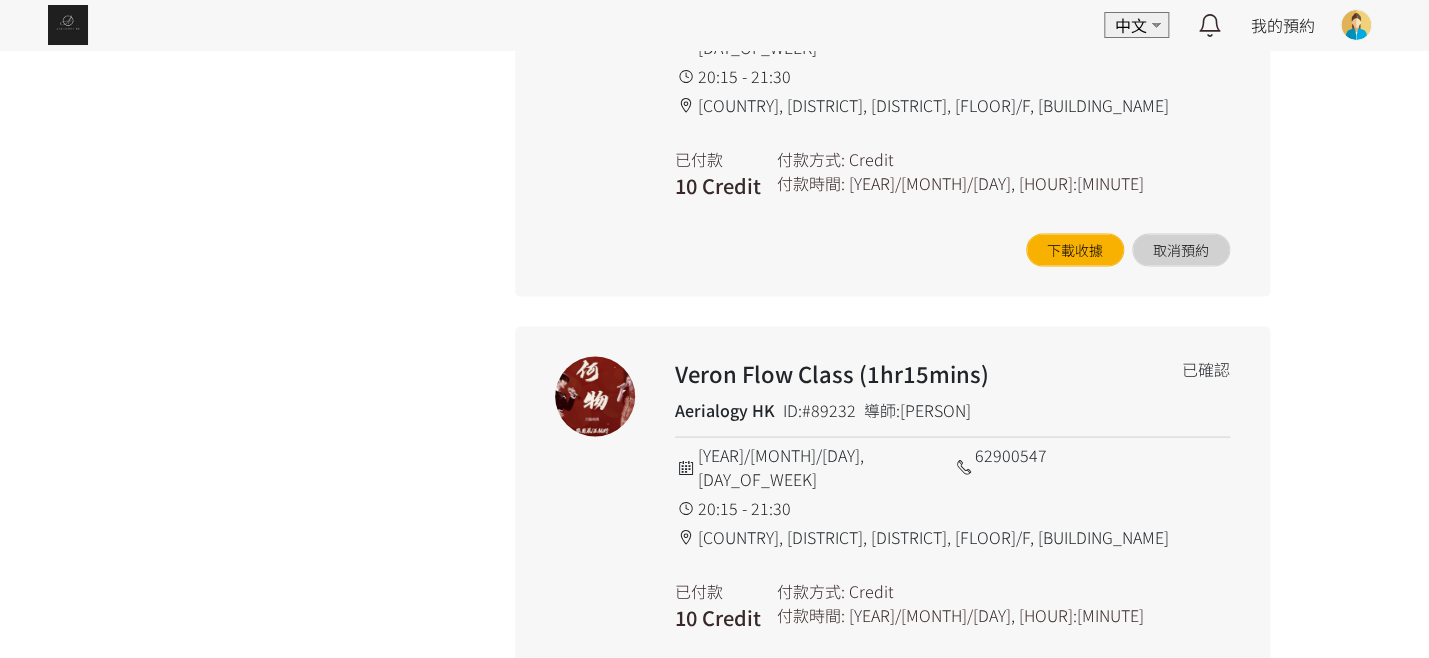 scroll, scrollTop: 1473, scrollLeft: 0, axis: vertical 